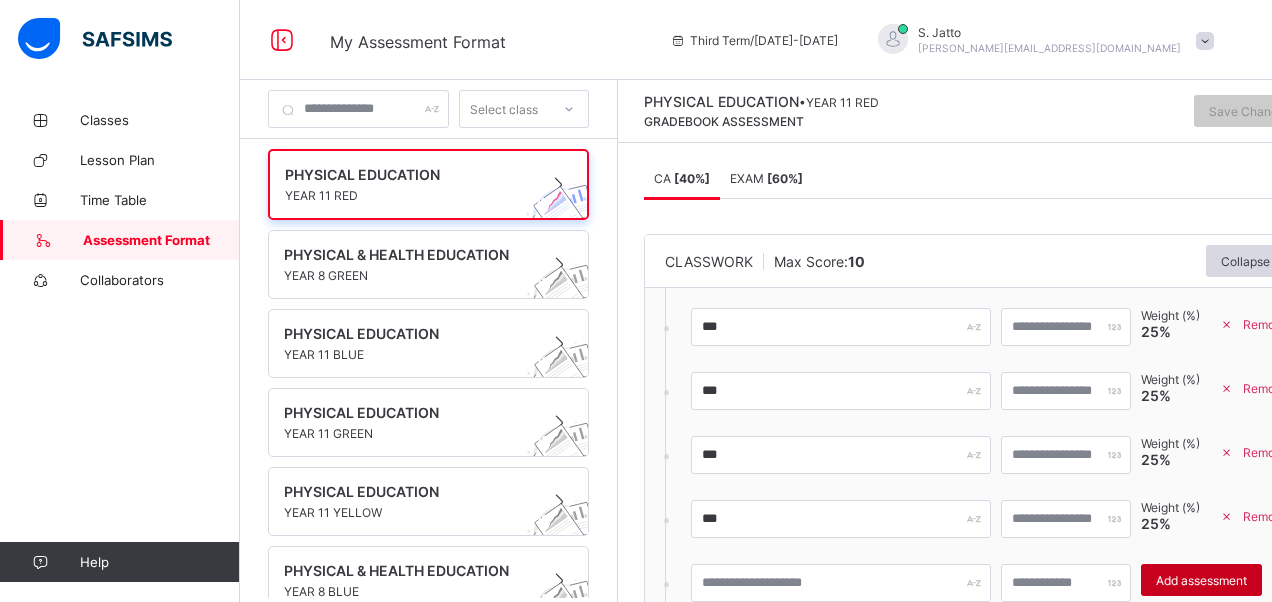 scroll, scrollTop: 0, scrollLeft: 0, axis: both 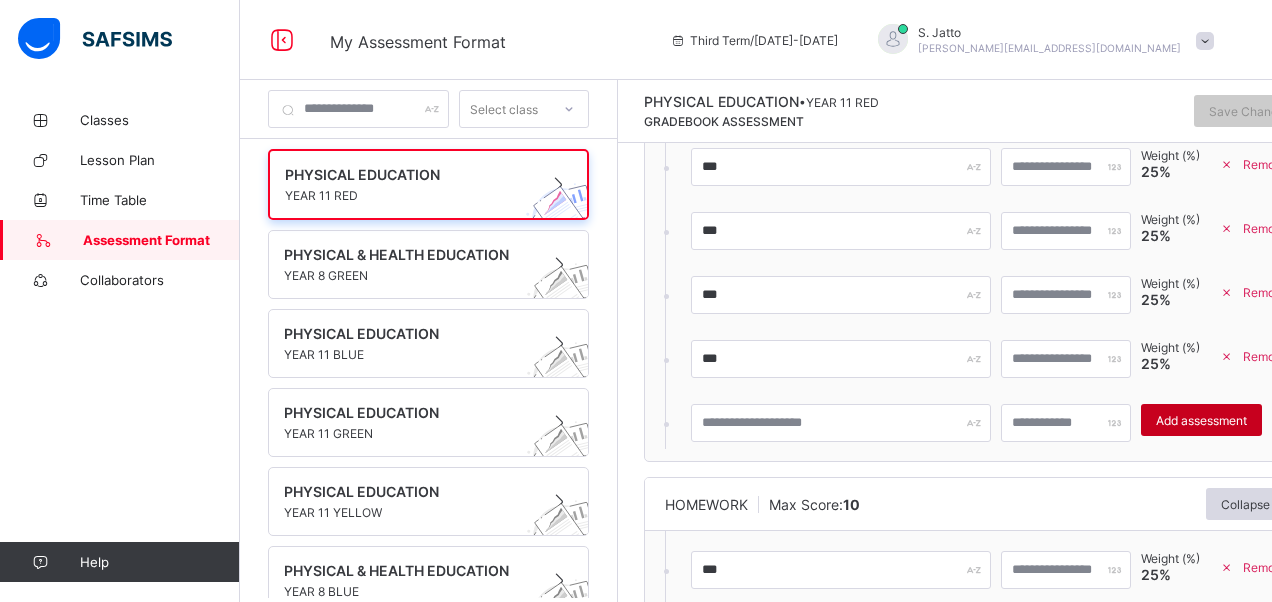 click on "Add assessment" at bounding box center [1201, 420] 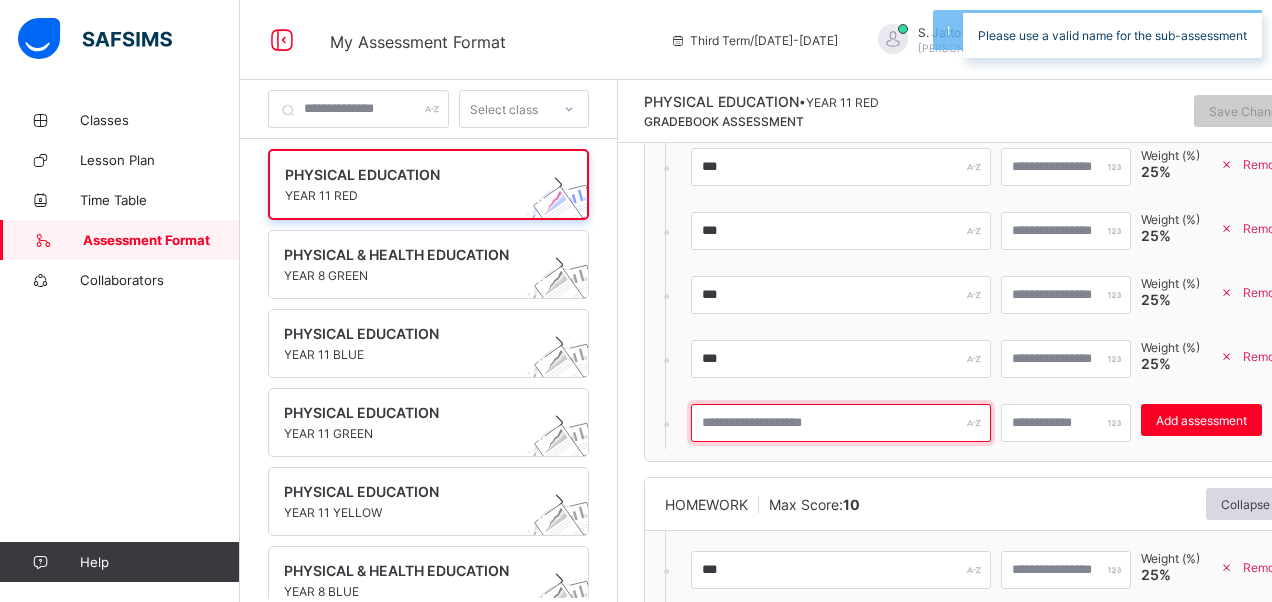 click at bounding box center [841, 423] 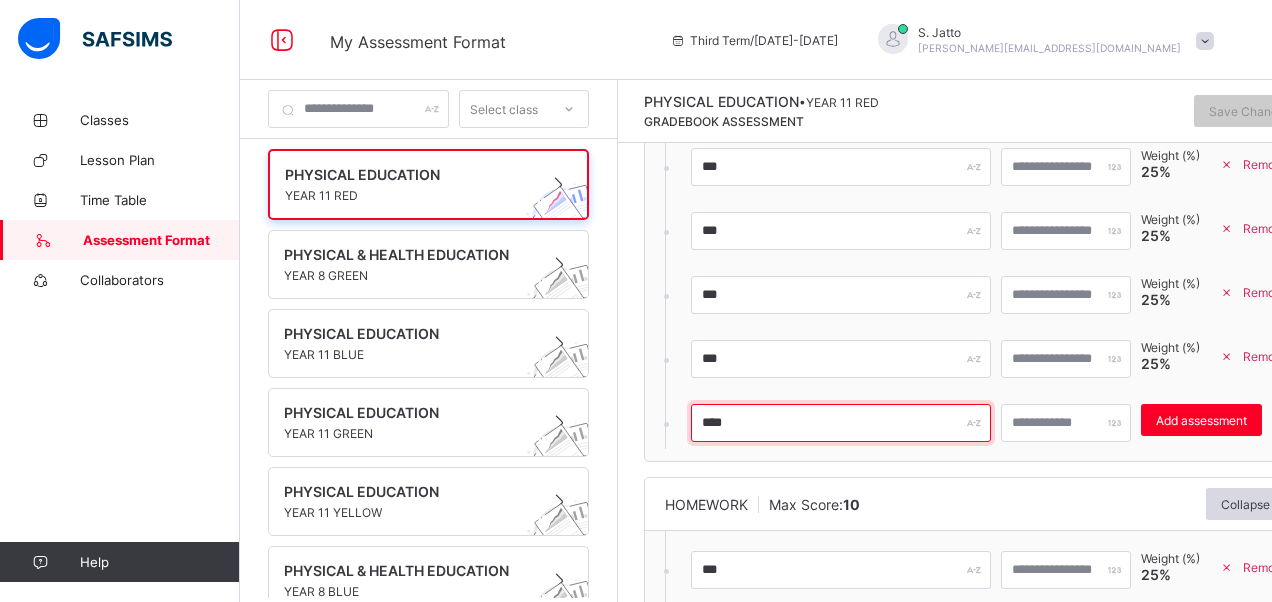 type on "****" 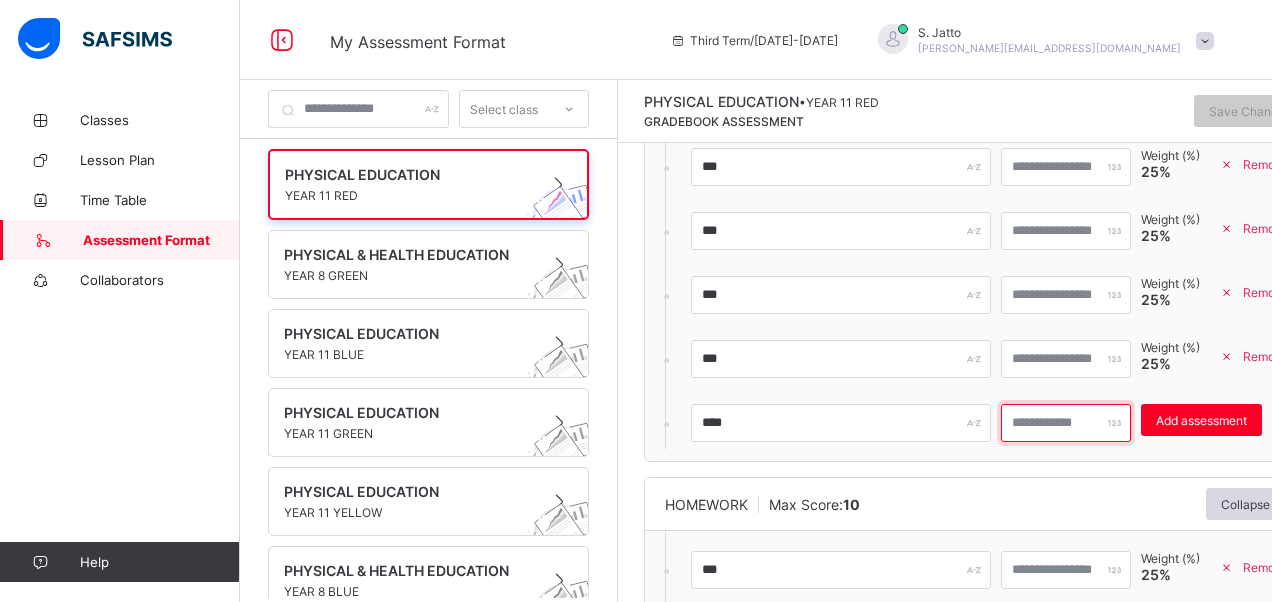 click at bounding box center [1066, 423] 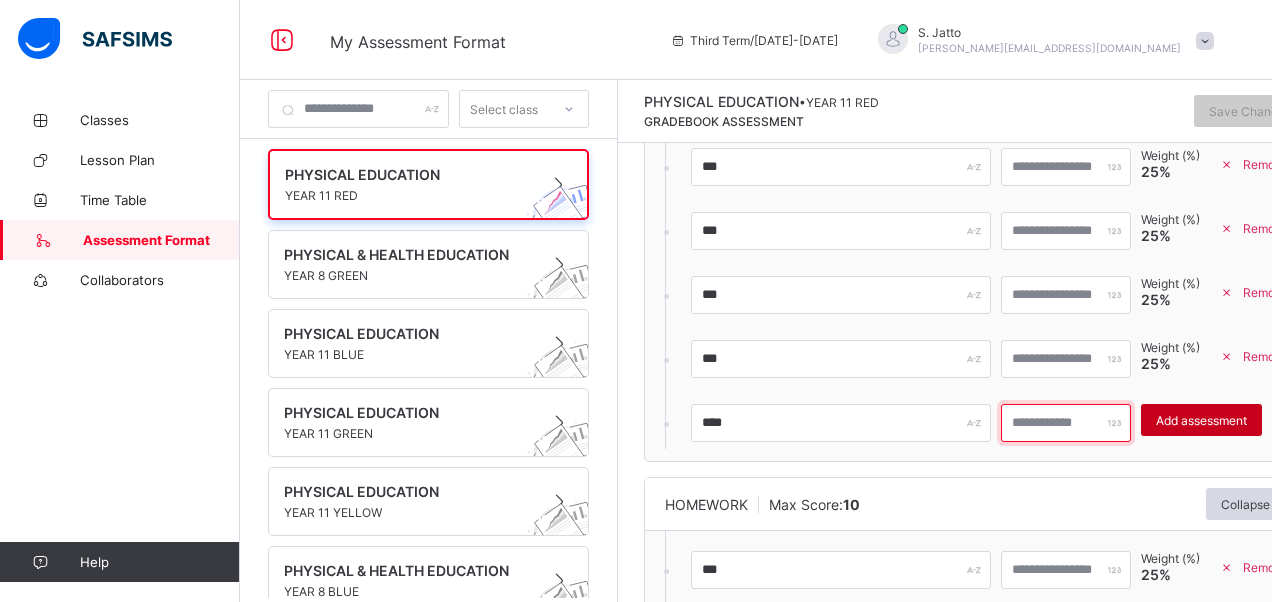 type on "**" 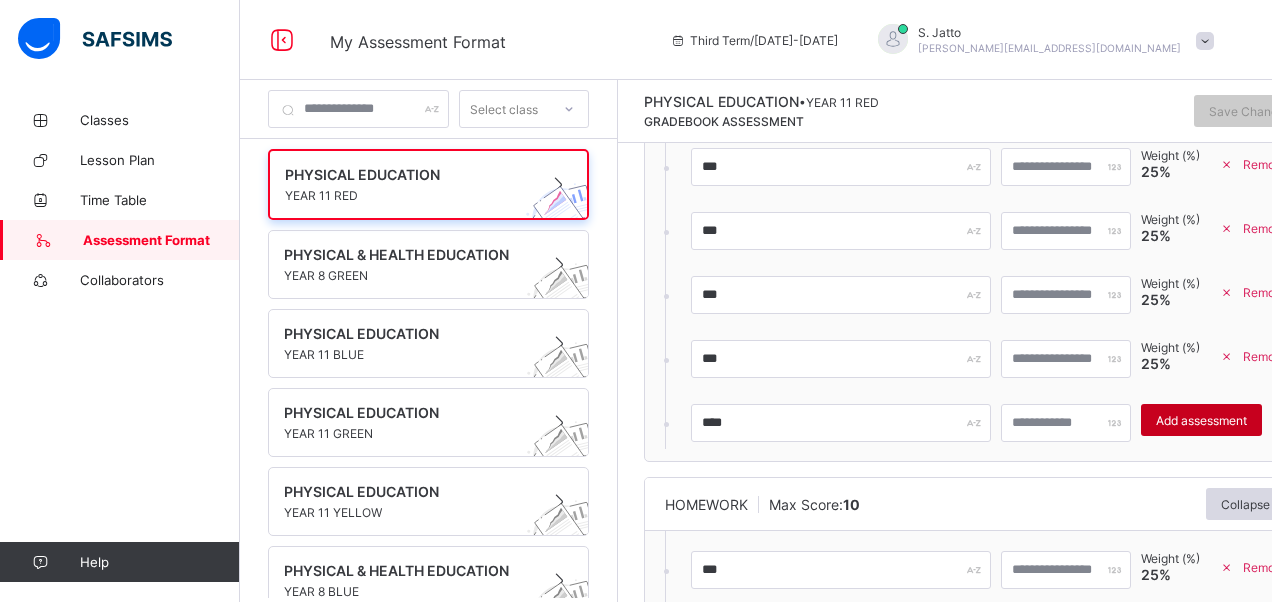 click on "Add assessment" at bounding box center [1201, 420] 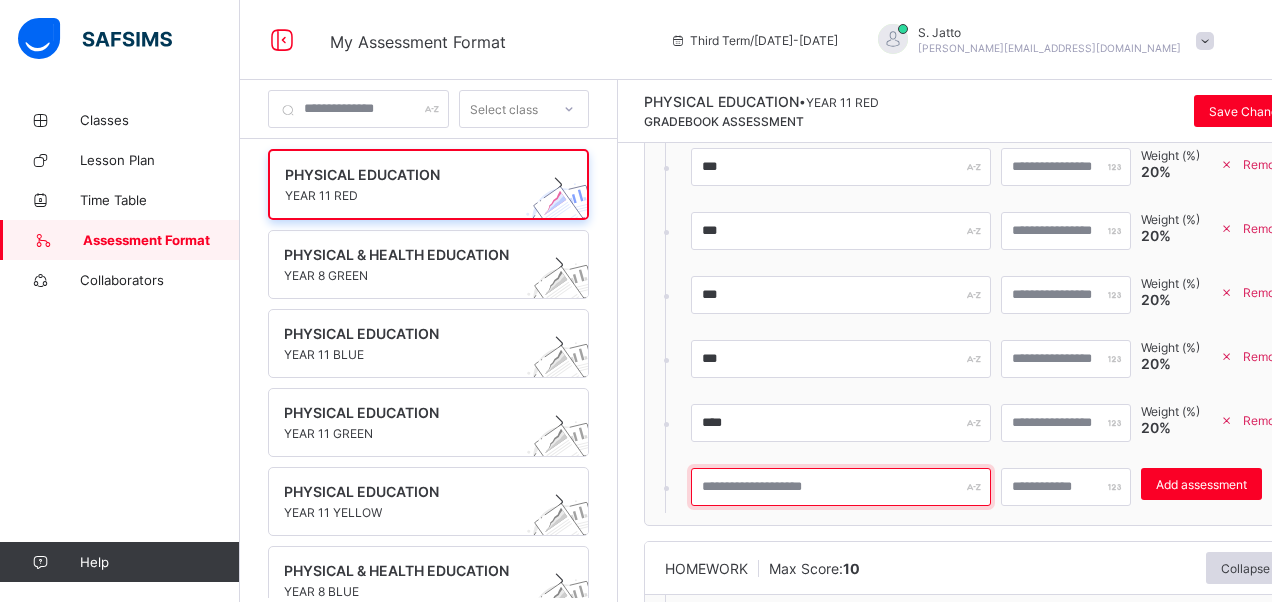 click at bounding box center [841, 487] 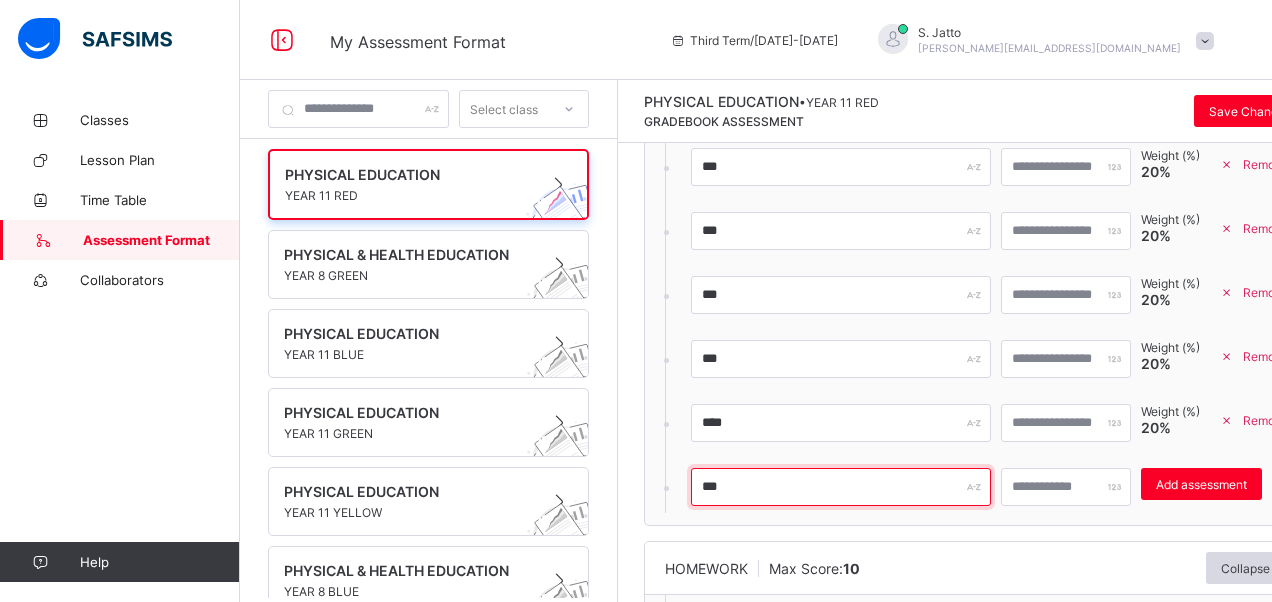 type on "***" 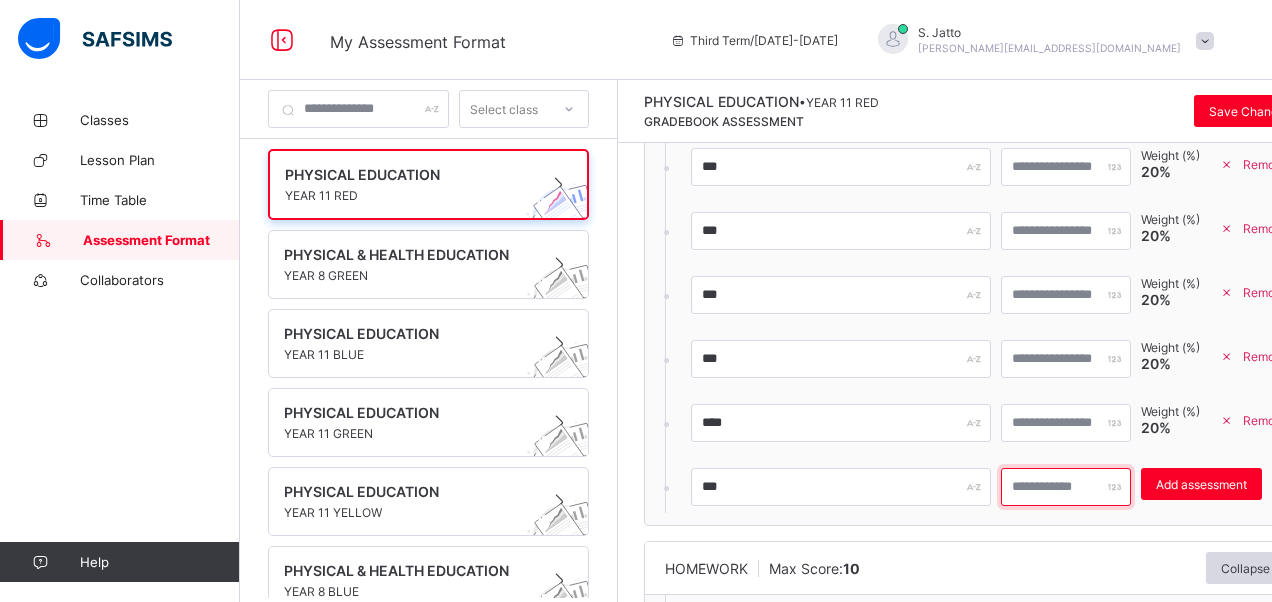 click on "*" at bounding box center (1066, 487) 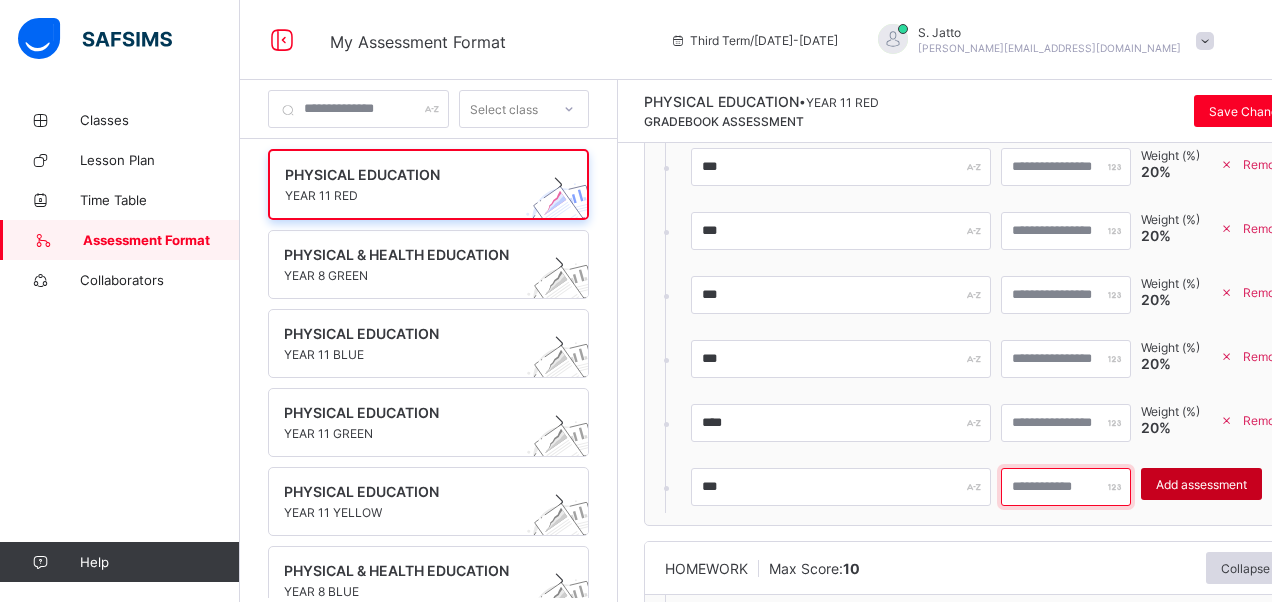 type on "**" 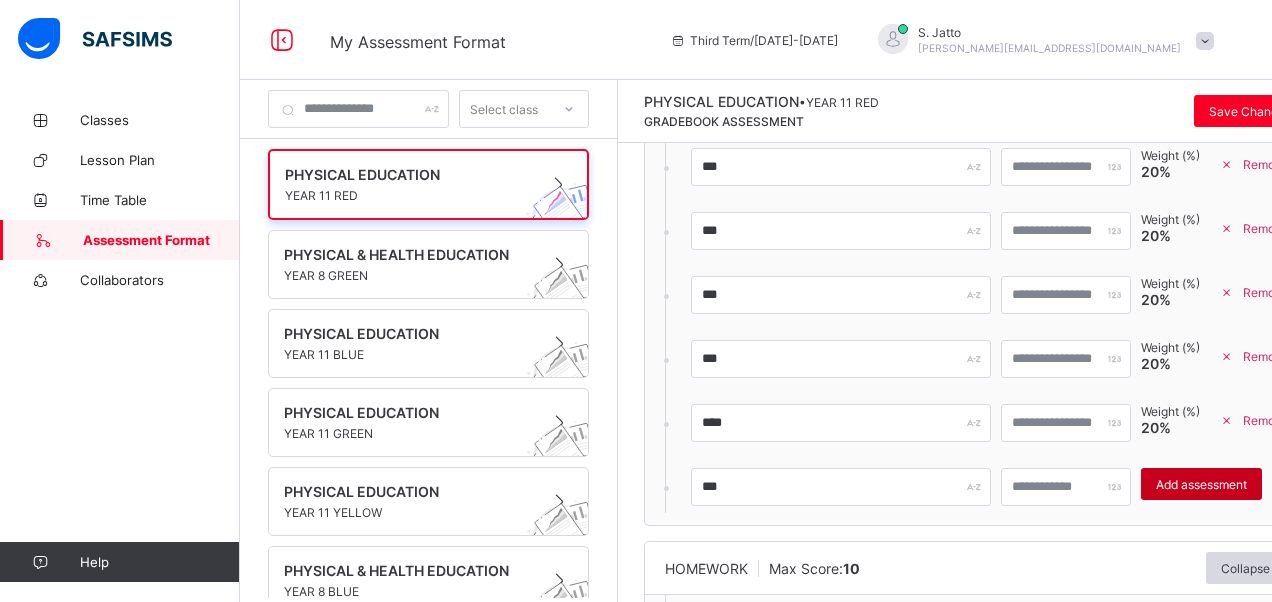 click on "Add assessment" at bounding box center (1201, 484) 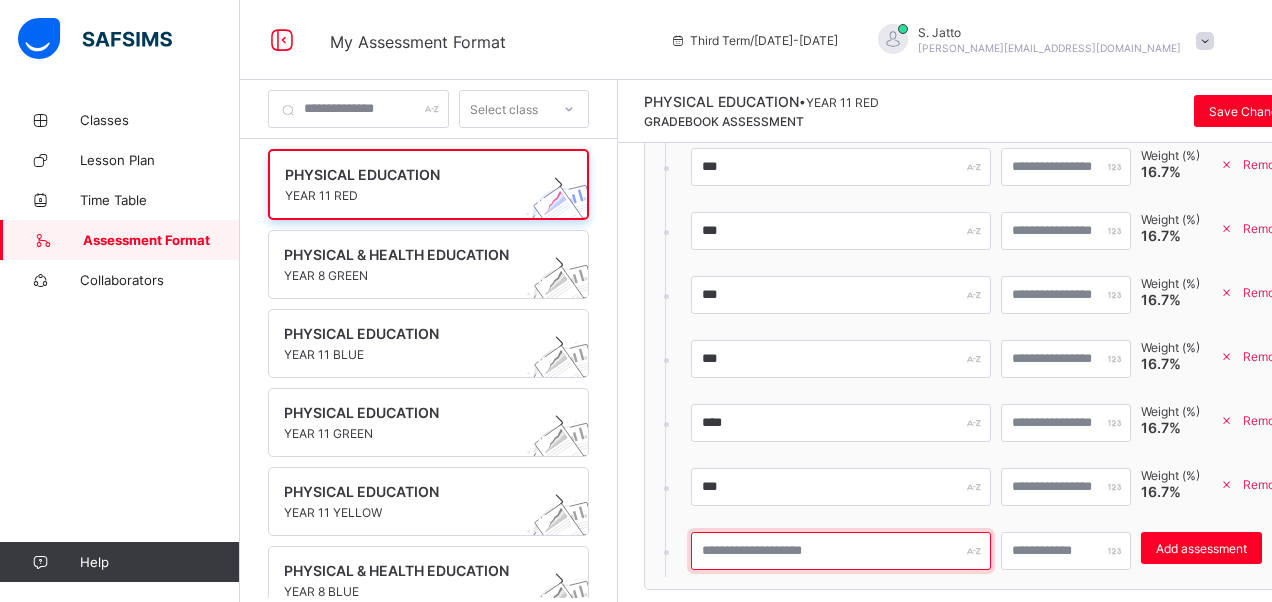 click at bounding box center (841, 551) 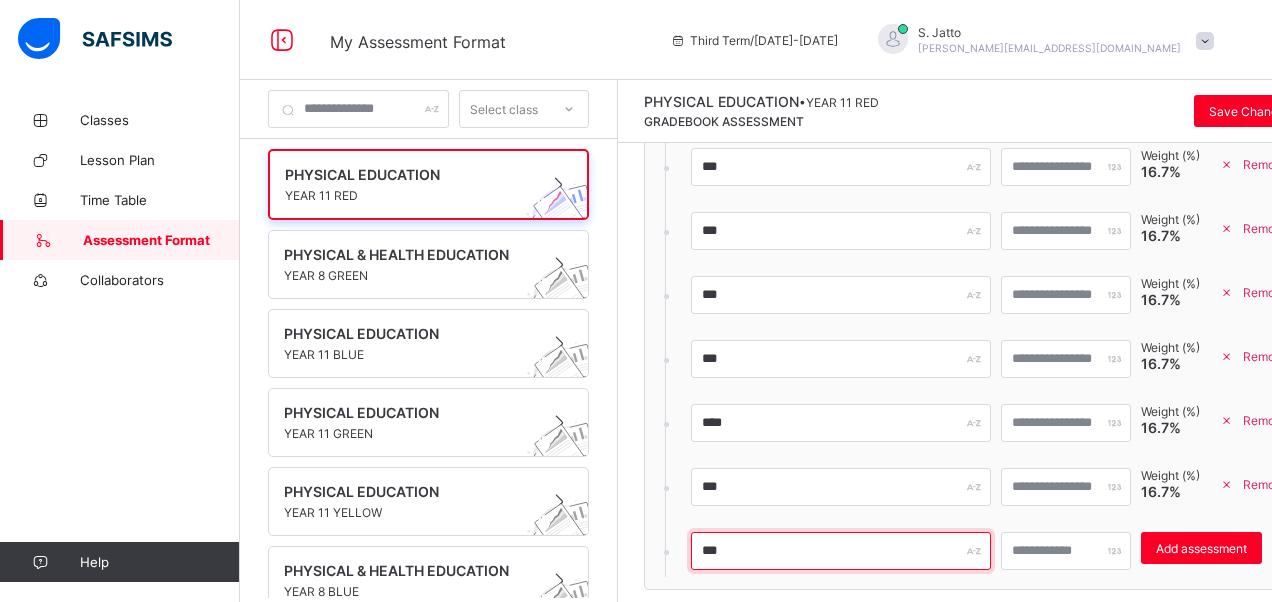 type on "***" 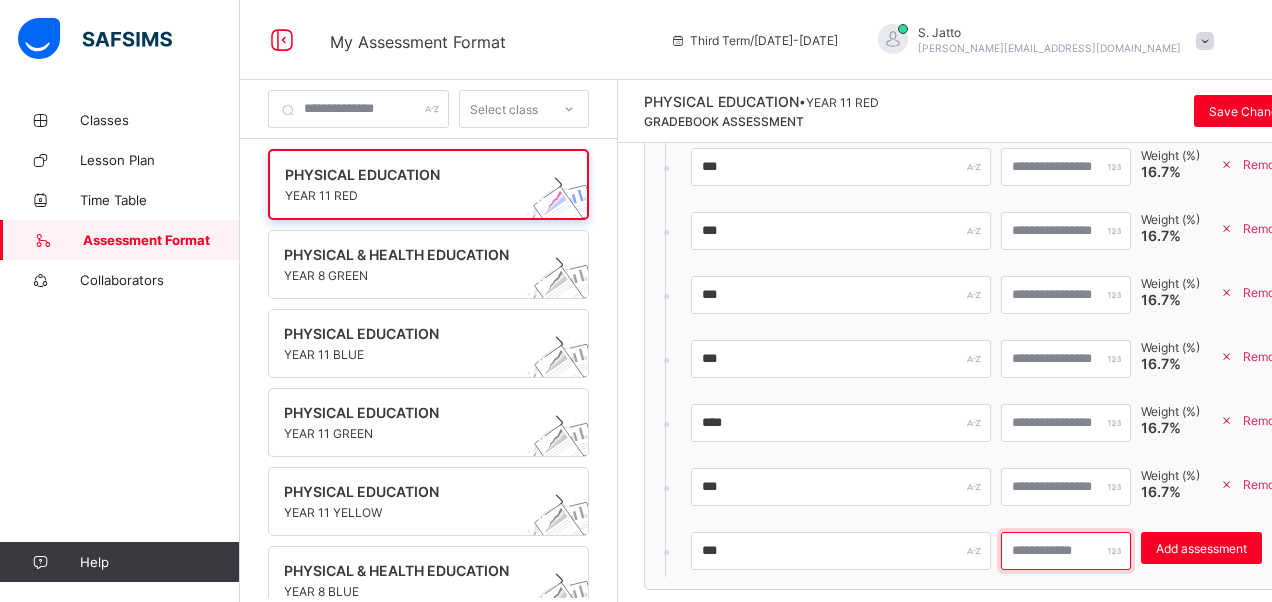 click on "*" at bounding box center (1066, 551) 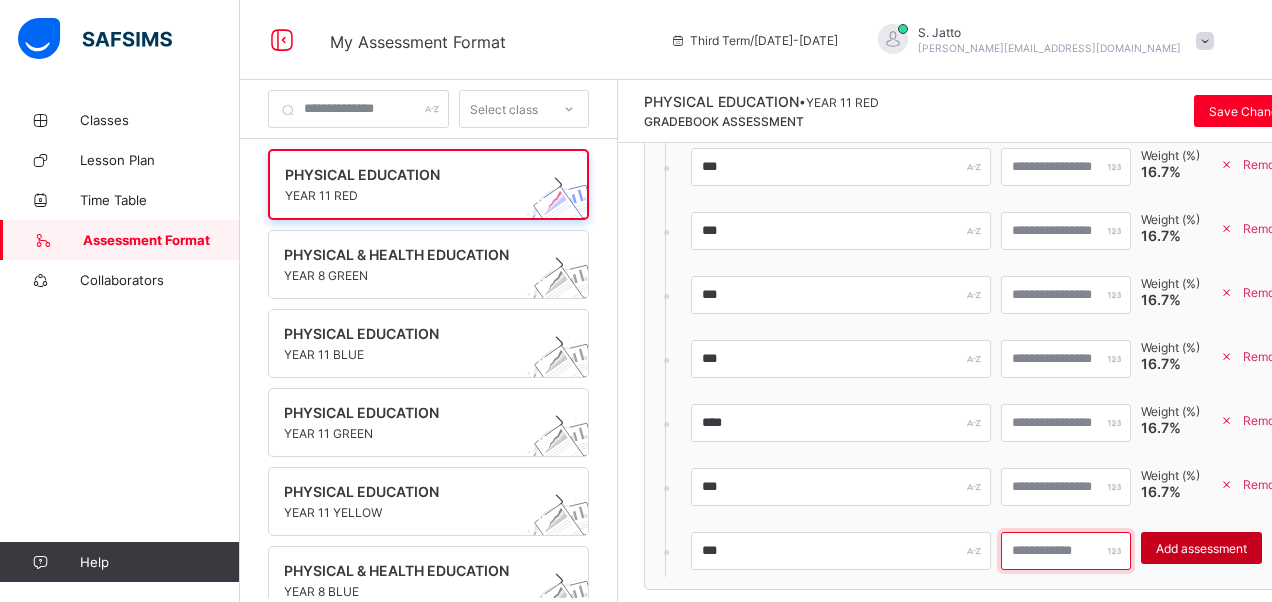 type on "**" 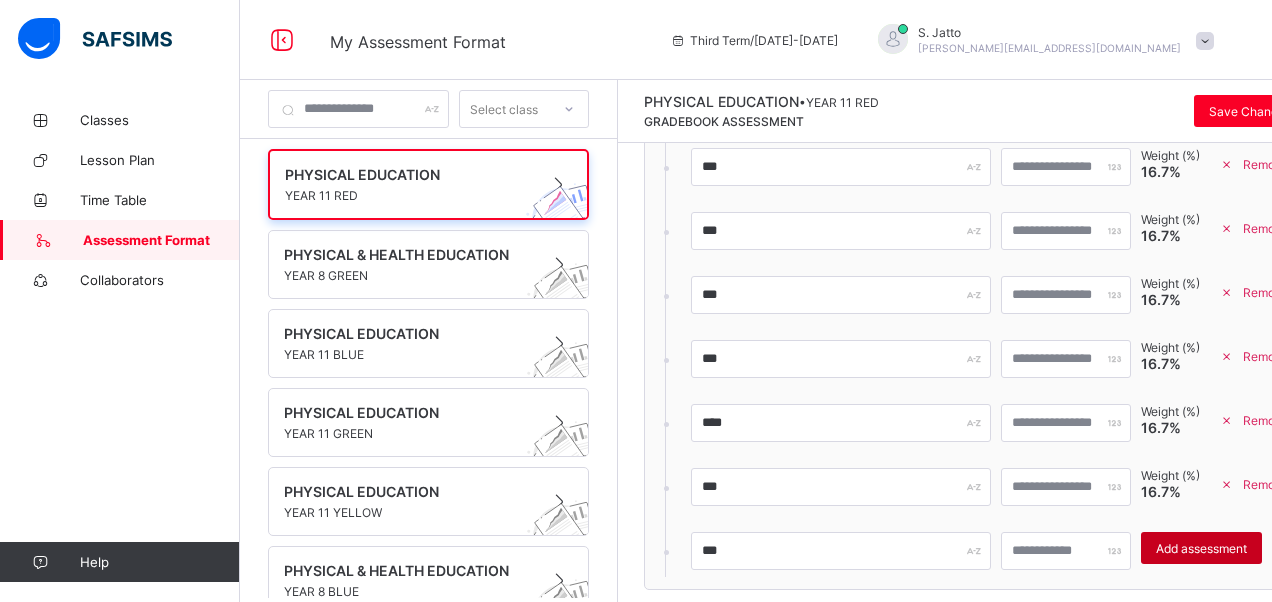 click on "Add assessment" at bounding box center [1201, 548] 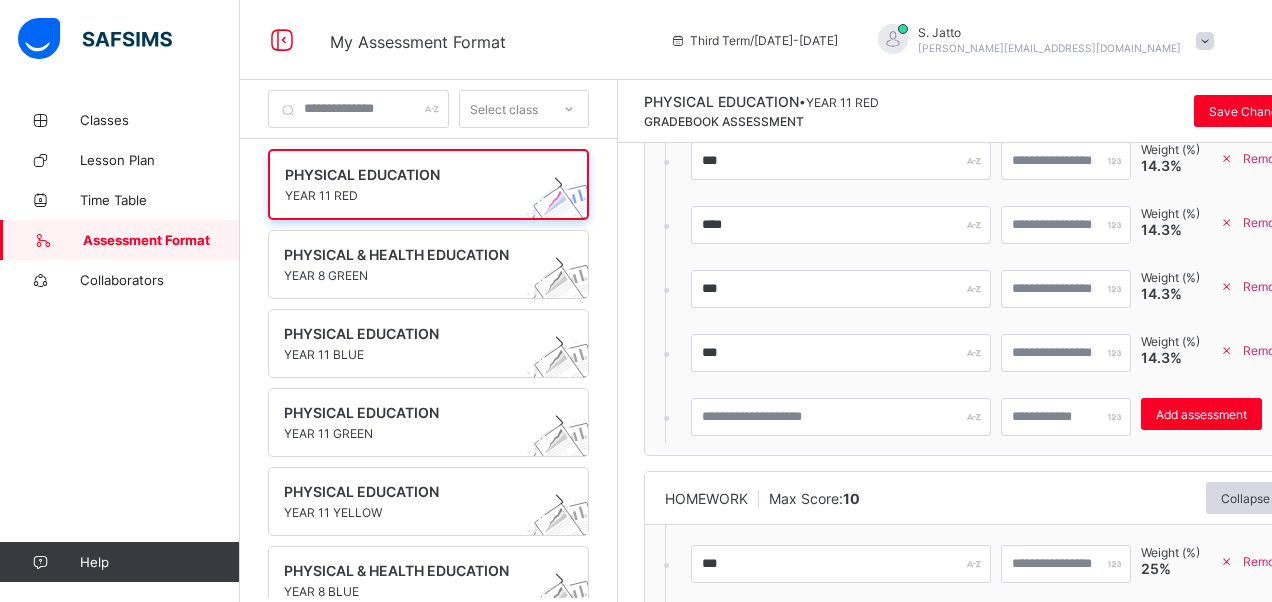 scroll, scrollTop: 360, scrollLeft: 0, axis: vertical 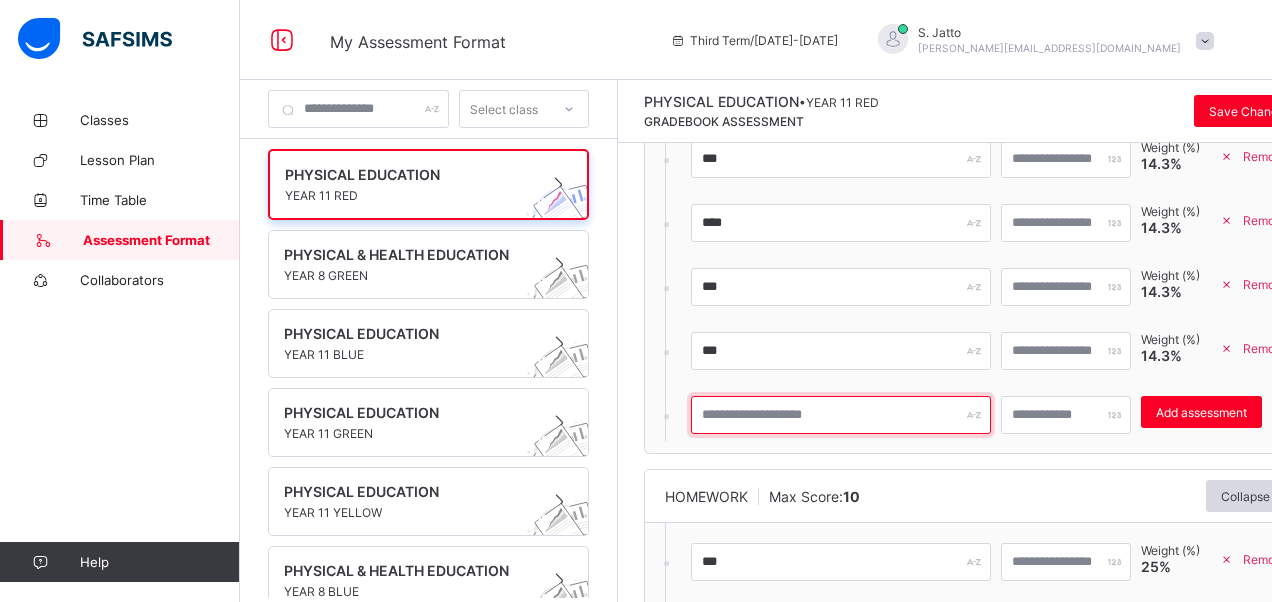 click at bounding box center (841, 415) 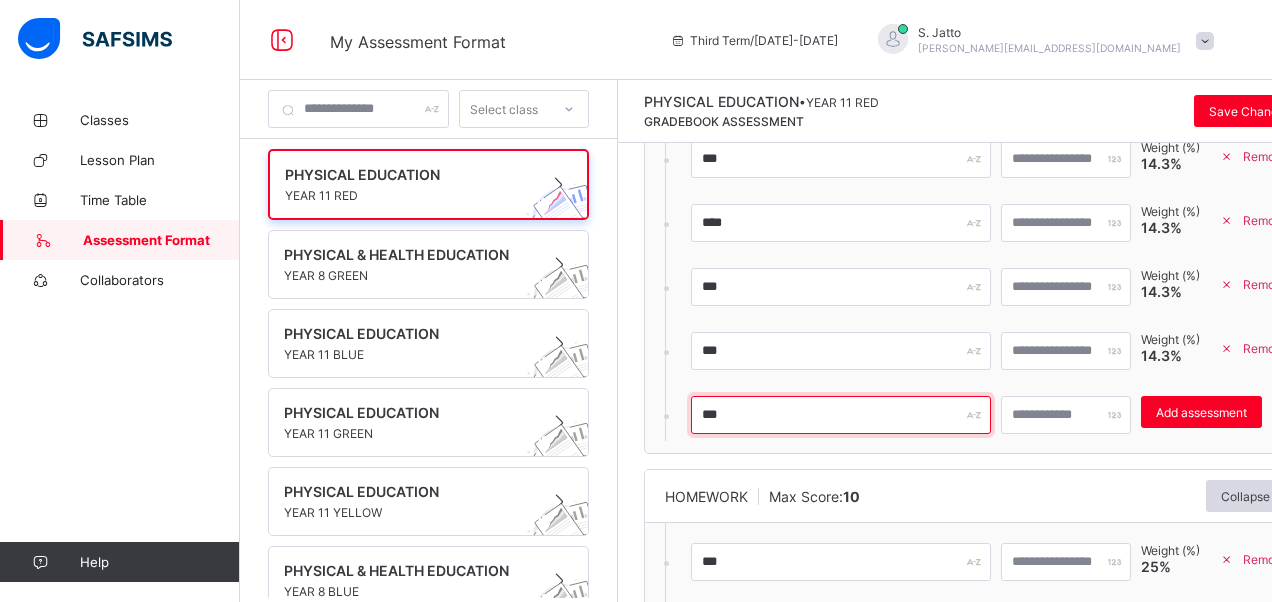 type on "***" 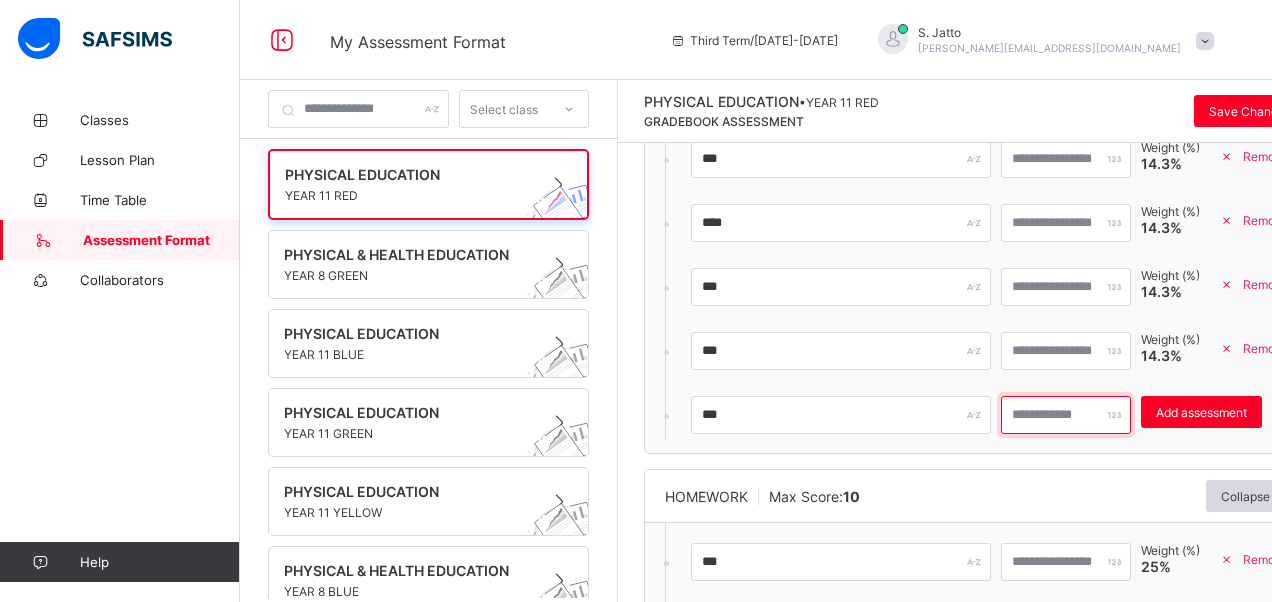 click on "*" at bounding box center [1066, 415] 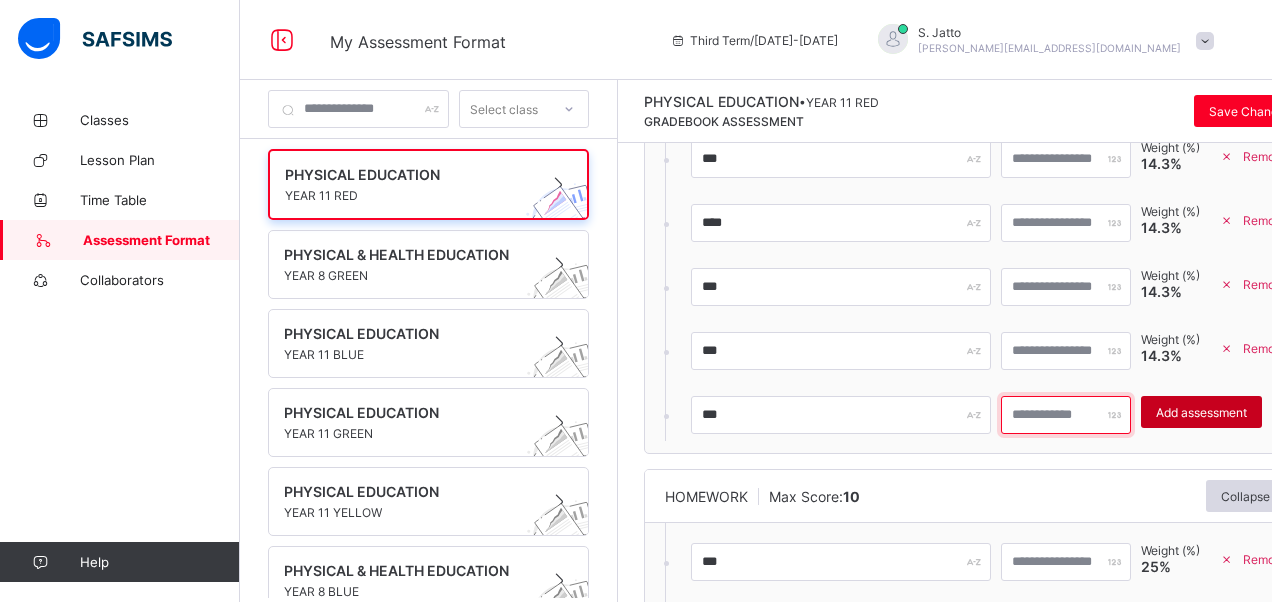 type on "**" 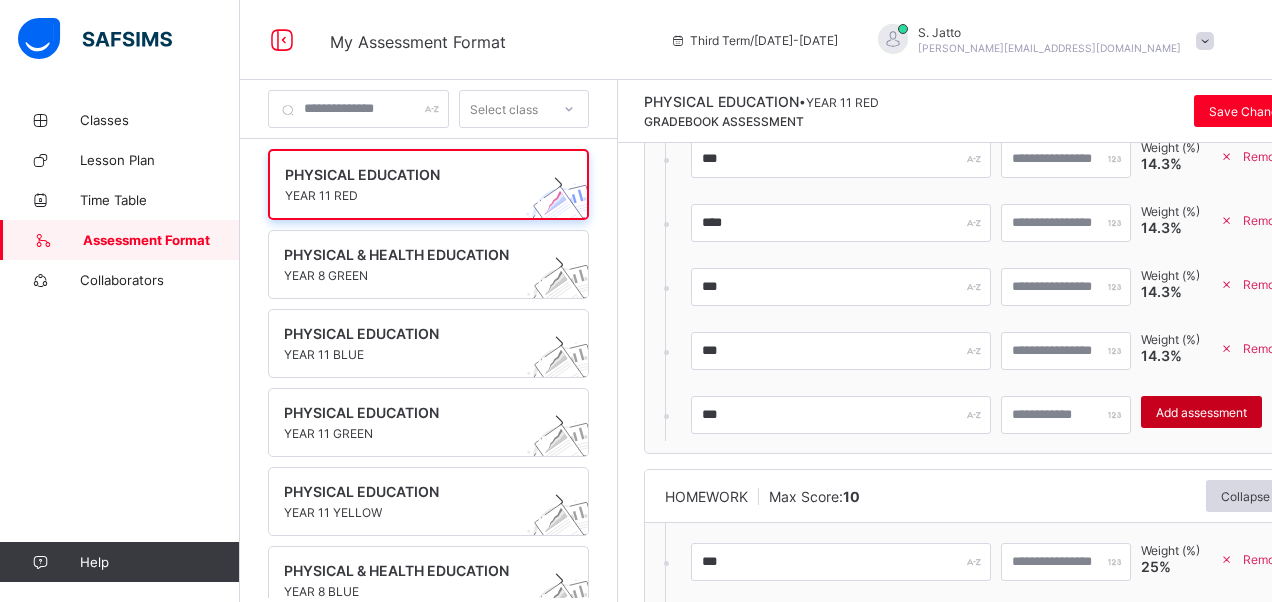 click on "Add assessment" at bounding box center (1201, 412) 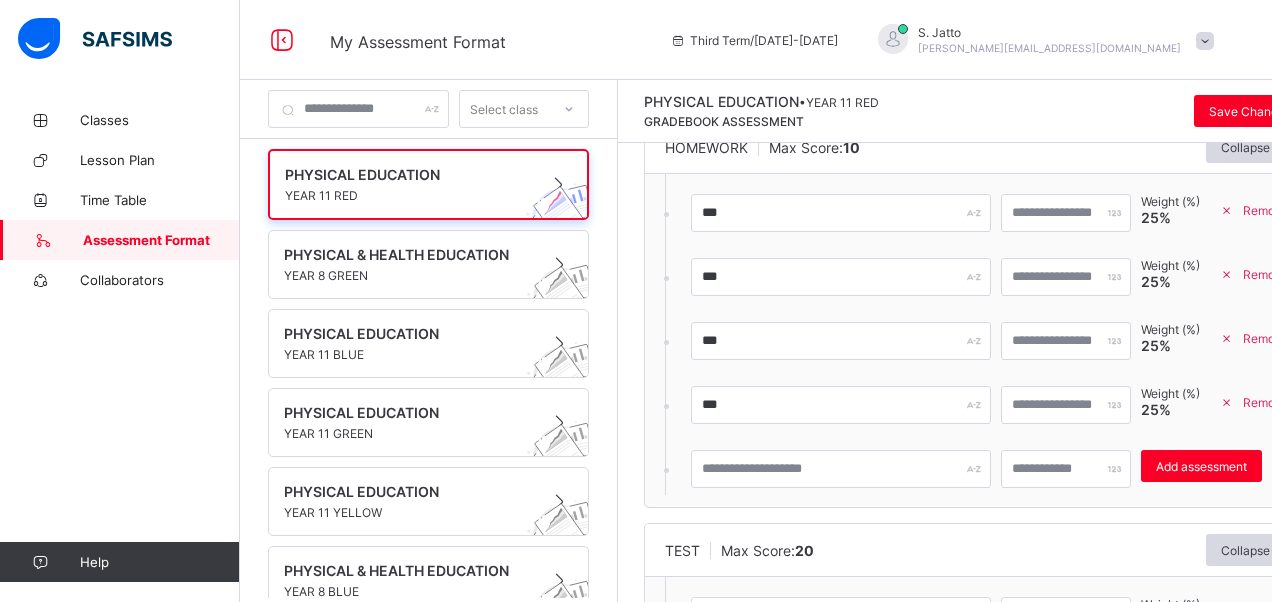 scroll, scrollTop: 800, scrollLeft: 0, axis: vertical 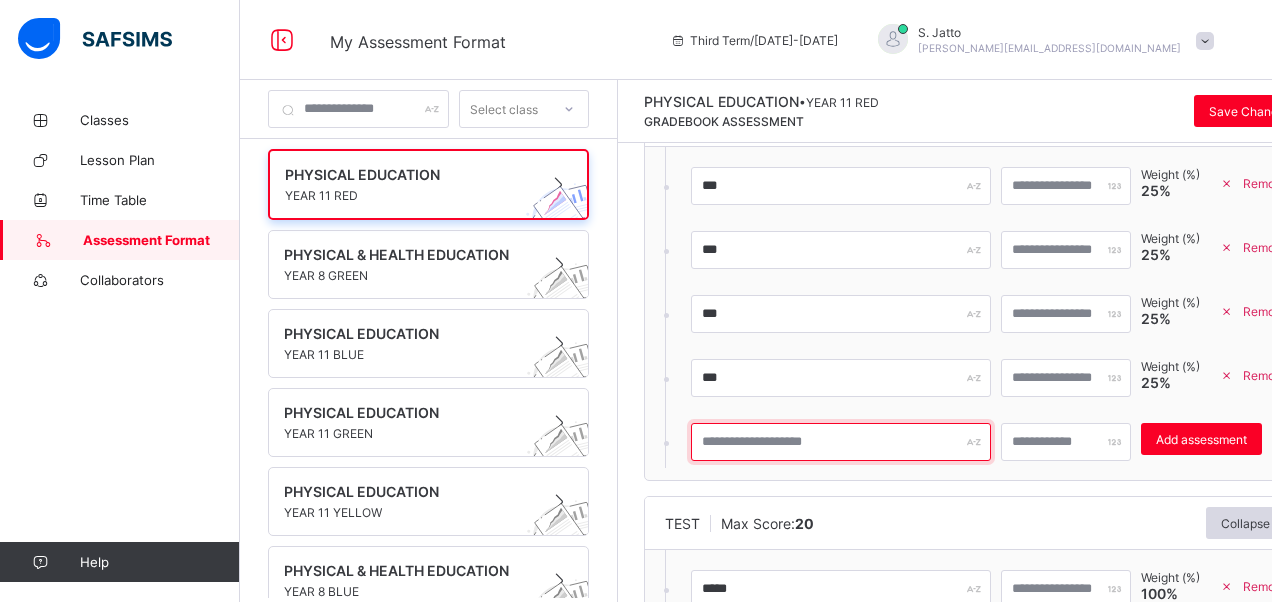 click at bounding box center [841, 442] 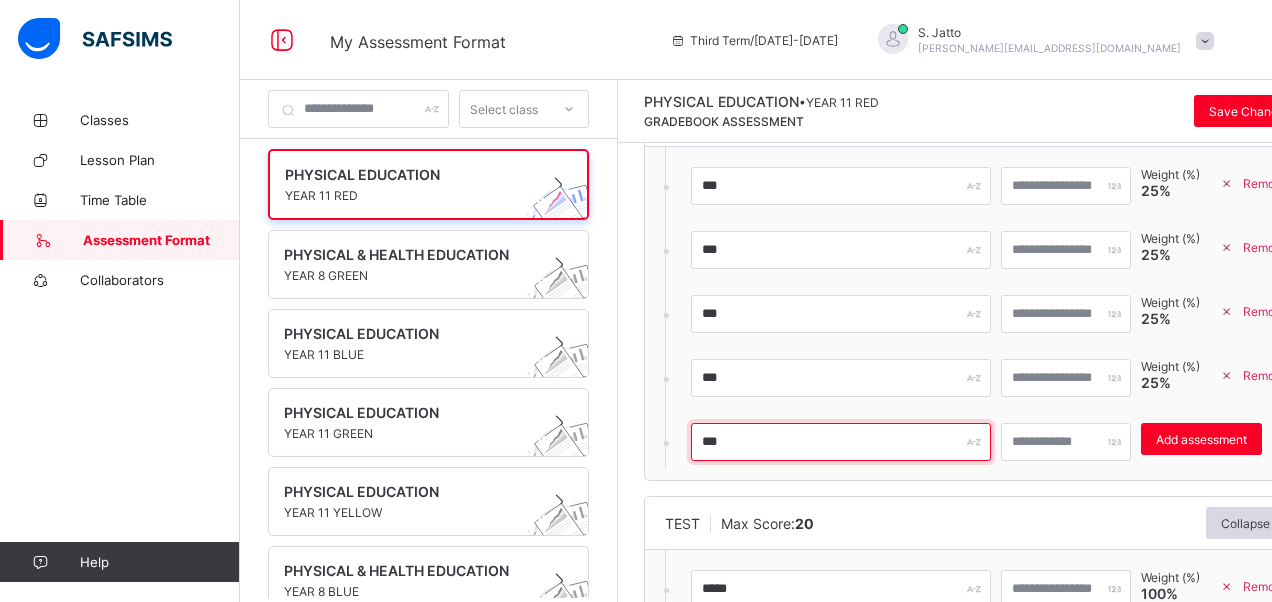 type on "***" 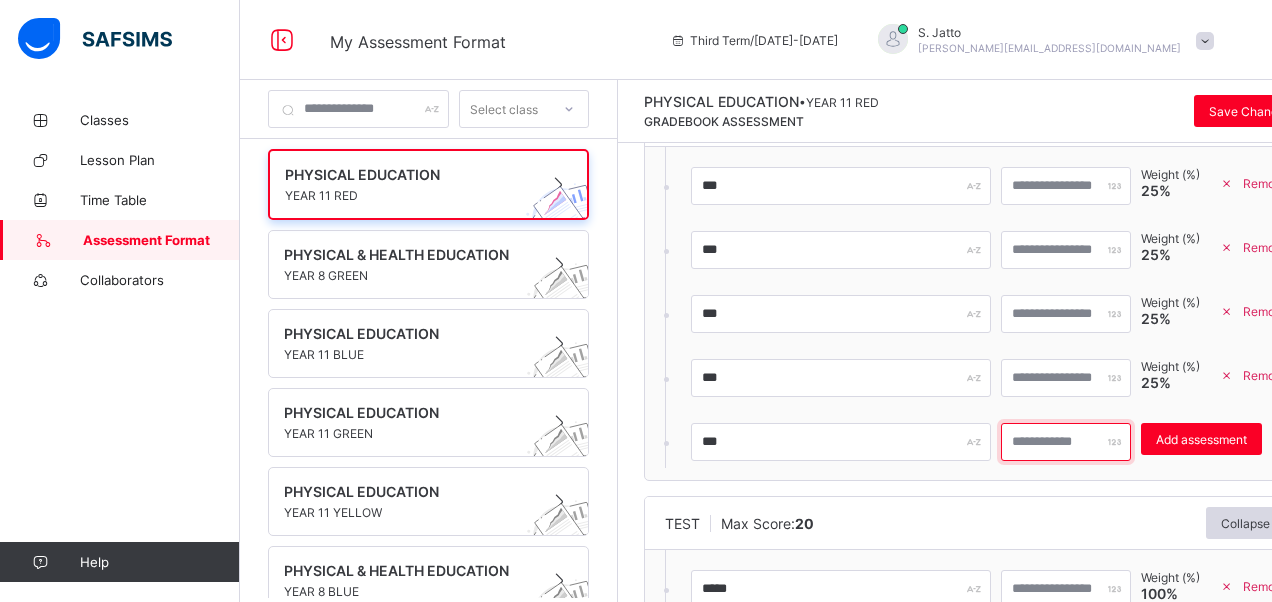click at bounding box center [1066, 442] 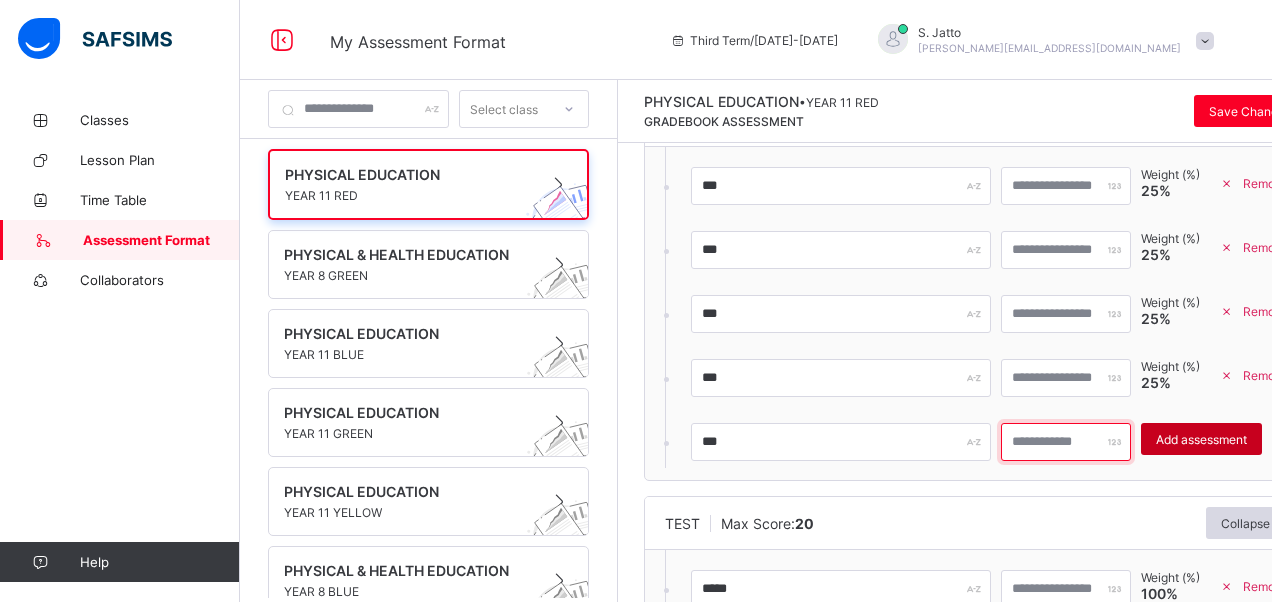 type on "**" 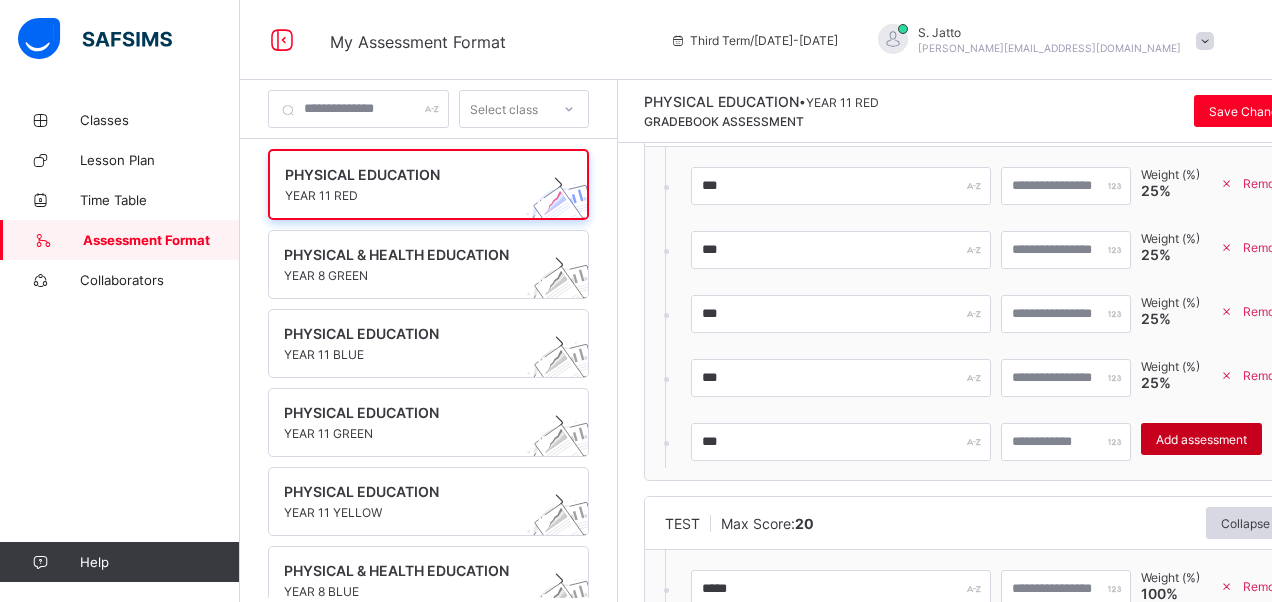 click on "Add assessment" at bounding box center (1201, 439) 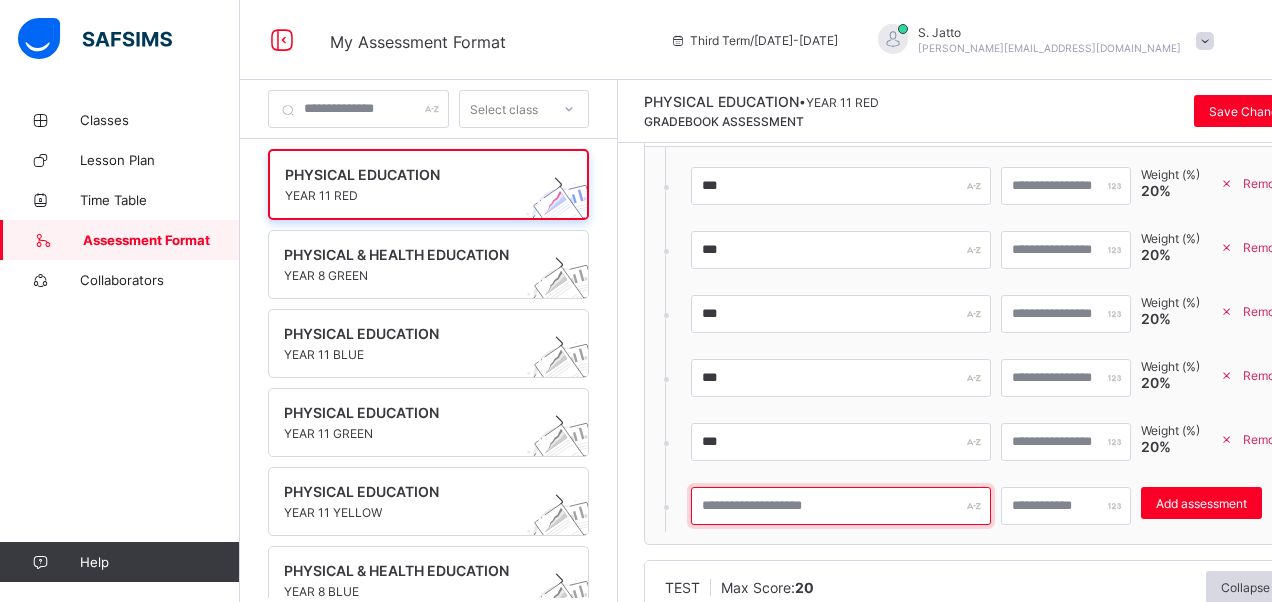 click at bounding box center [841, 506] 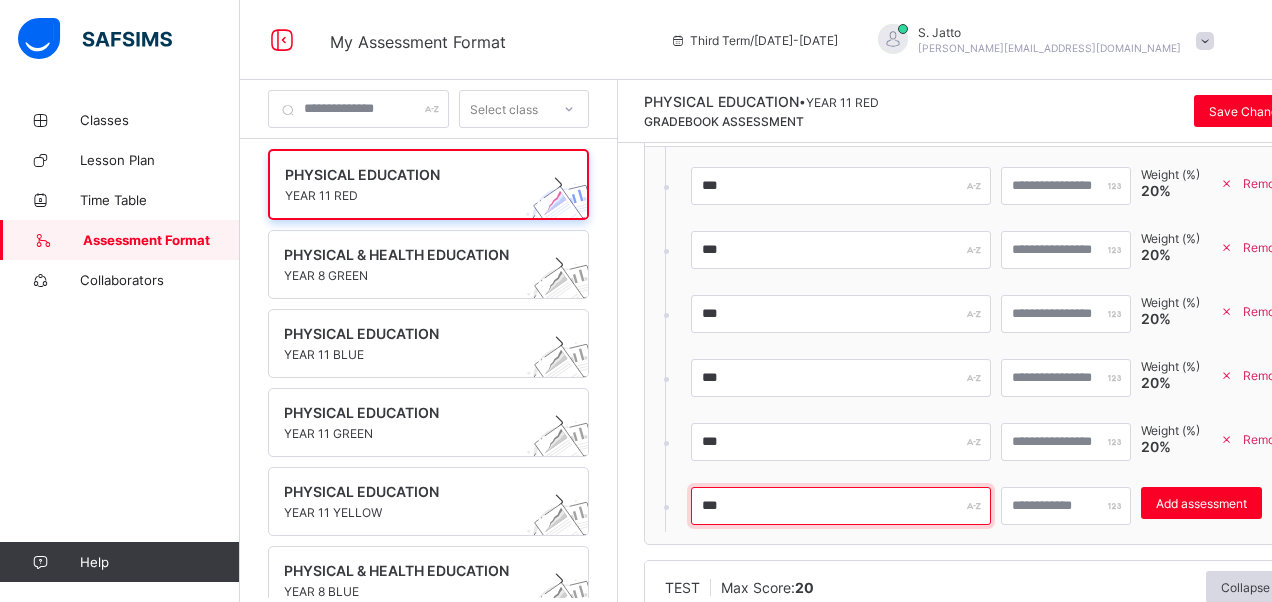 type on "***" 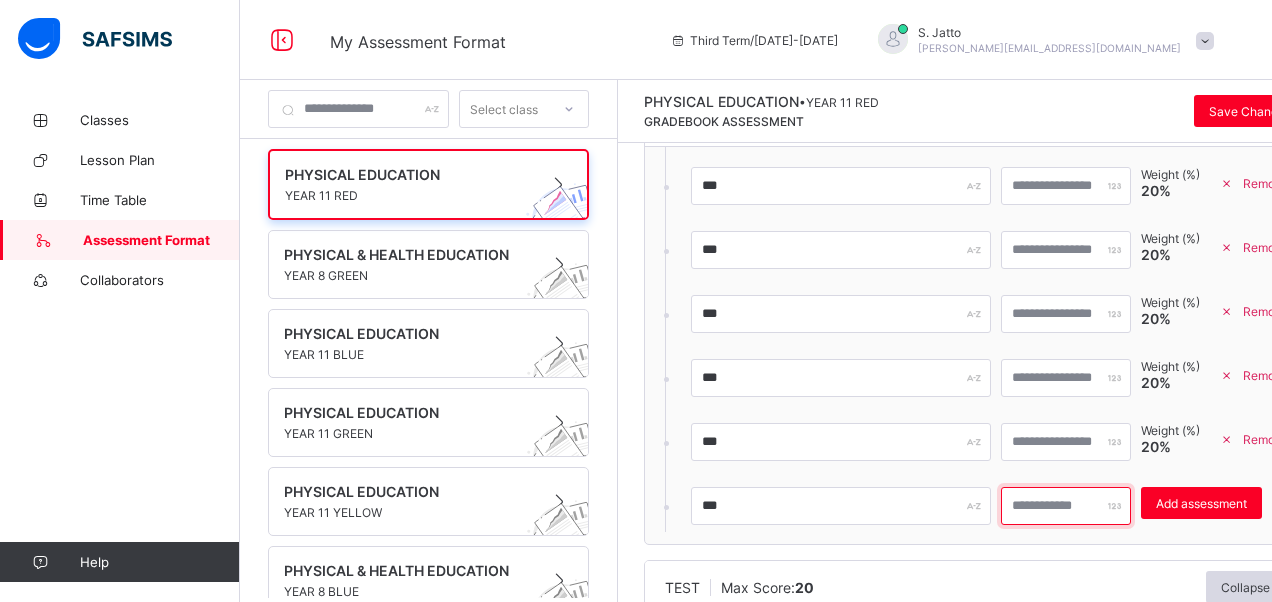 click on "*" at bounding box center [1066, 506] 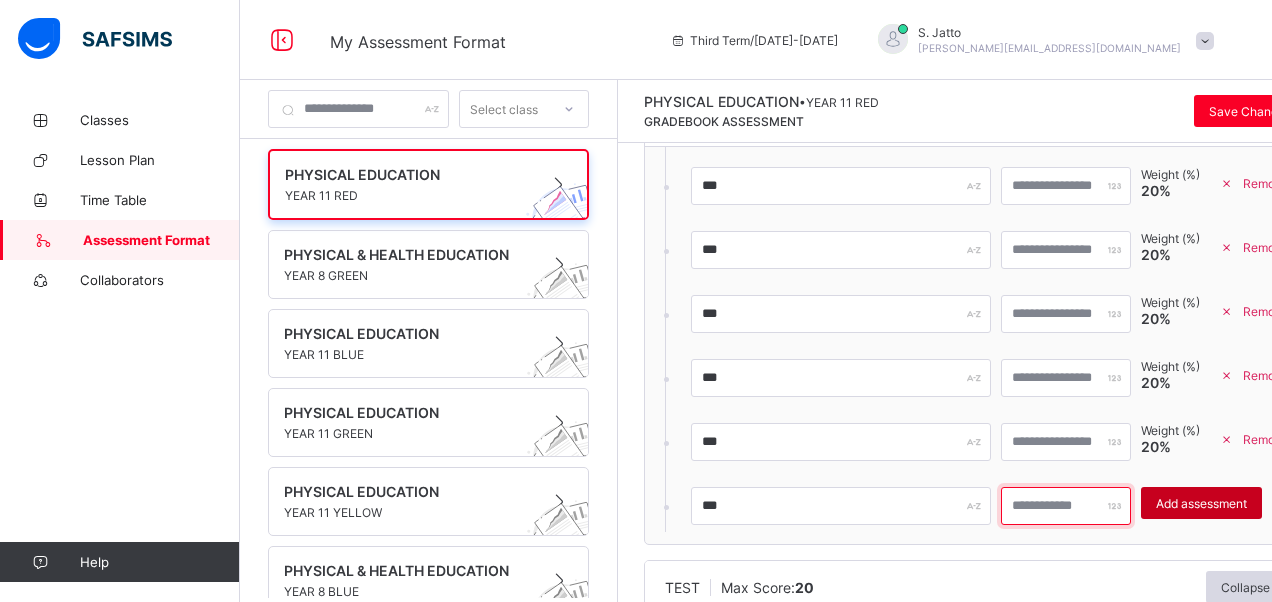 type on "**" 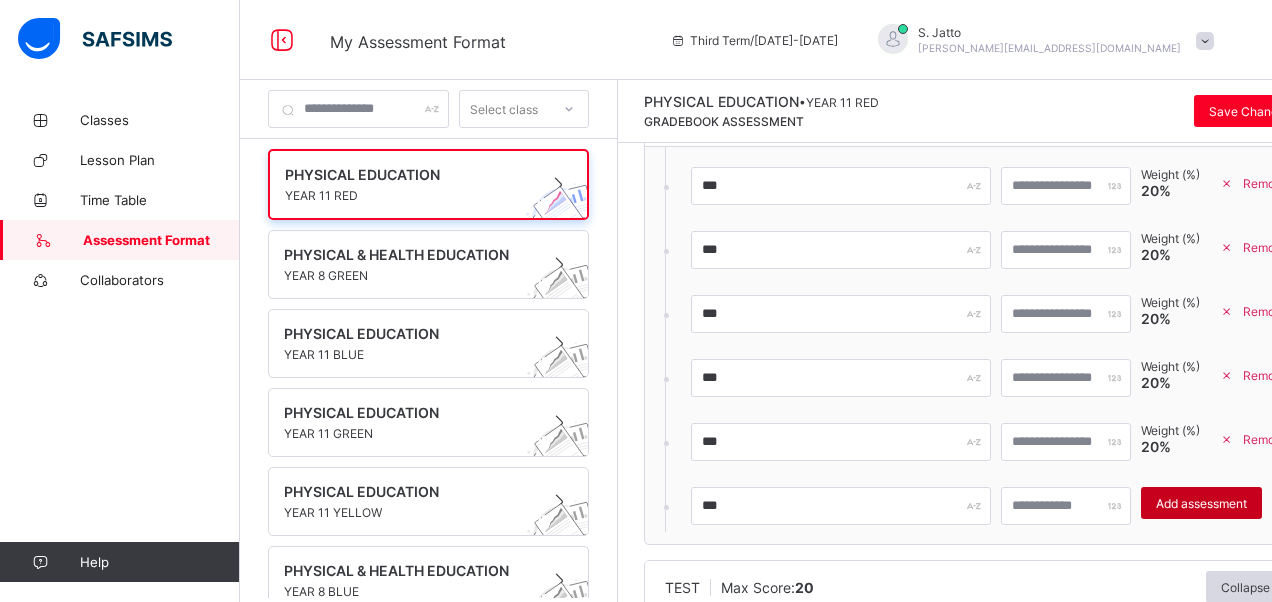 click on "Add assessment" at bounding box center (1201, 503) 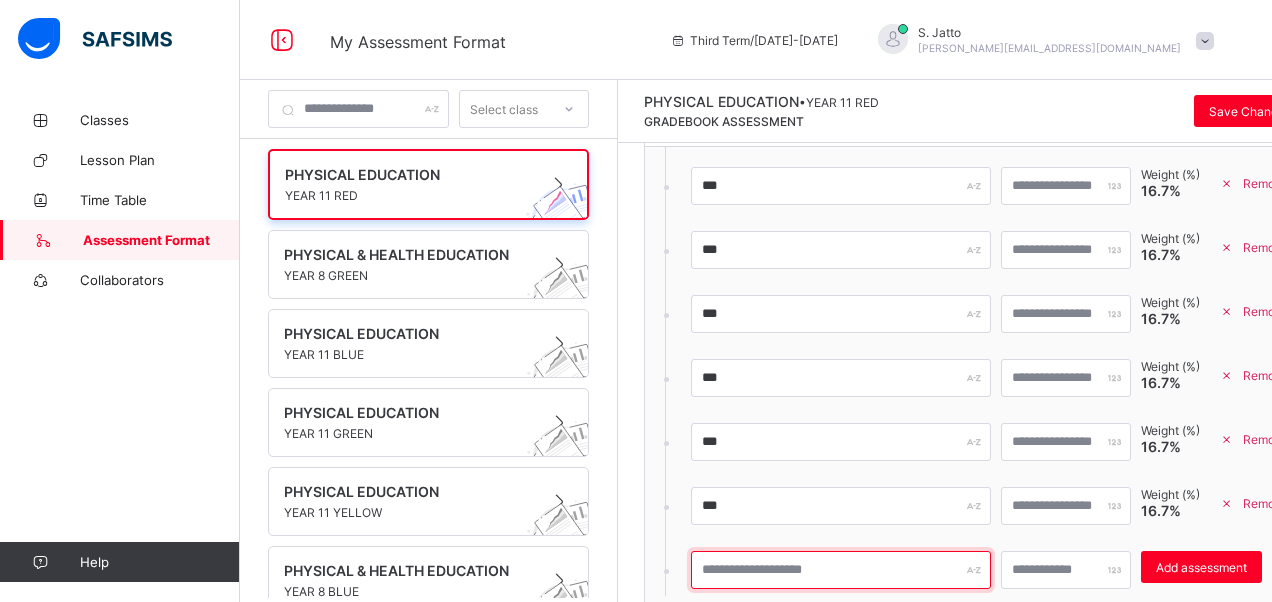 click at bounding box center (841, 570) 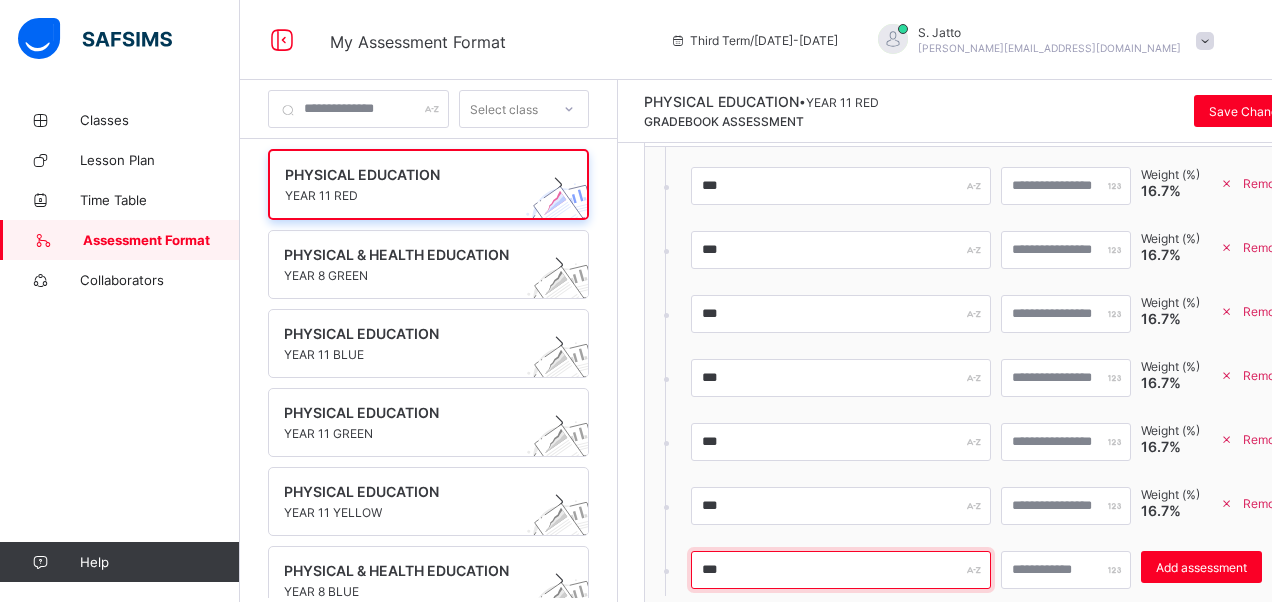 type on "***" 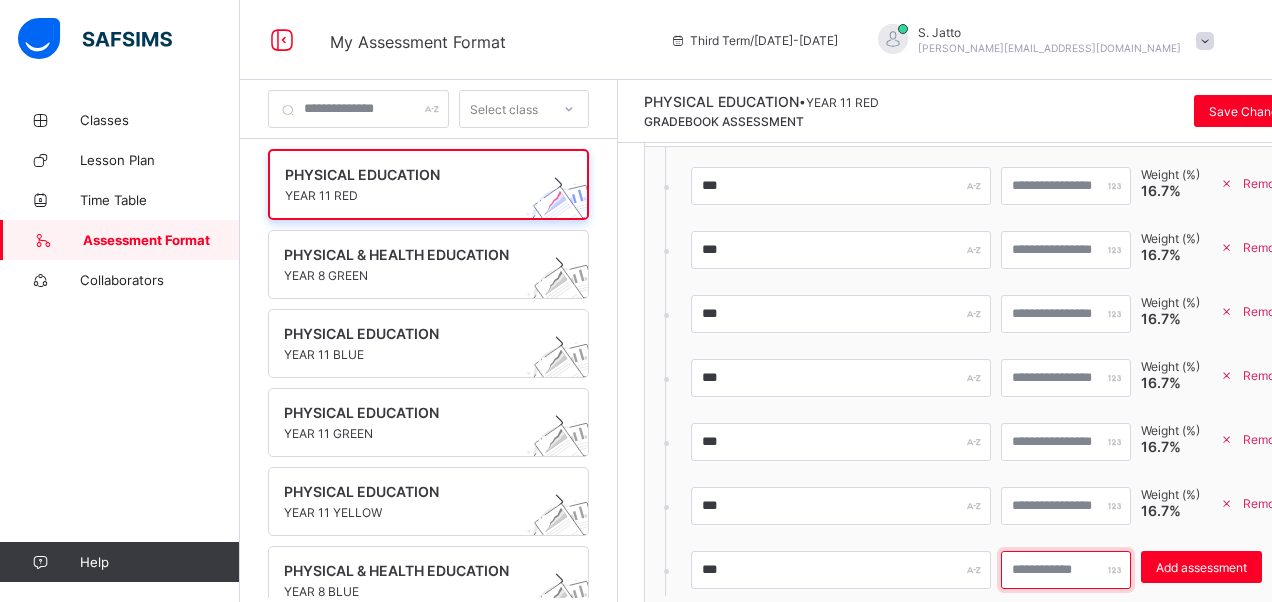 click on "*" at bounding box center (1066, 570) 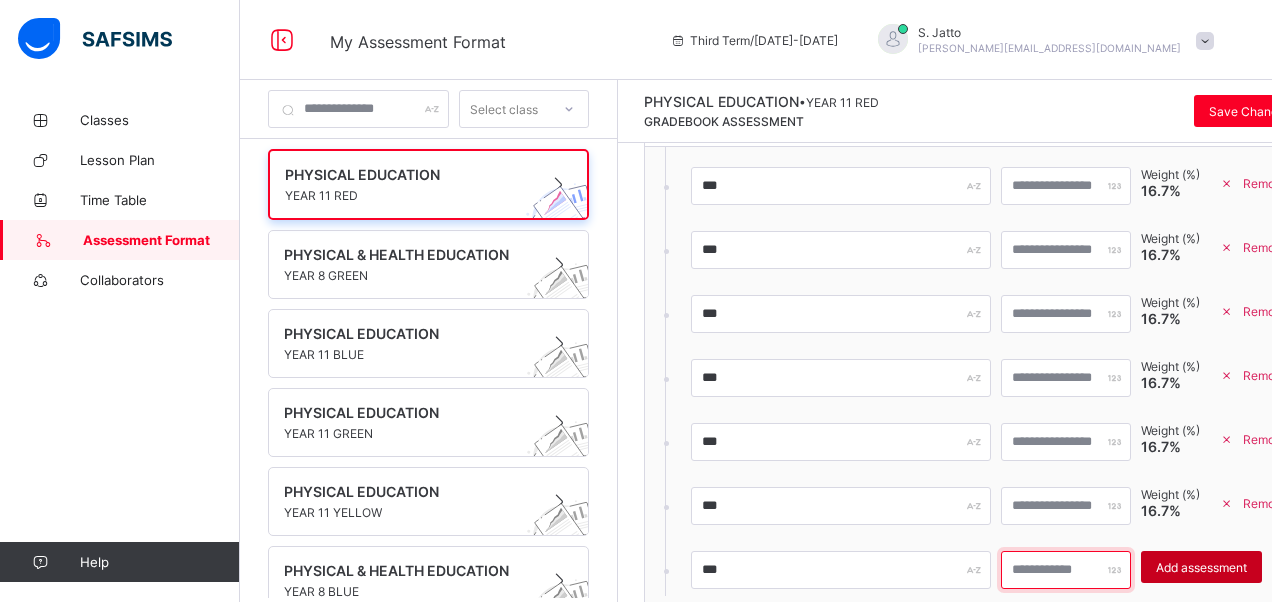 type on "**" 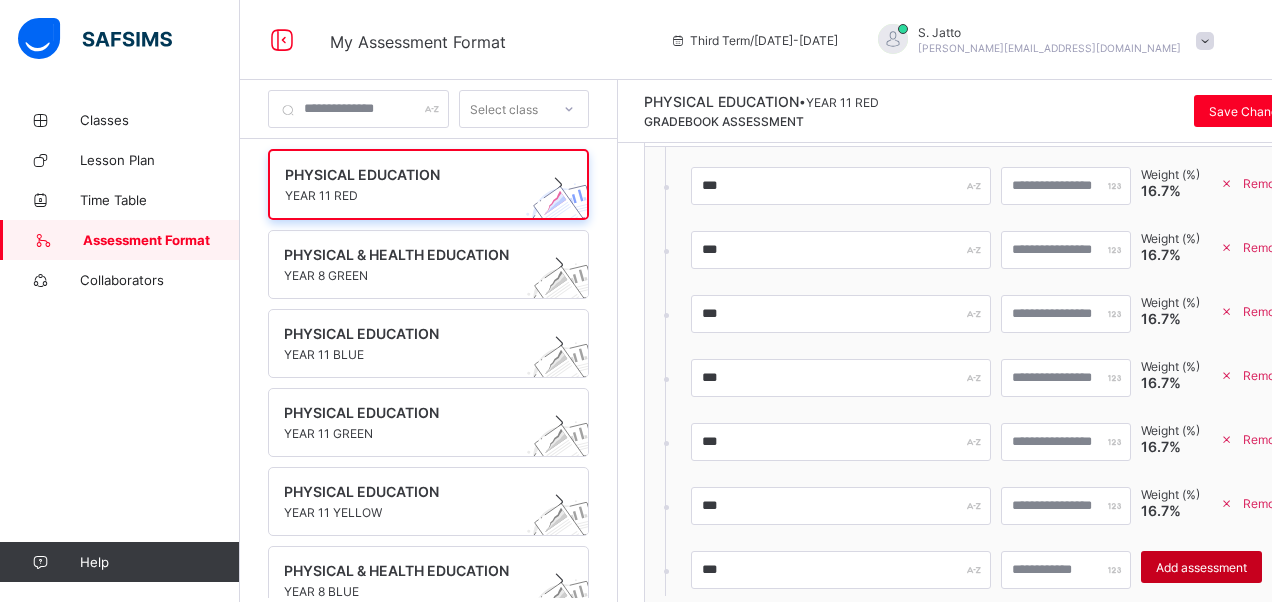 click on "Add assessment" at bounding box center (1201, 567) 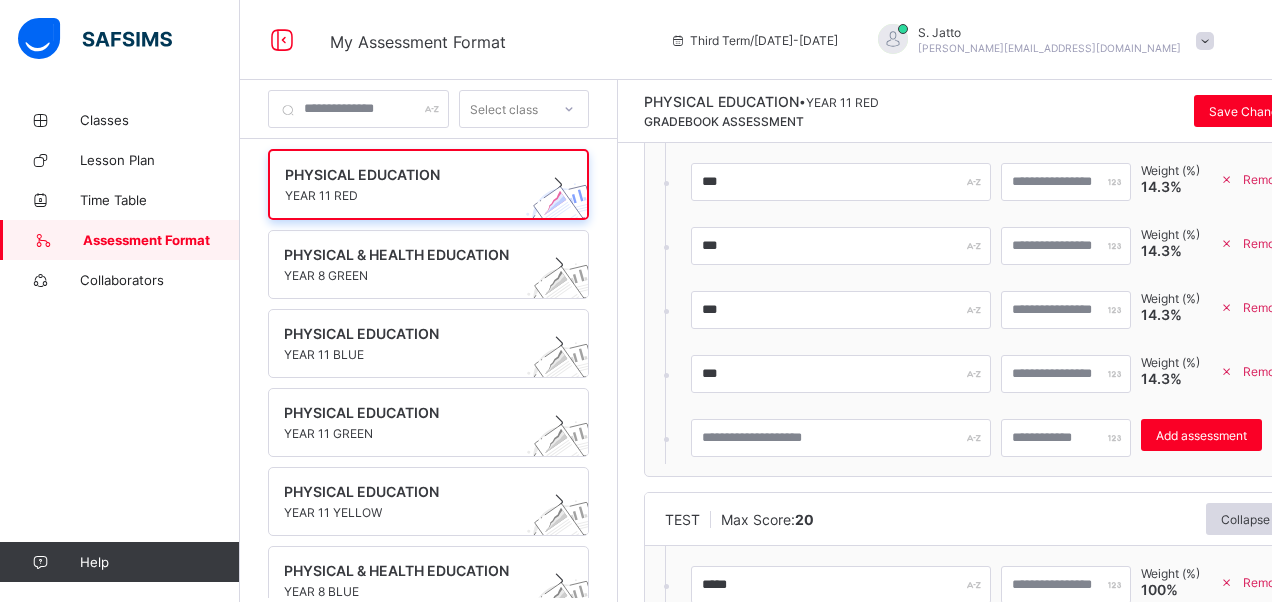 scroll, scrollTop: 1000, scrollLeft: 0, axis: vertical 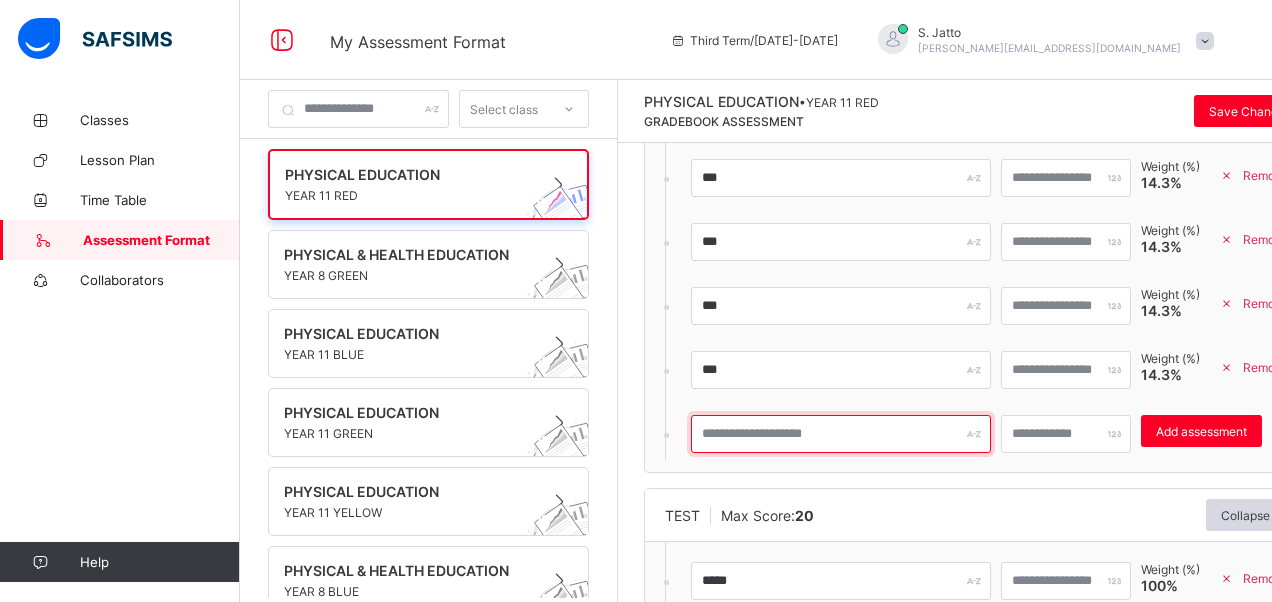 click at bounding box center (841, 434) 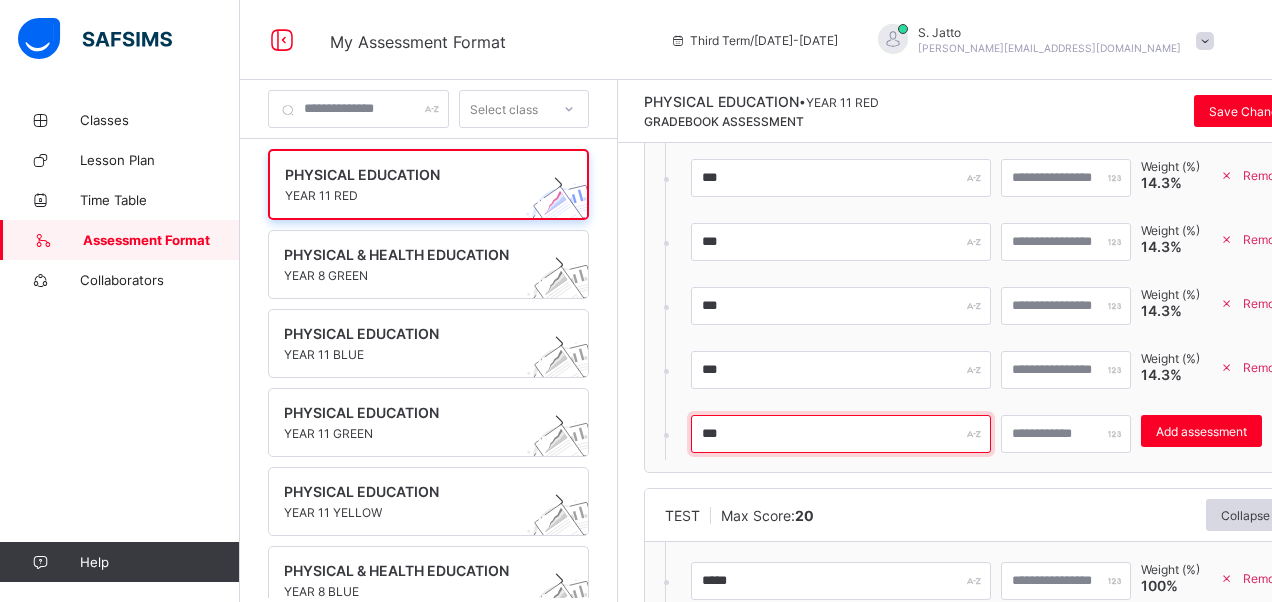 type on "***" 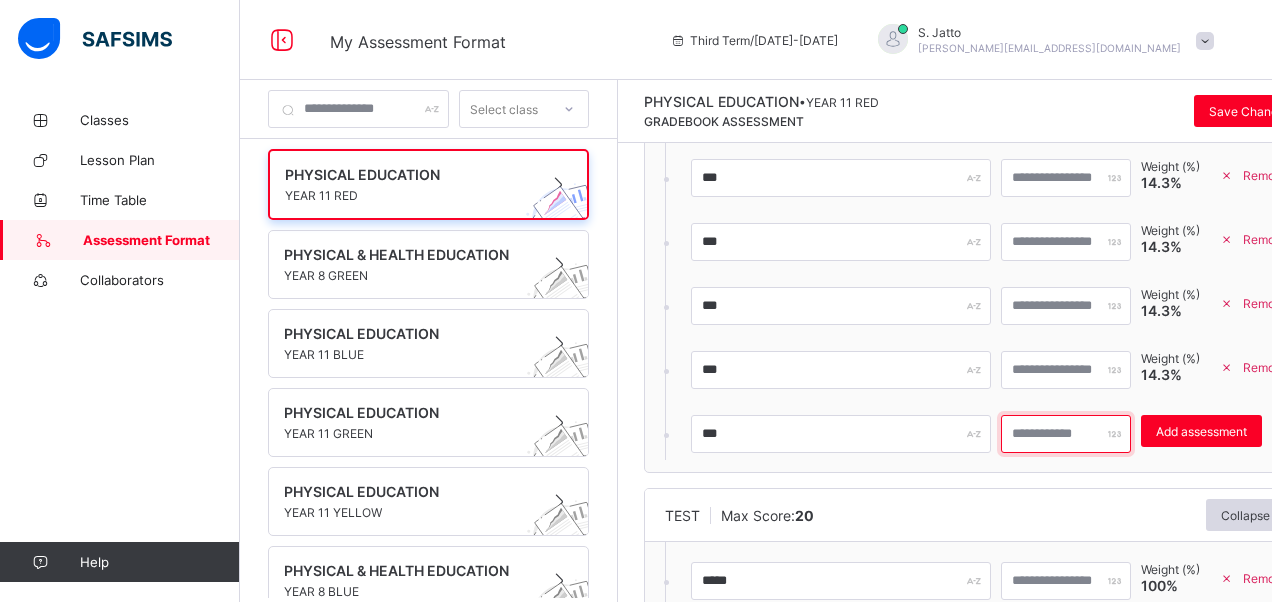 click on "*" at bounding box center [1066, 434] 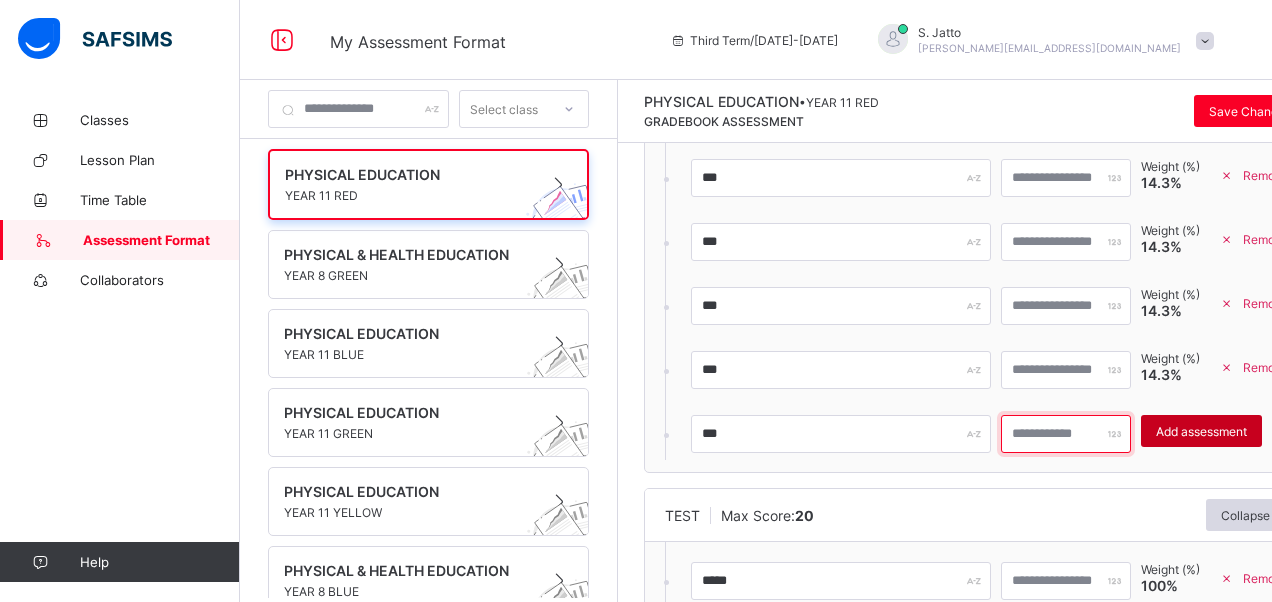 type on "**" 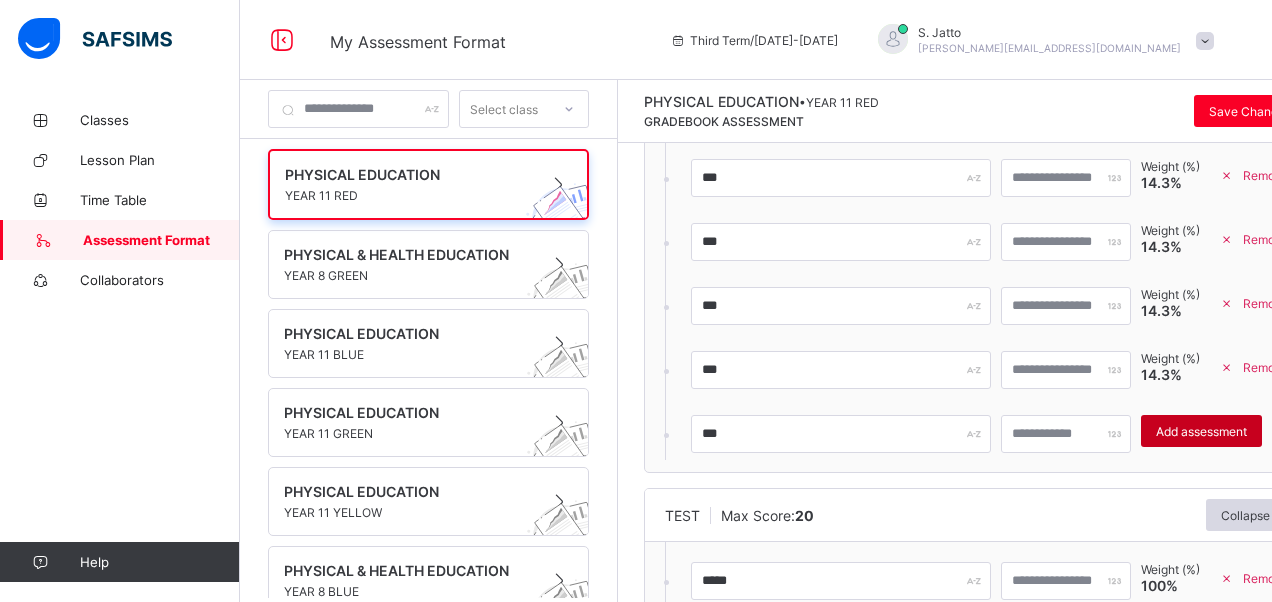 click on "Add assessment" at bounding box center [1201, 431] 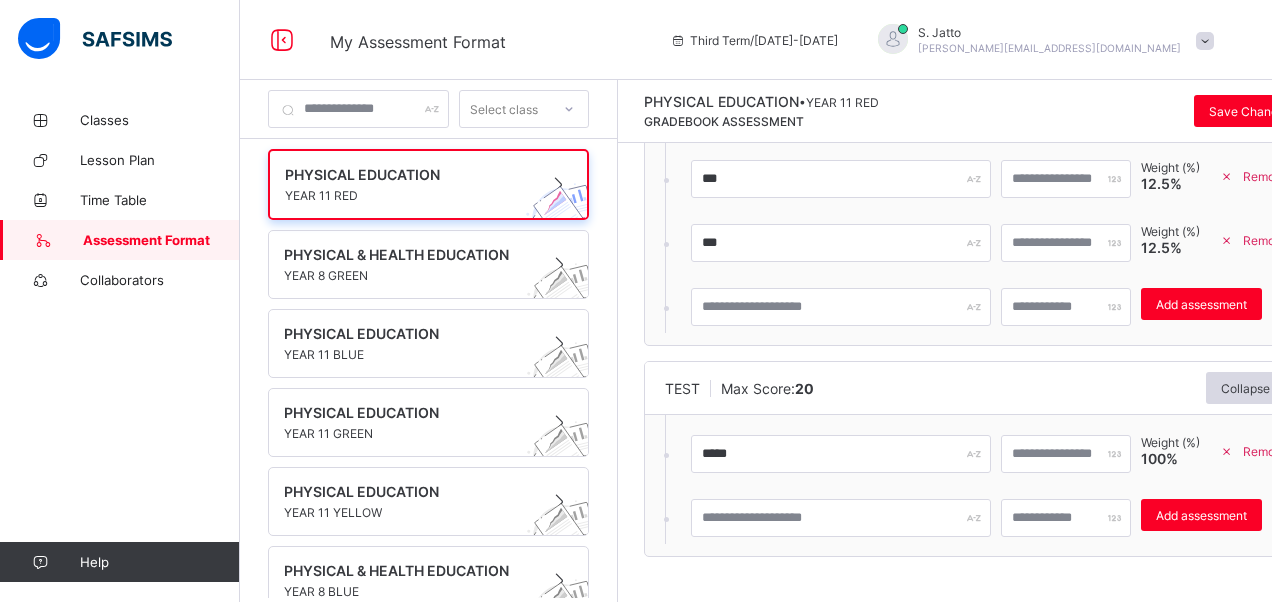 scroll, scrollTop: 1193, scrollLeft: 0, axis: vertical 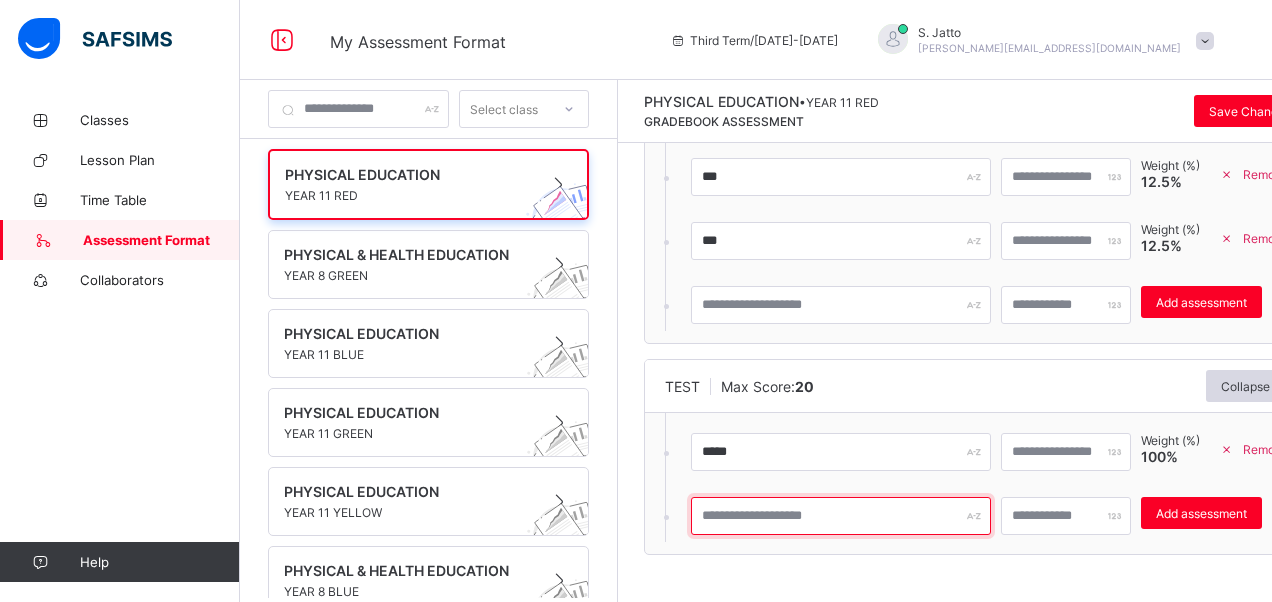 click at bounding box center (841, 516) 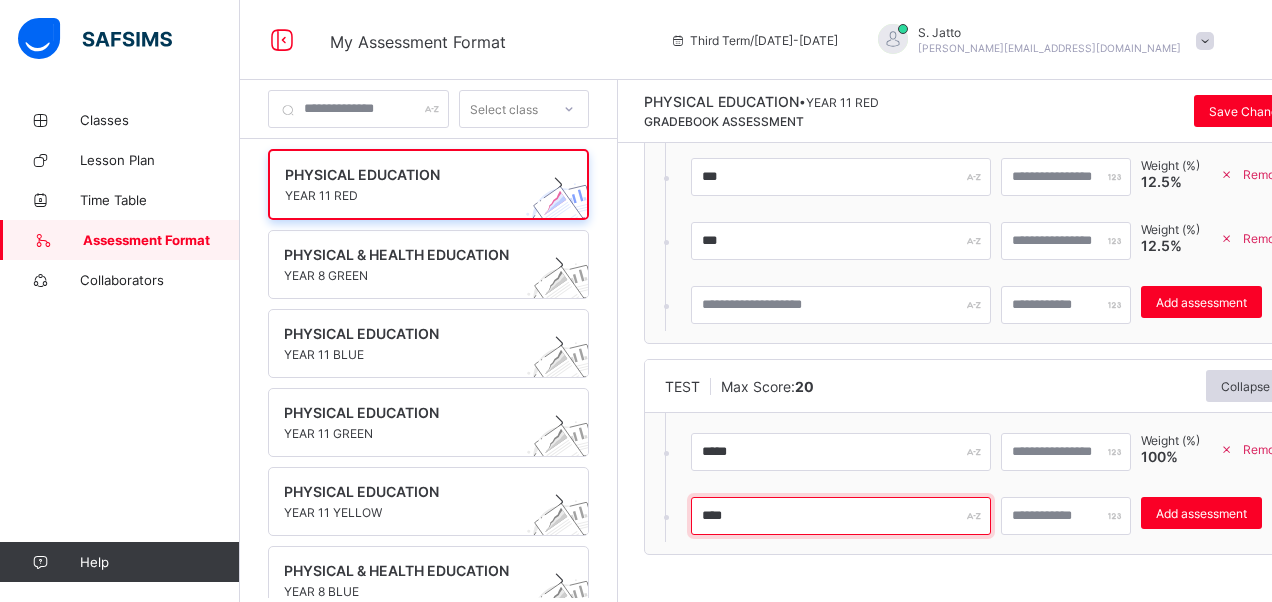 type on "****" 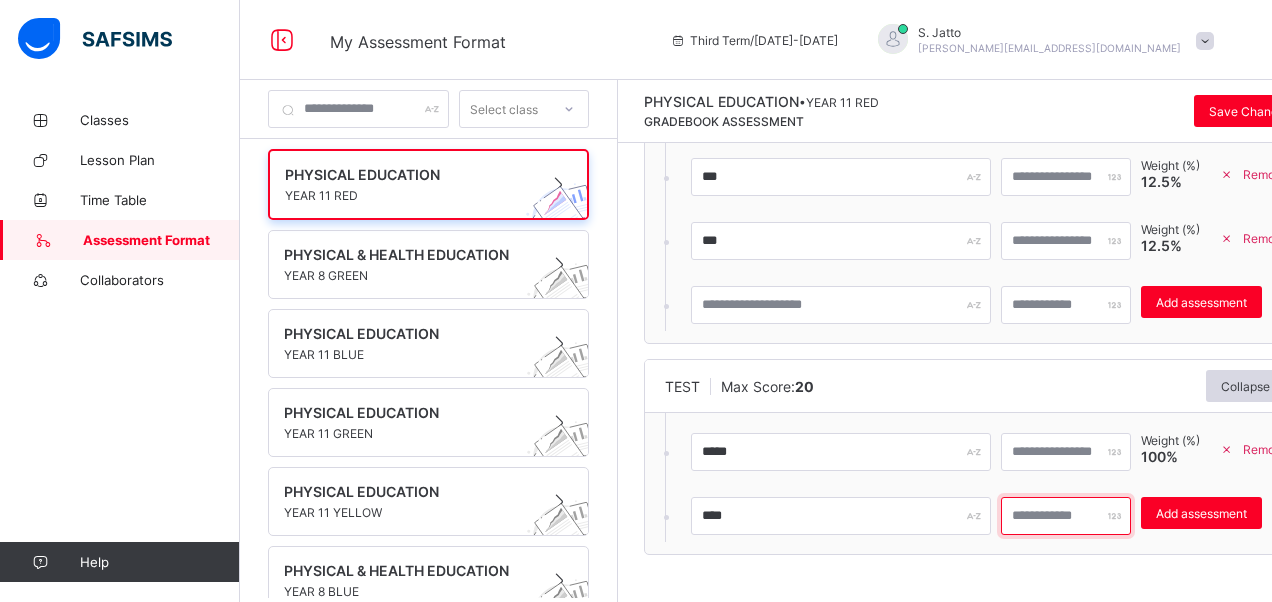 click at bounding box center (1066, 516) 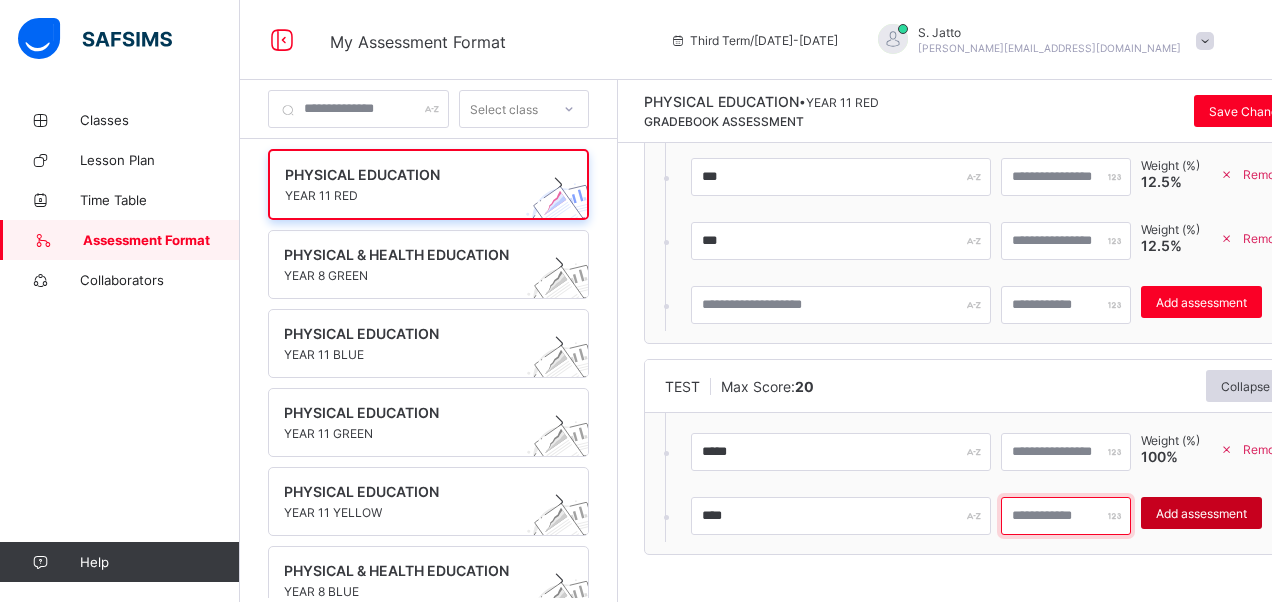 type on "**" 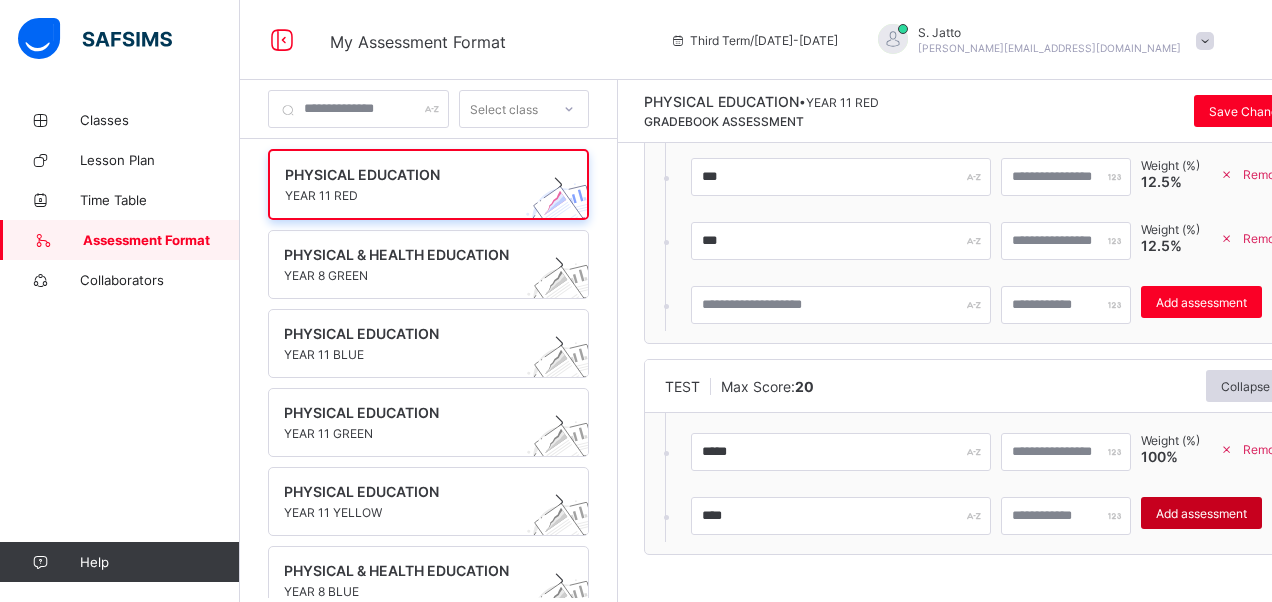 click on "Add assessment" at bounding box center [1201, 513] 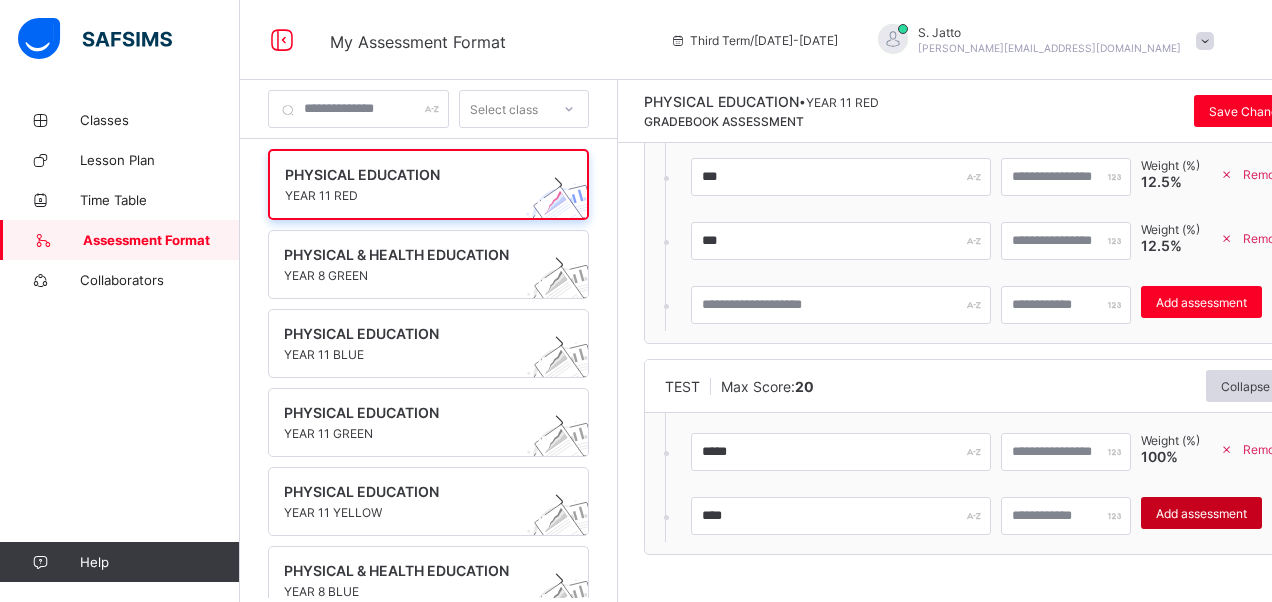 type 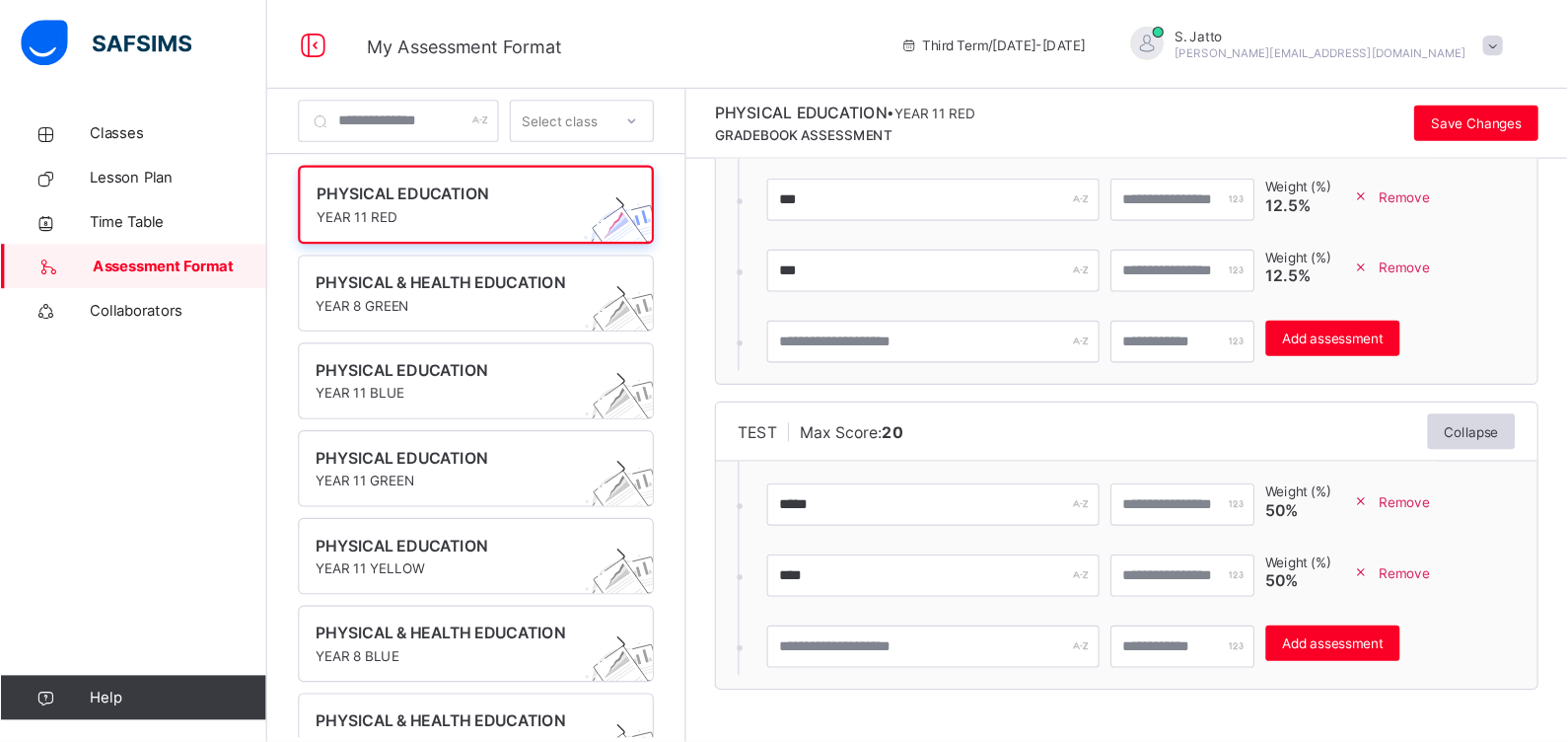 scroll, scrollTop: 1093, scrollLeft: 0, axis: vertical 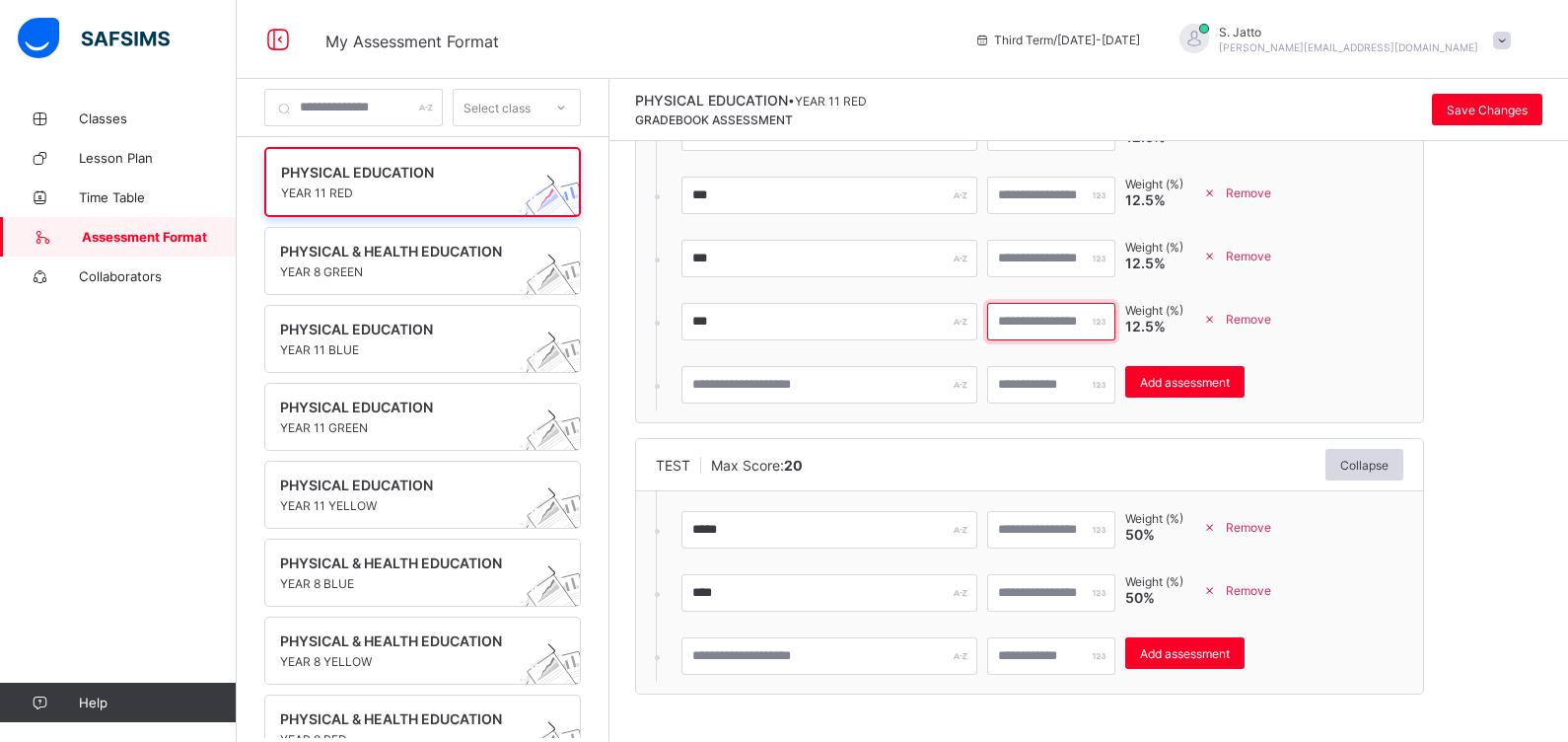 drag, startPoint x: 1205, startPoint y: 0, endPoint x: 1104, endPoint y: 345, distance: 359.48018 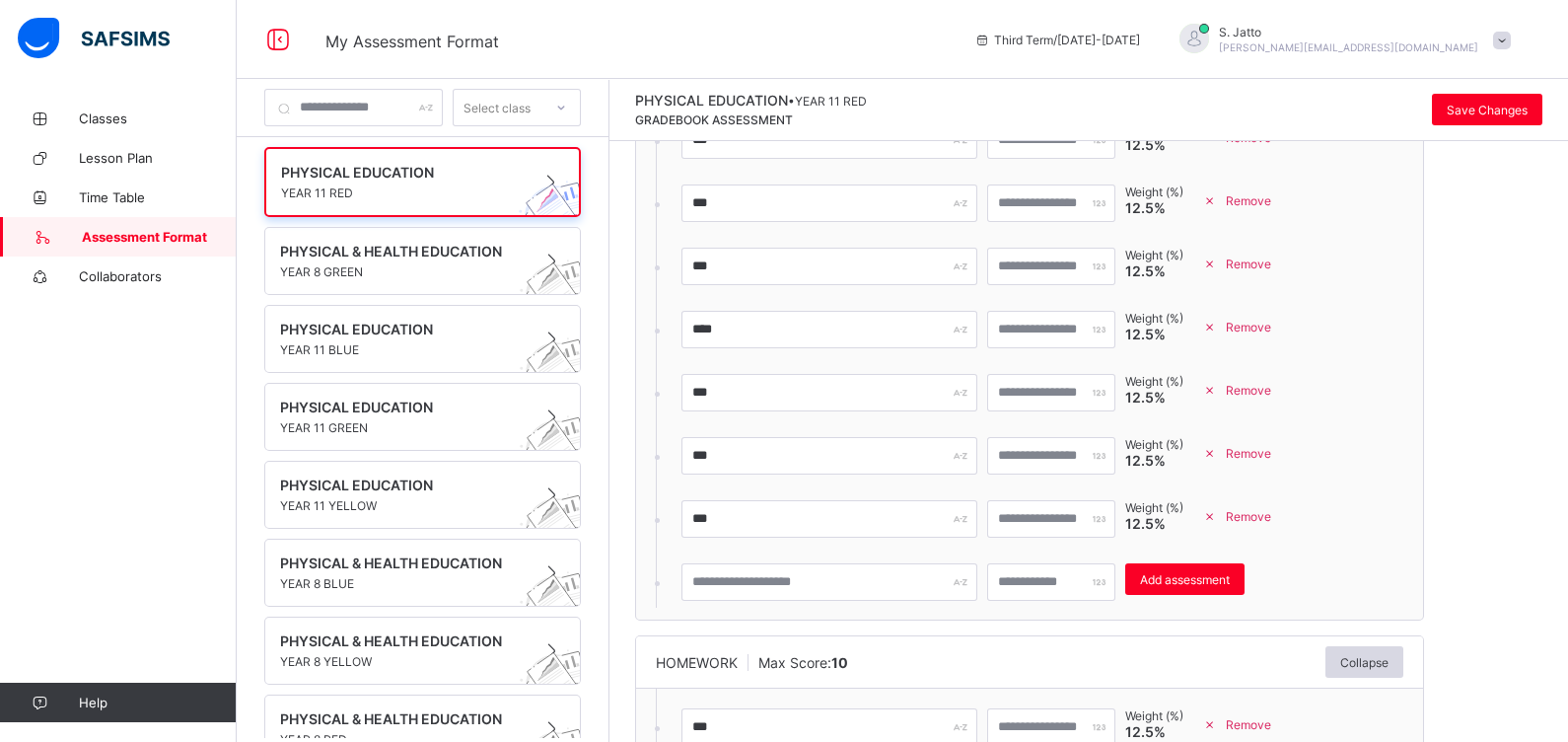 scroll, scrollTop: 0, scrollLeft: 0, axis: both 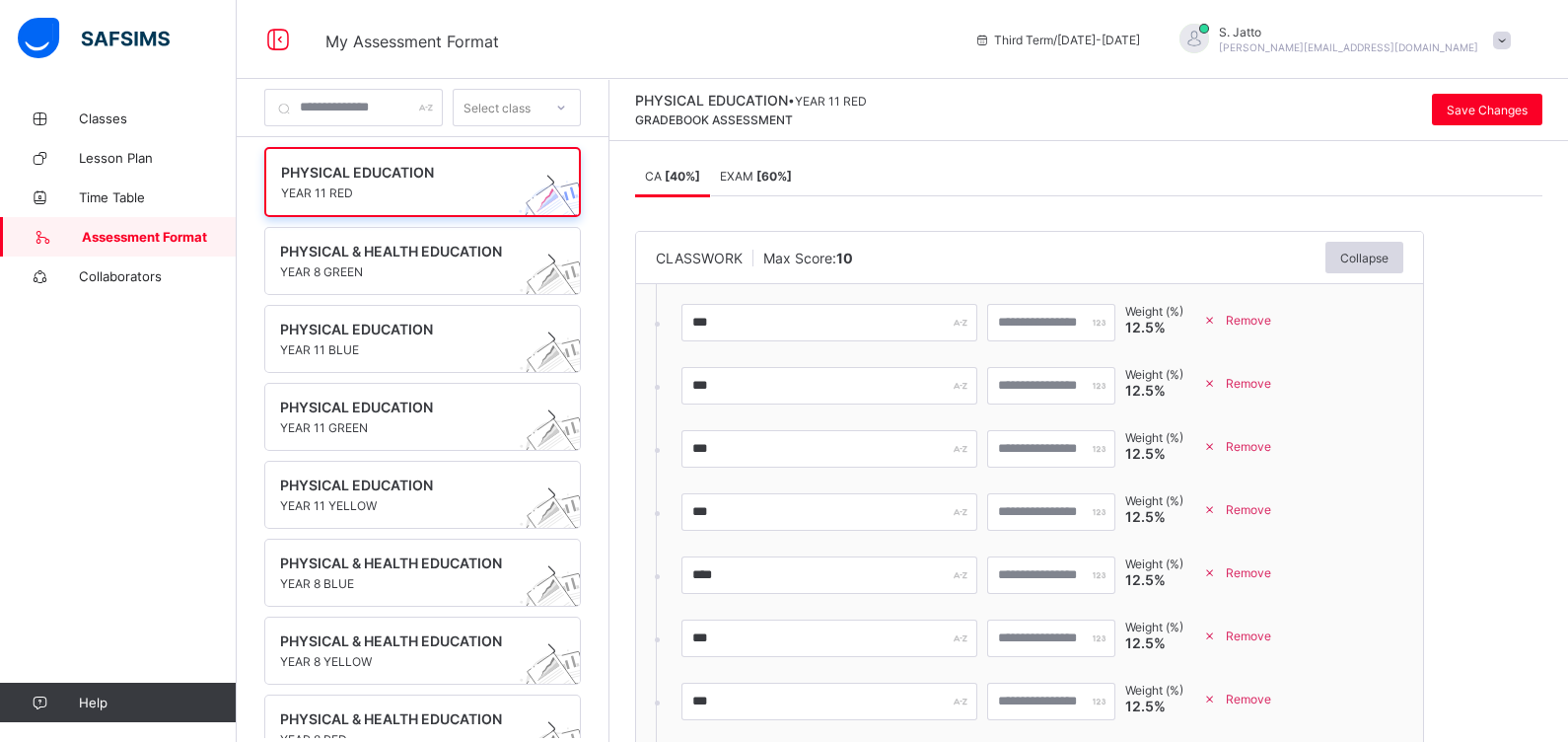 click on "EXAM   [ 60 %]" at bounding box center (755, 176) 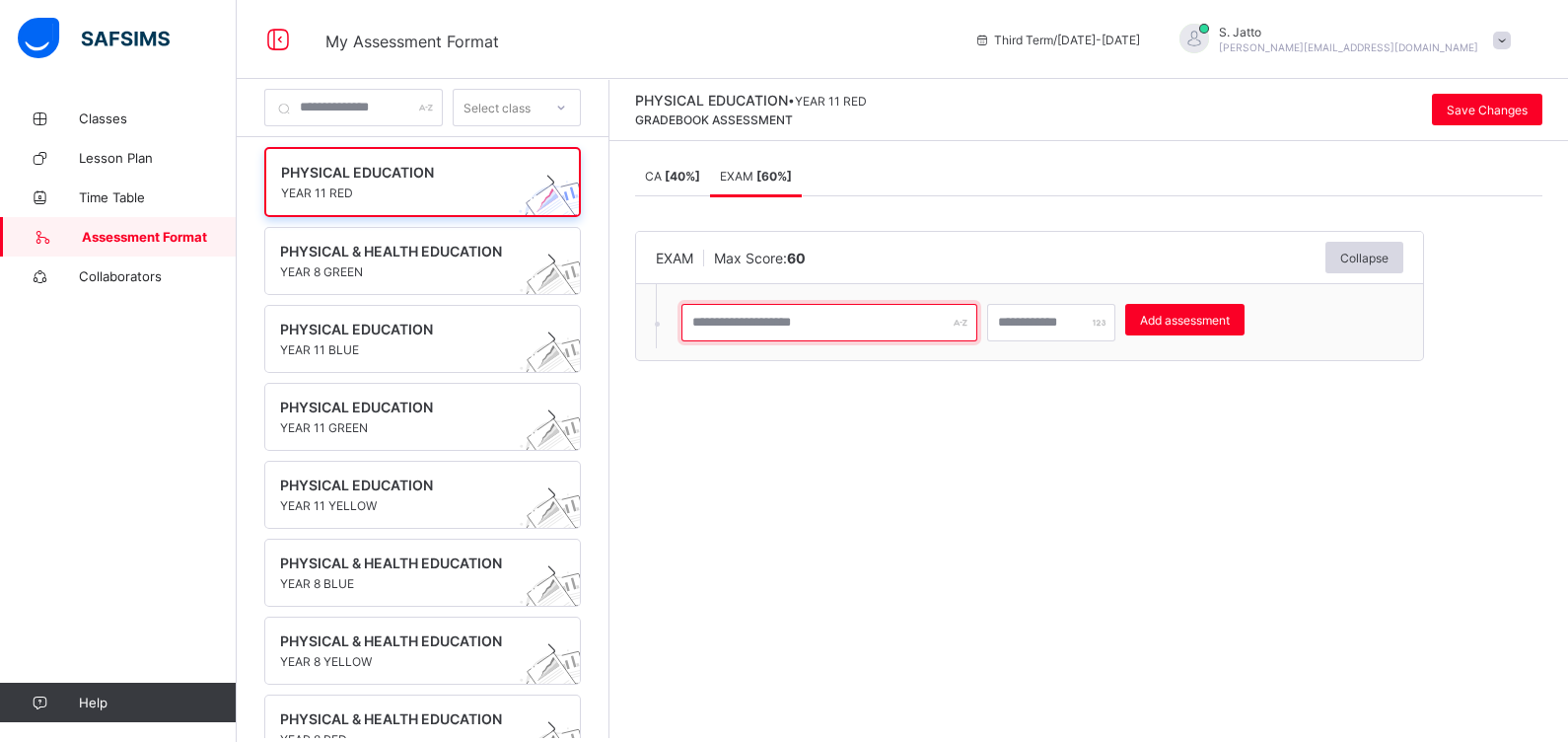 click at bounding box center (829, 323) 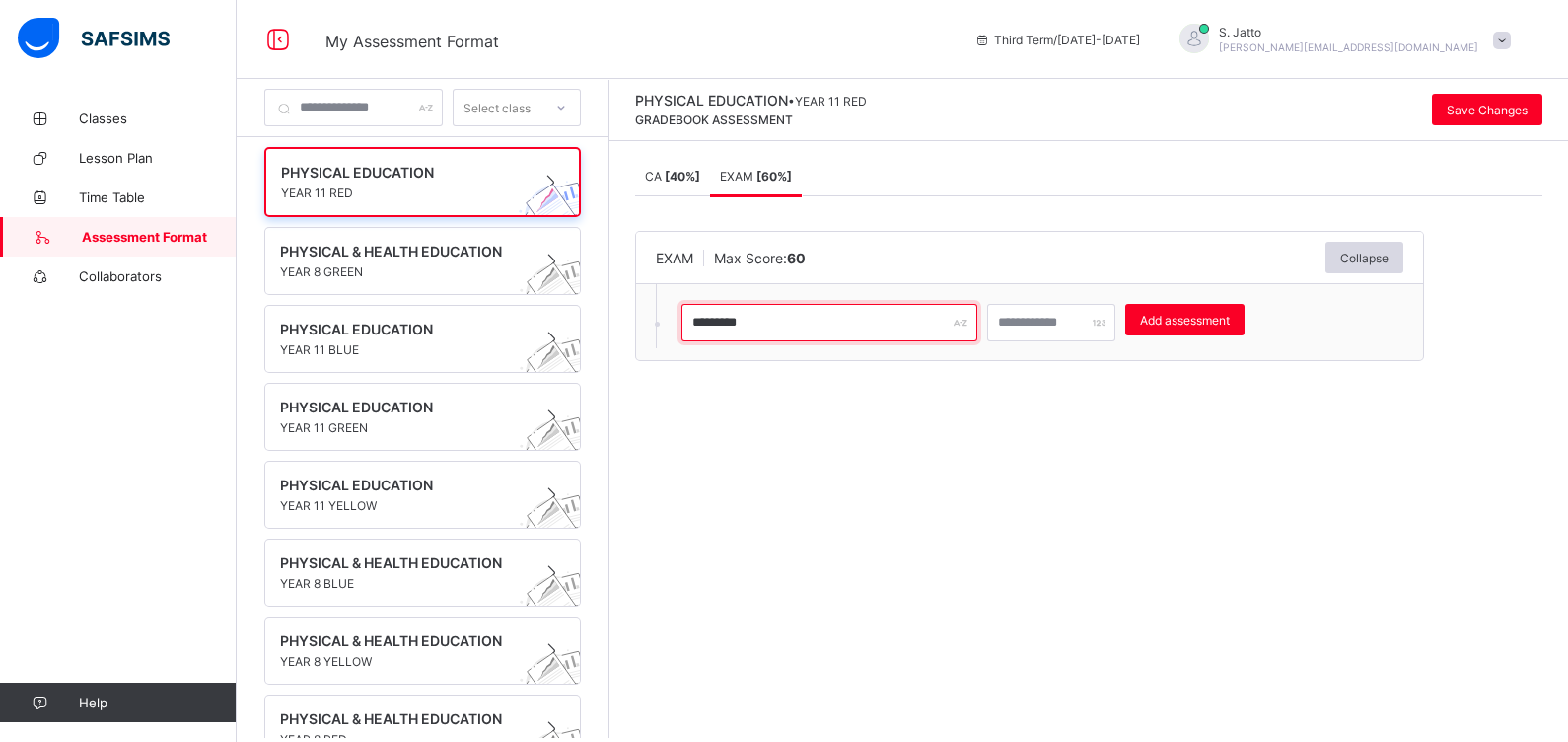 type on "*********" 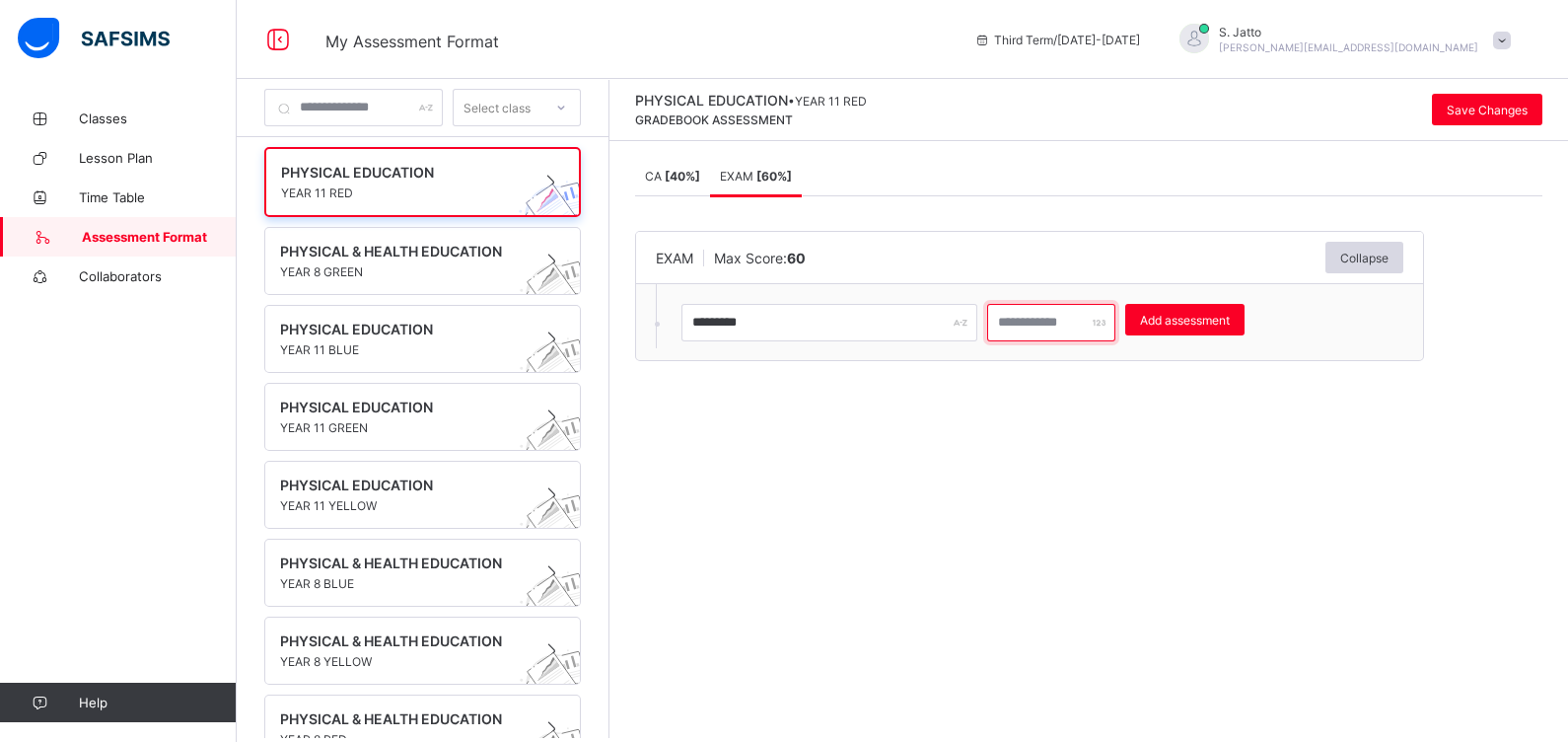 click at bounding box center (1051, 323) 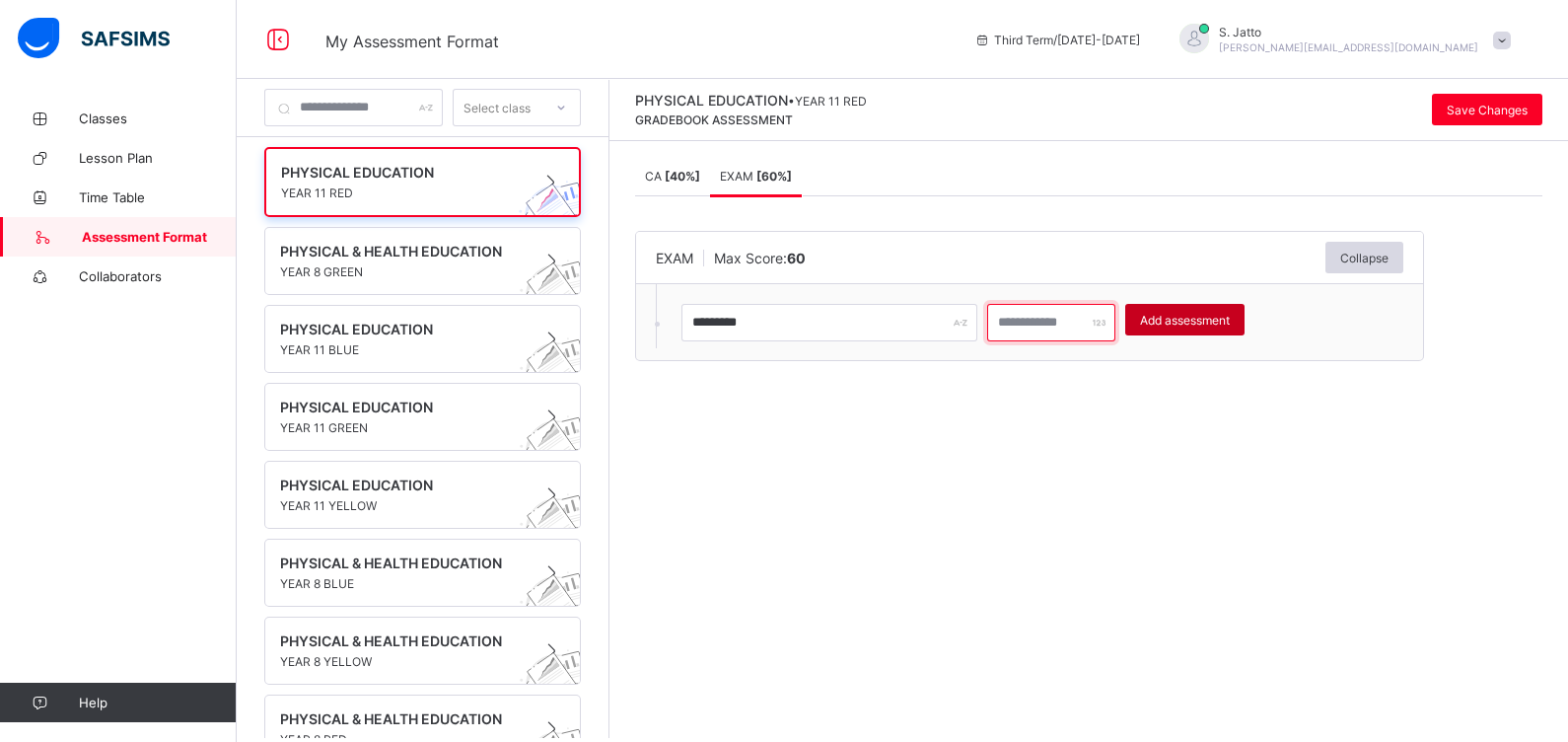 type on "**" 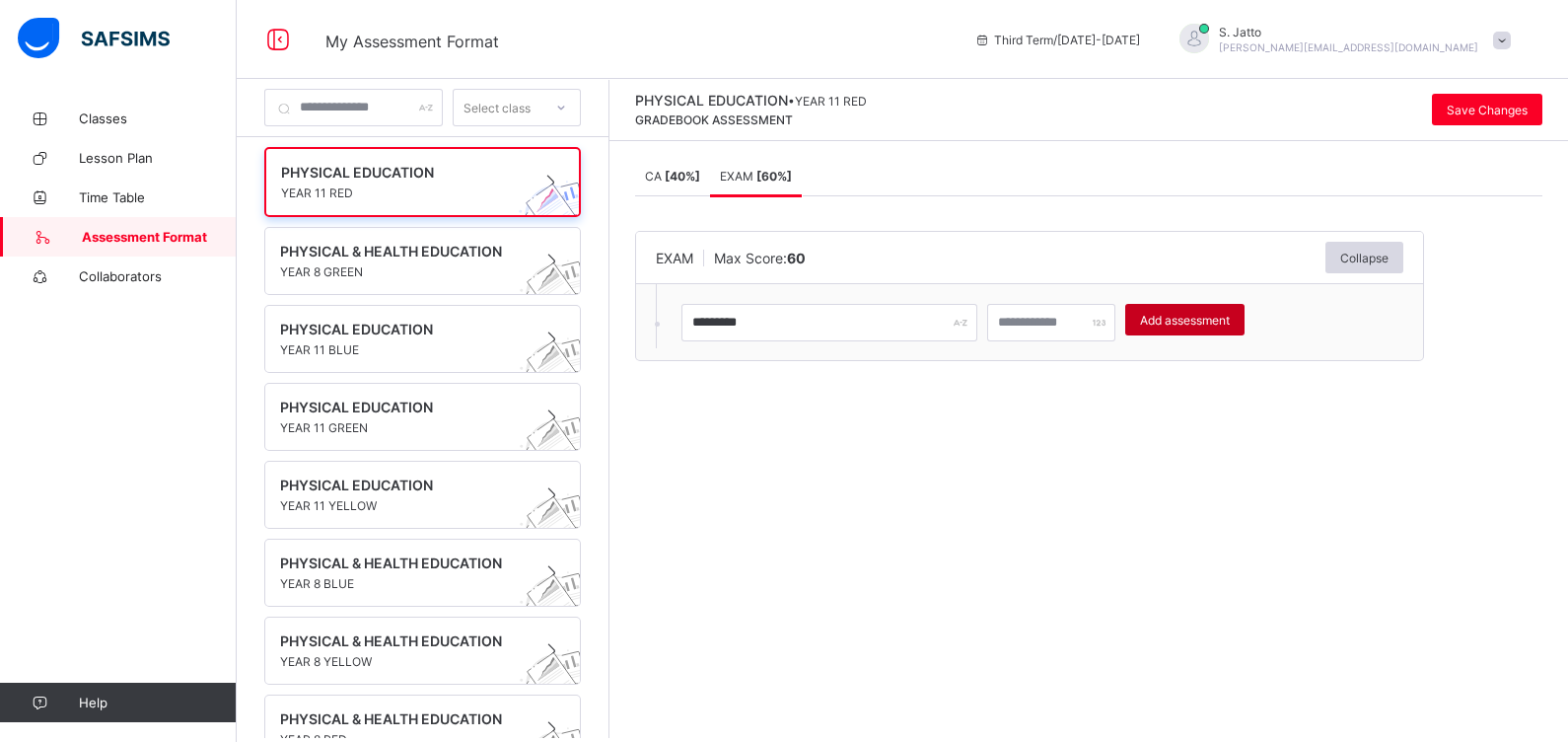 click on "Add assessment" at bounding box center [1184, 320] 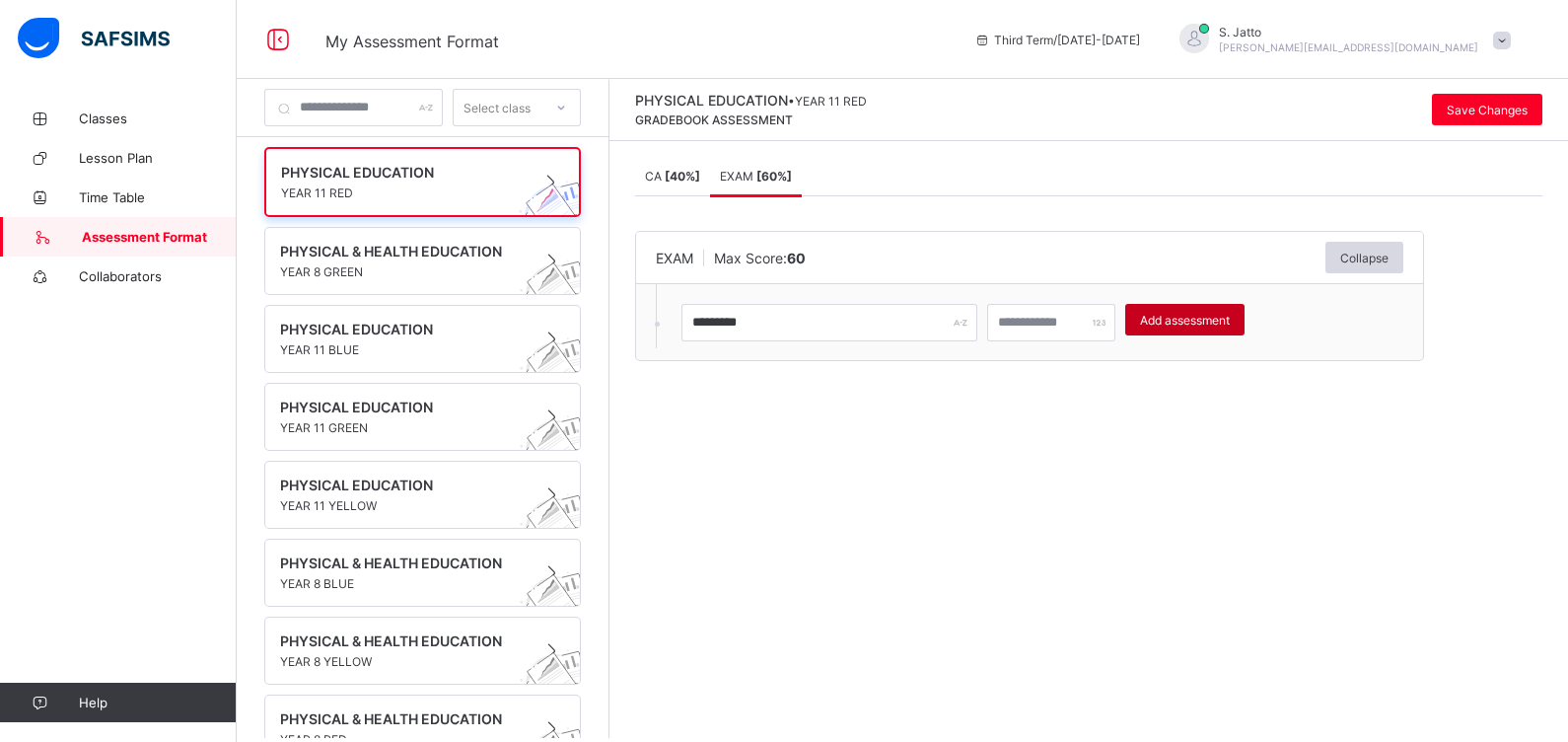 type 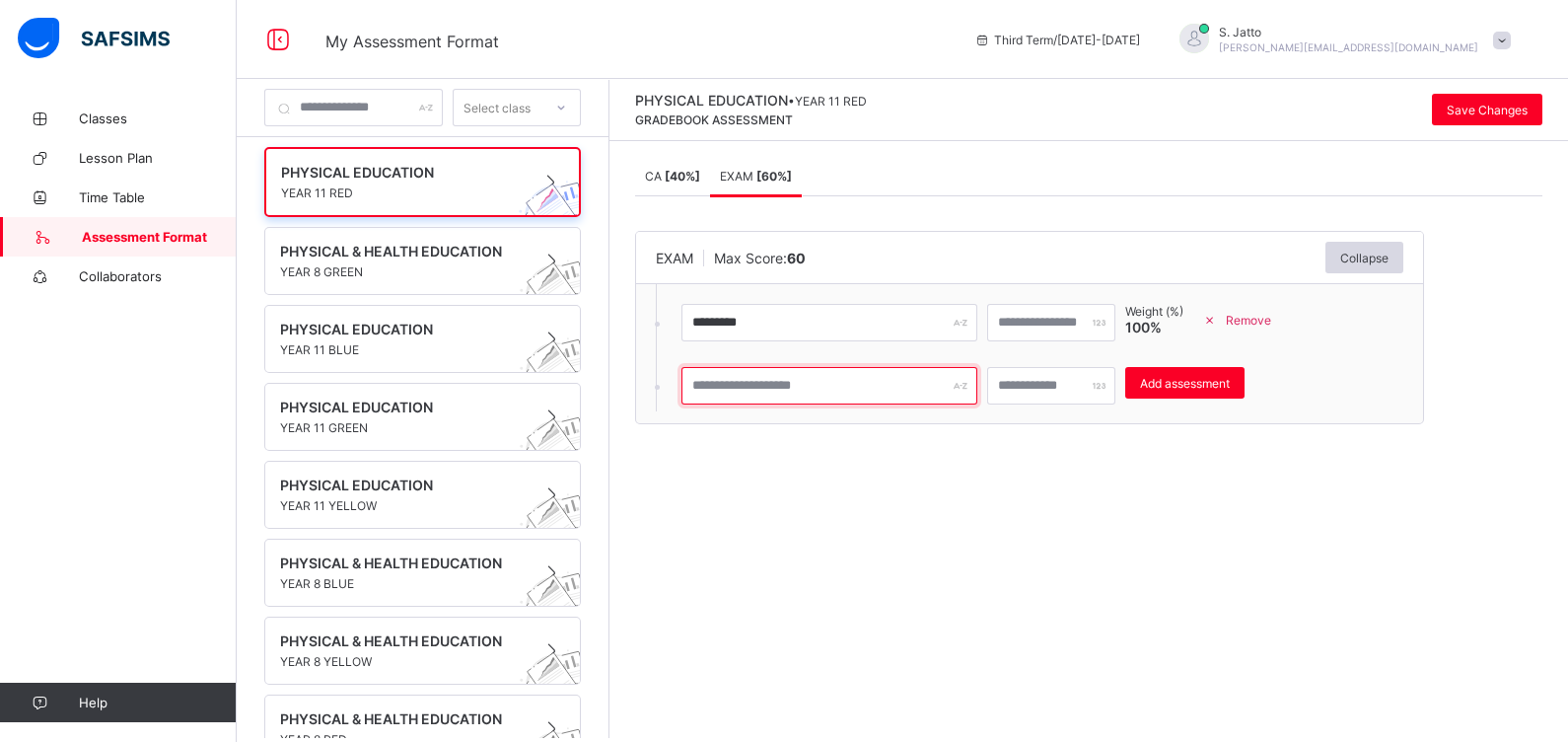 click at bounding box center [829, 386] 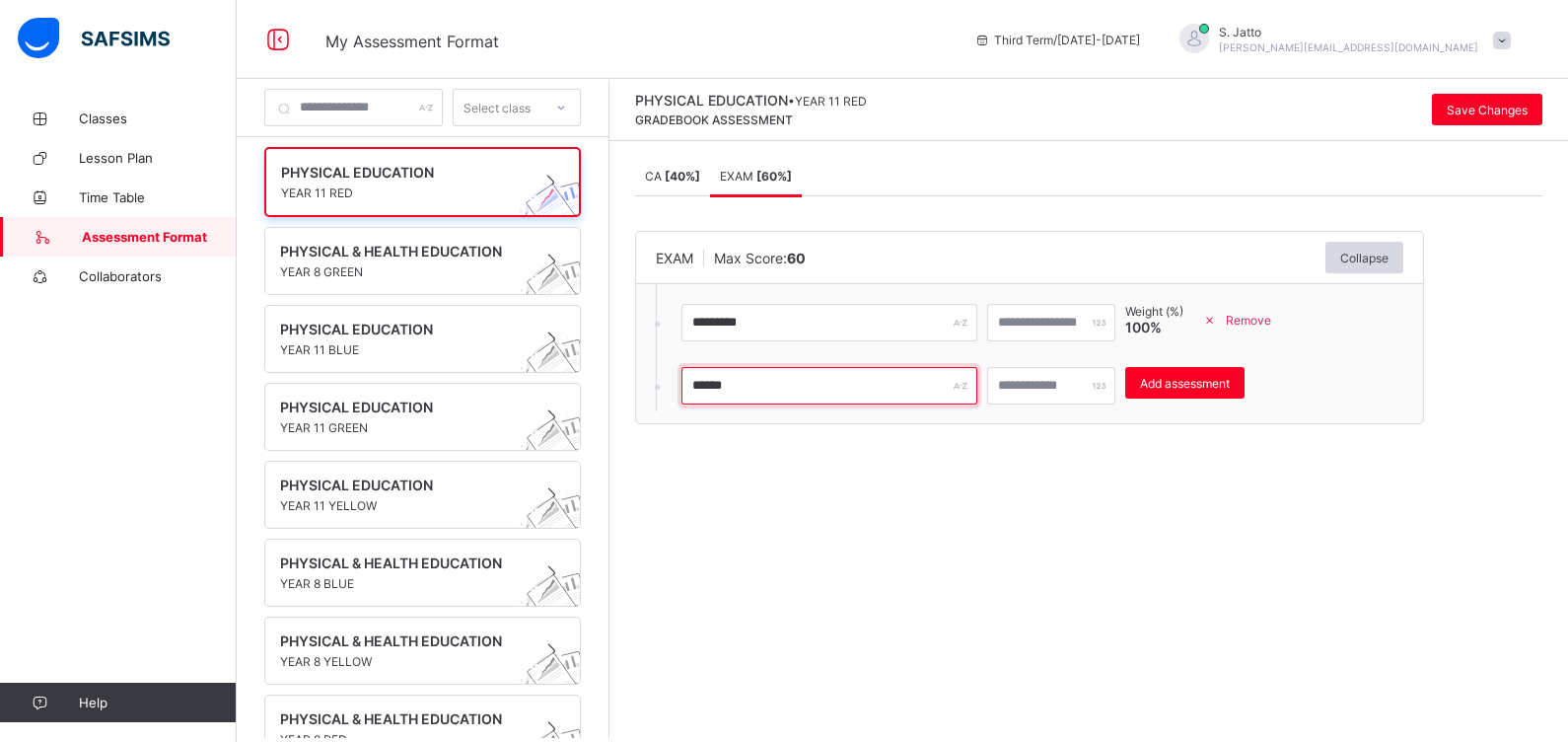 type on "******" 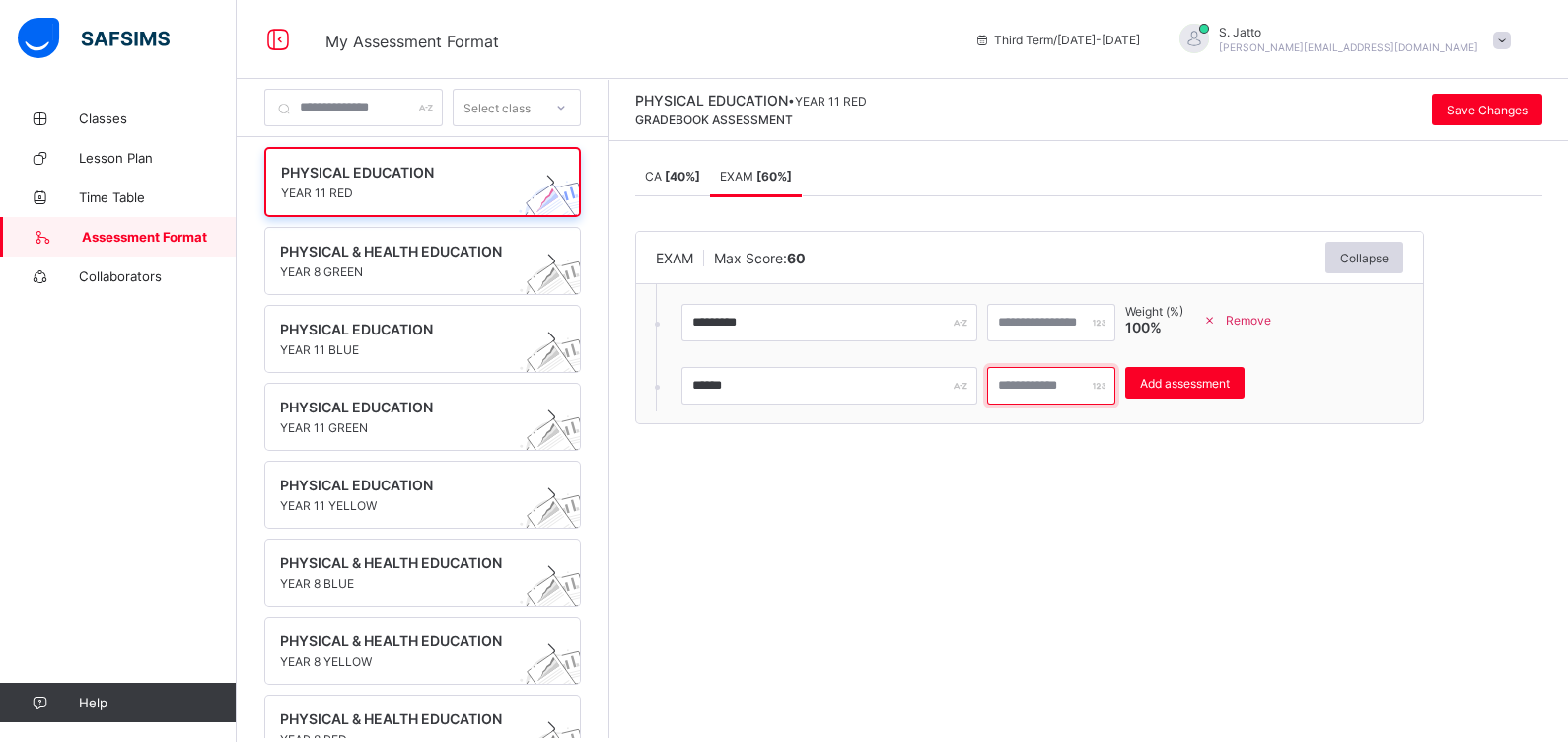 click on "*" at bounding box center (1051, 386) 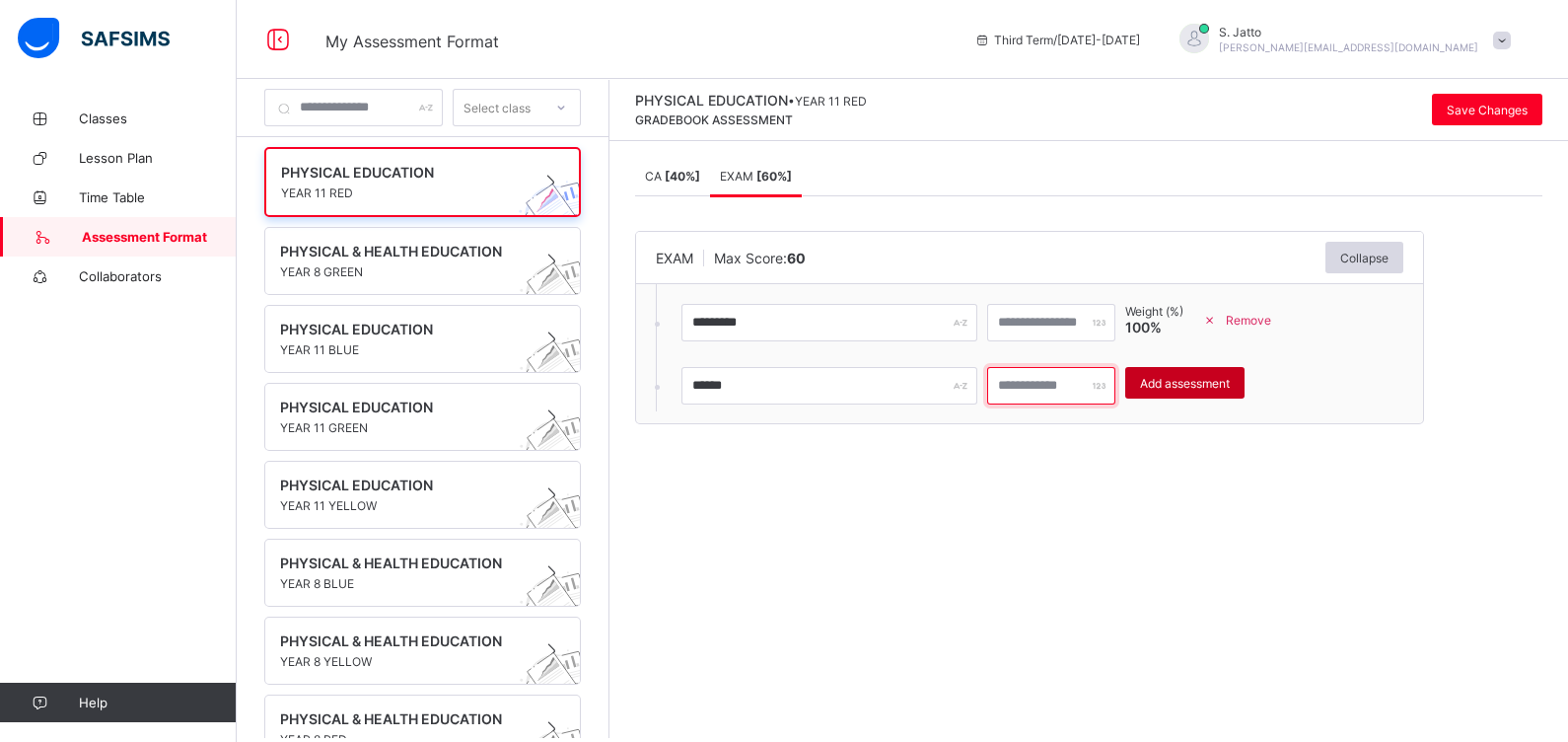 type on "**" 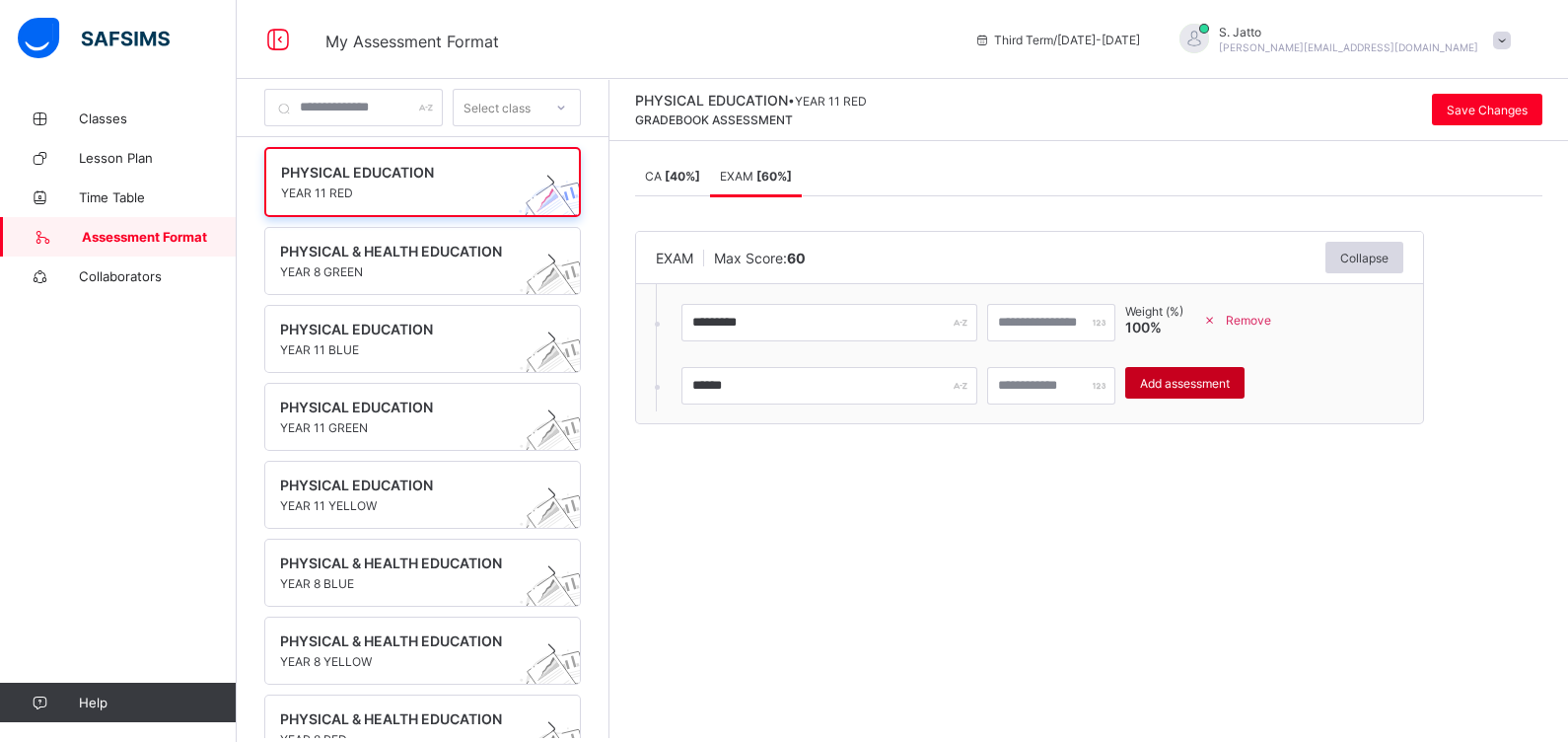 click on "Add assessment" at bounding box center [1184, 383] 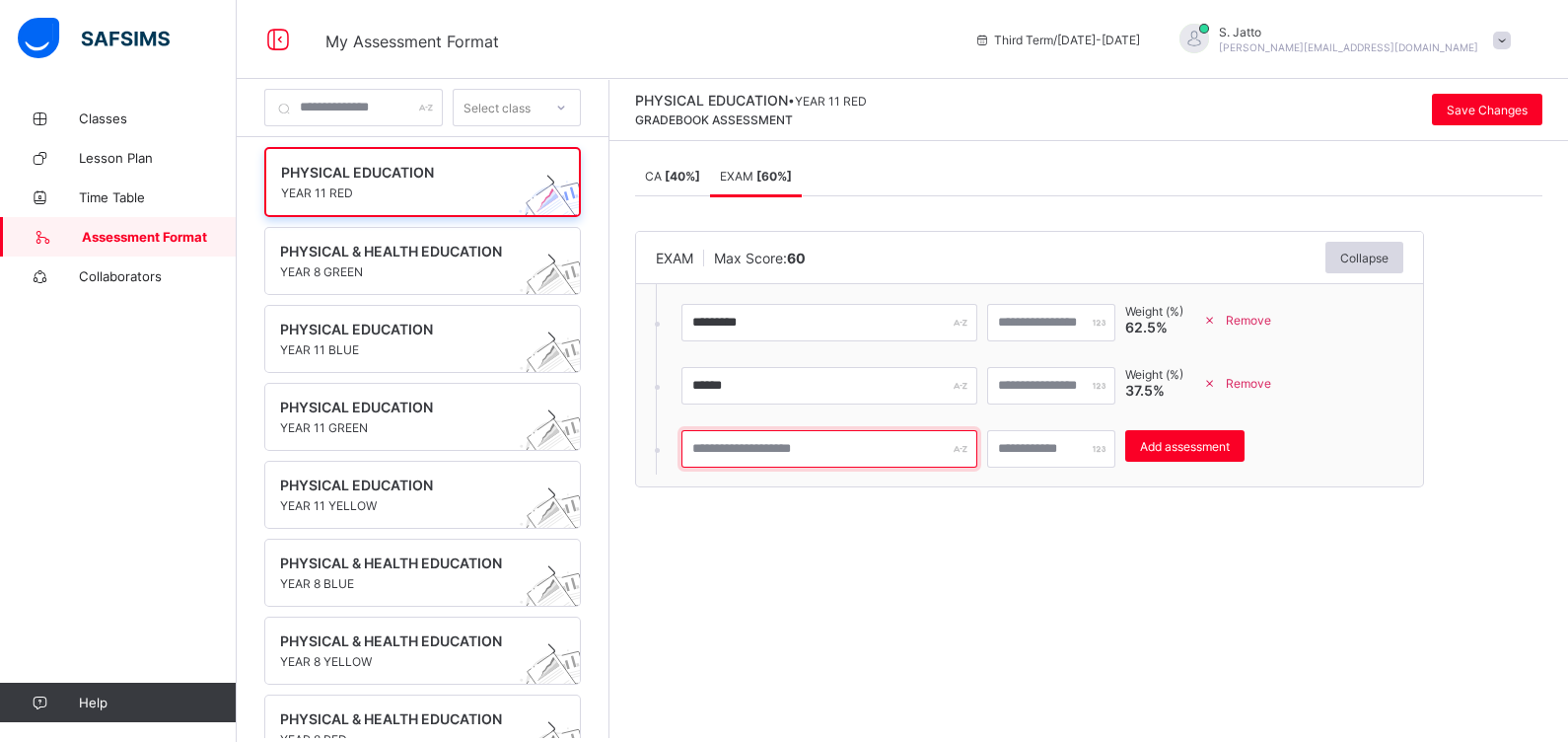 click at bounding box center [829, 449] 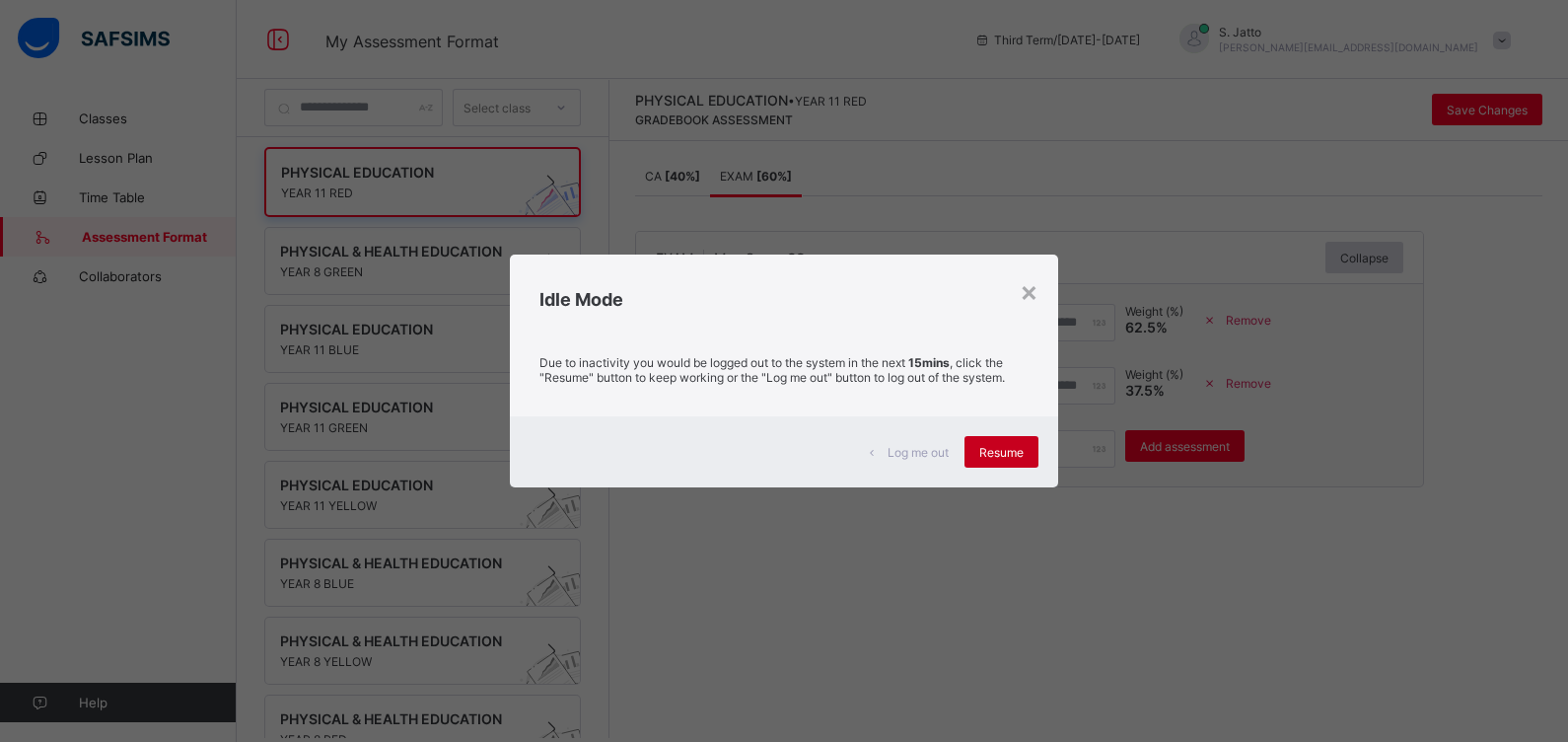 type on "*********" 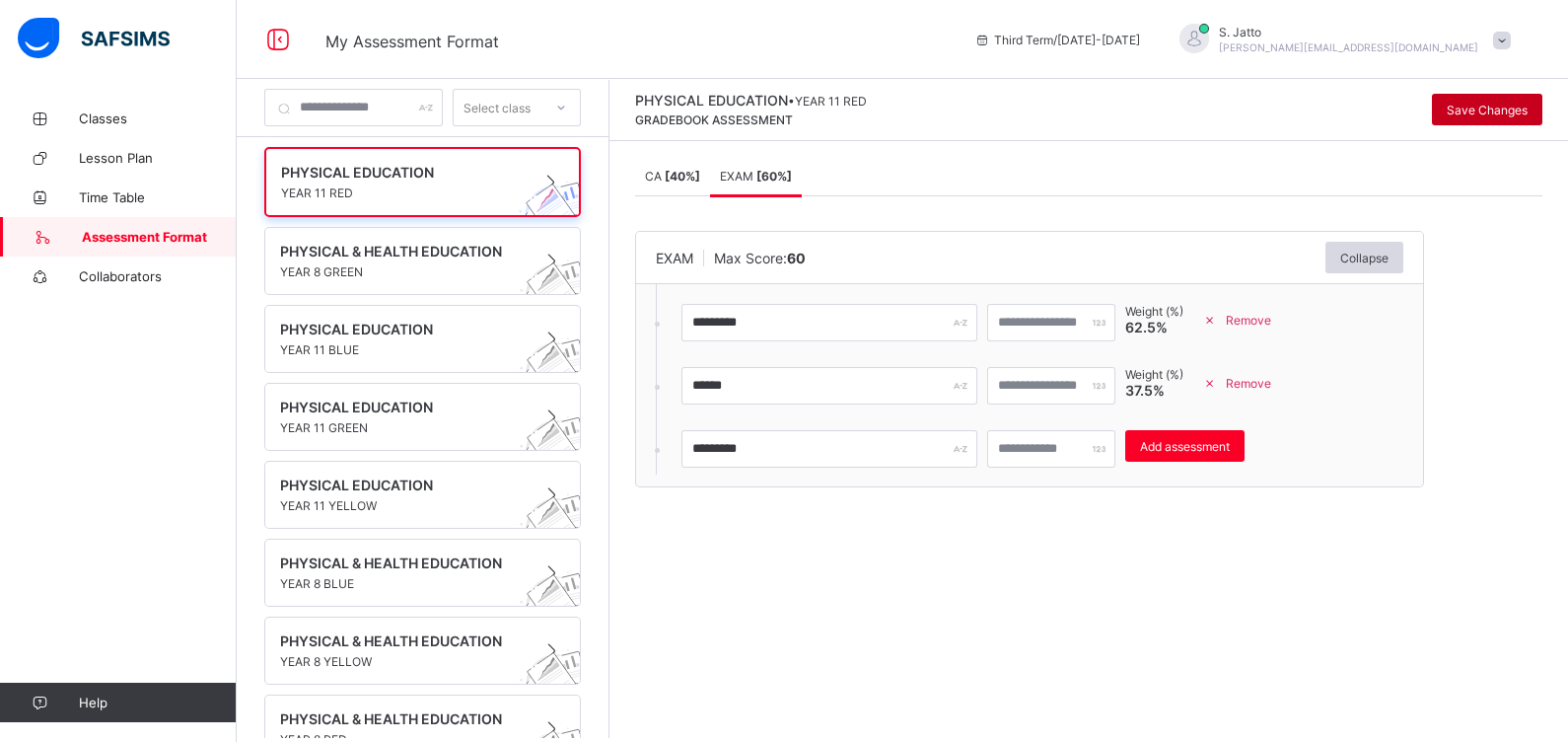 click on "Save Changes" at bounding box center (1487, 110) 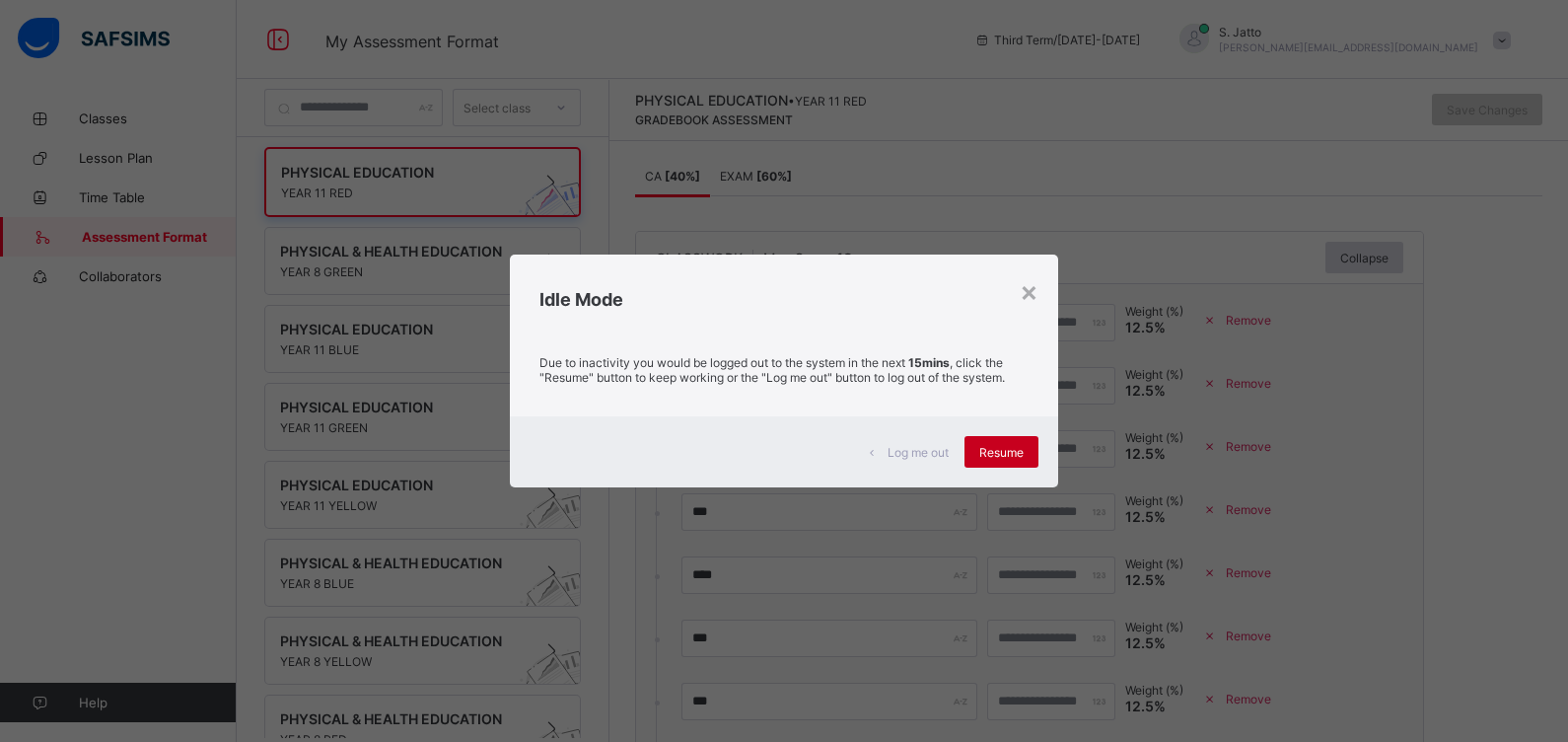 click on "Resume" at bounding box center [1001, 452] 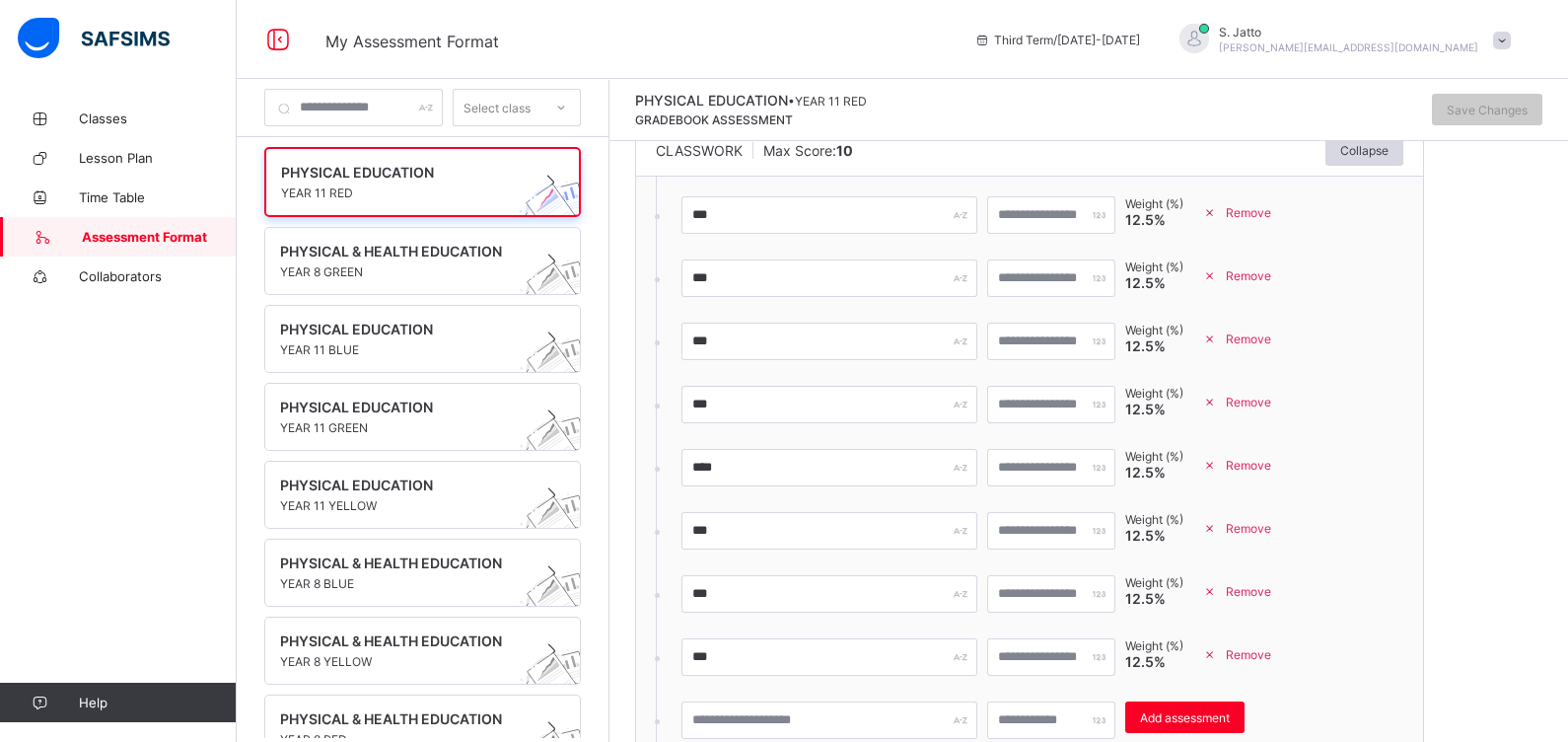 scroll, scrollTop: 0, scrollLeft: 0, axis: both 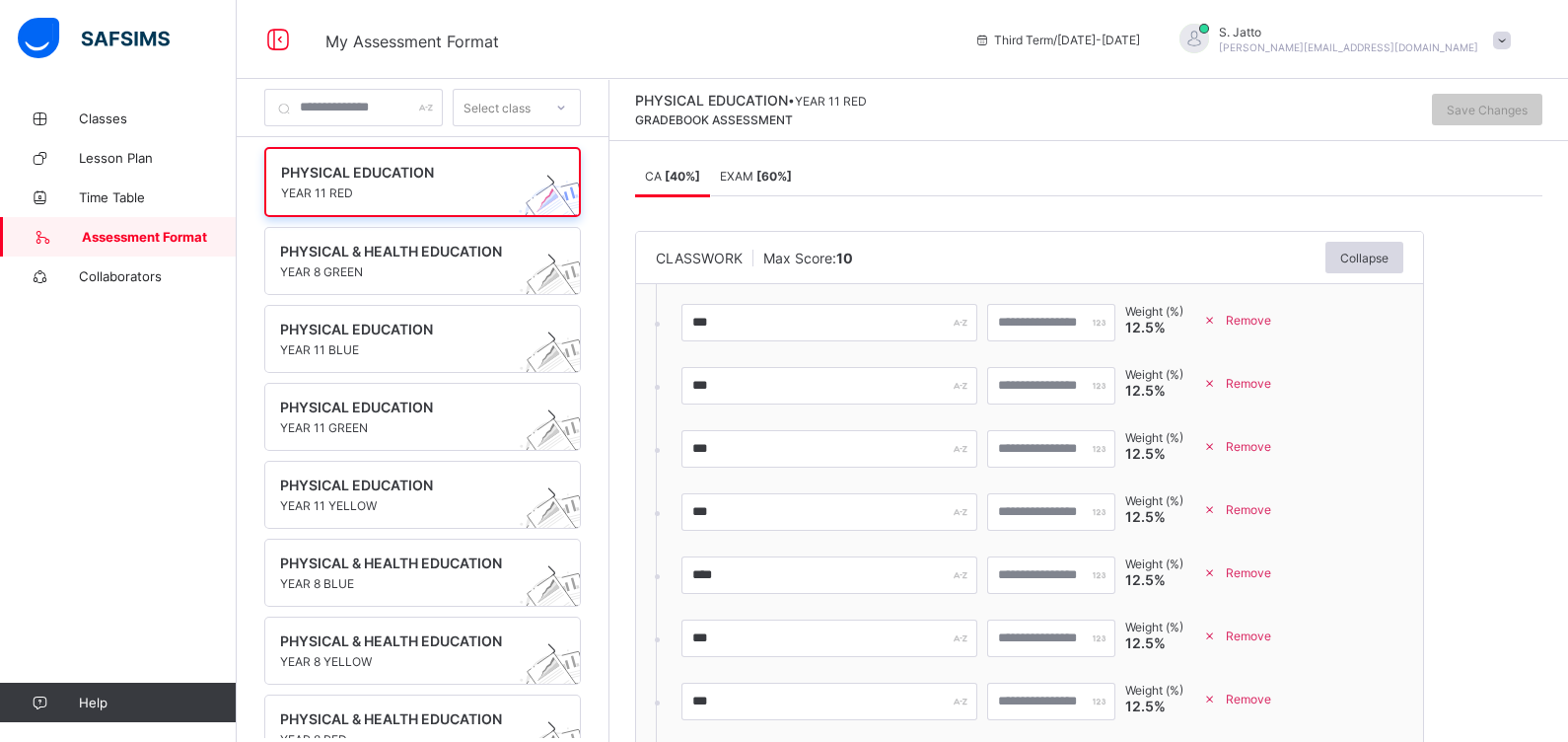 click on "[ 60 %]" at bounding box center (774, 176) 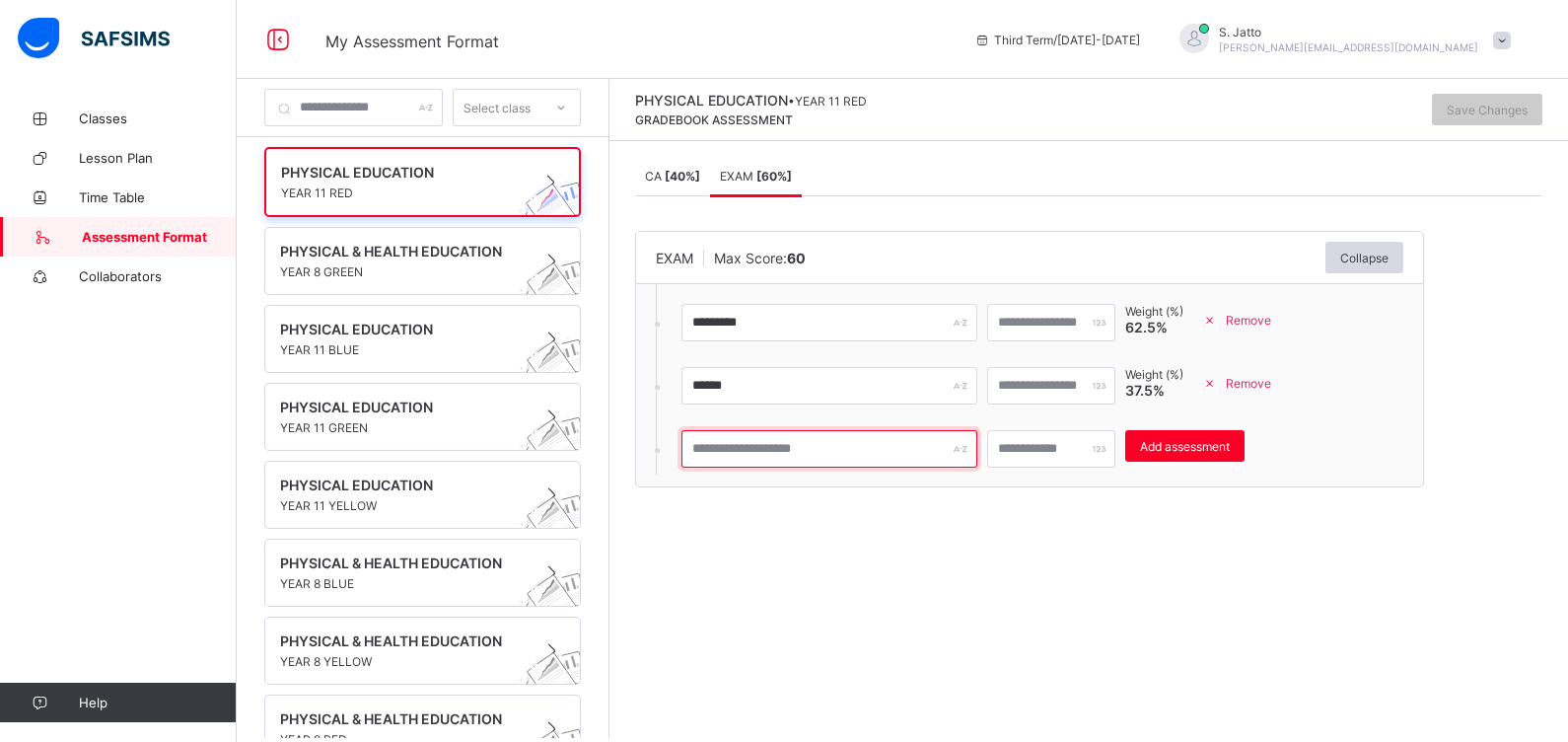 click at bounding box center (829, 449) 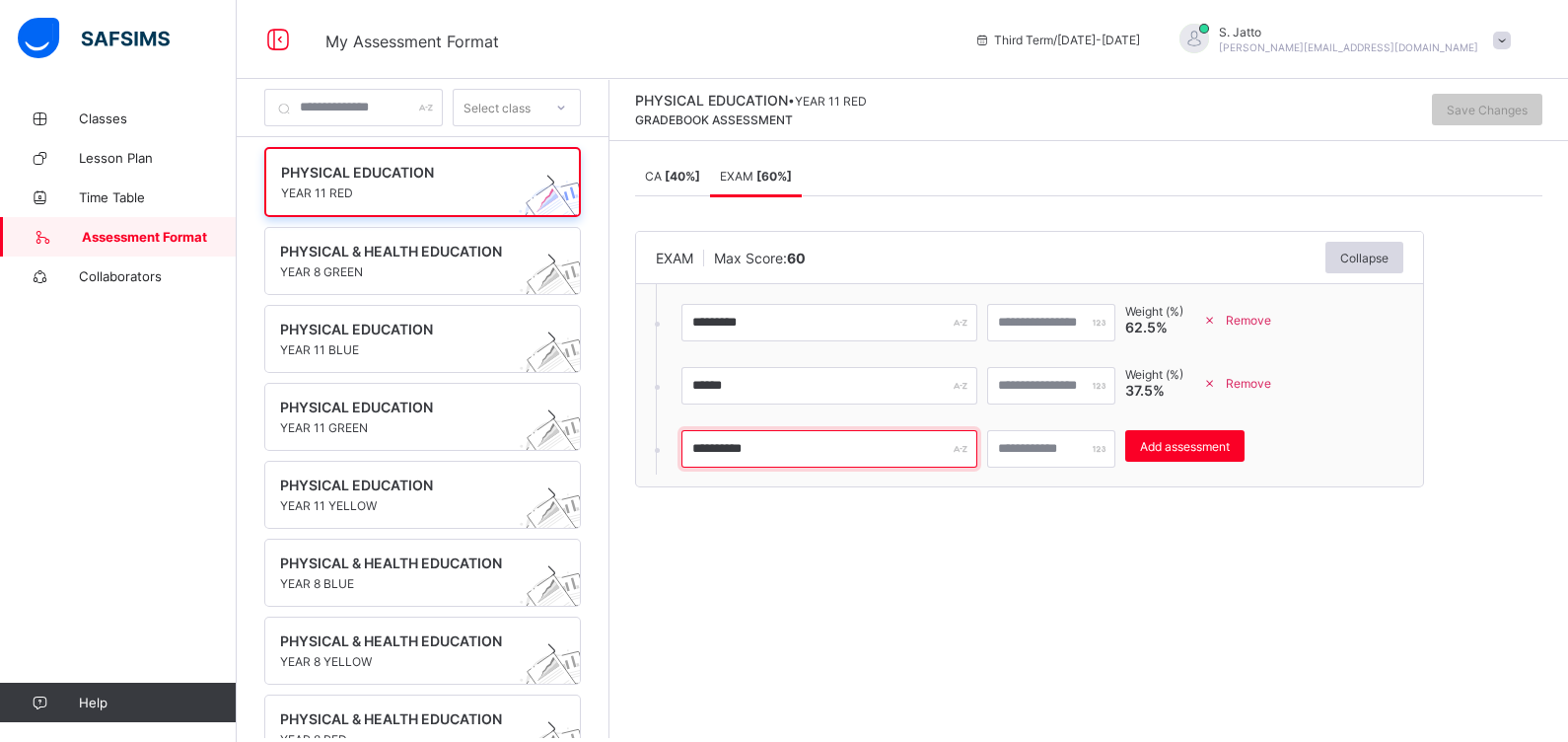 type on "**********" 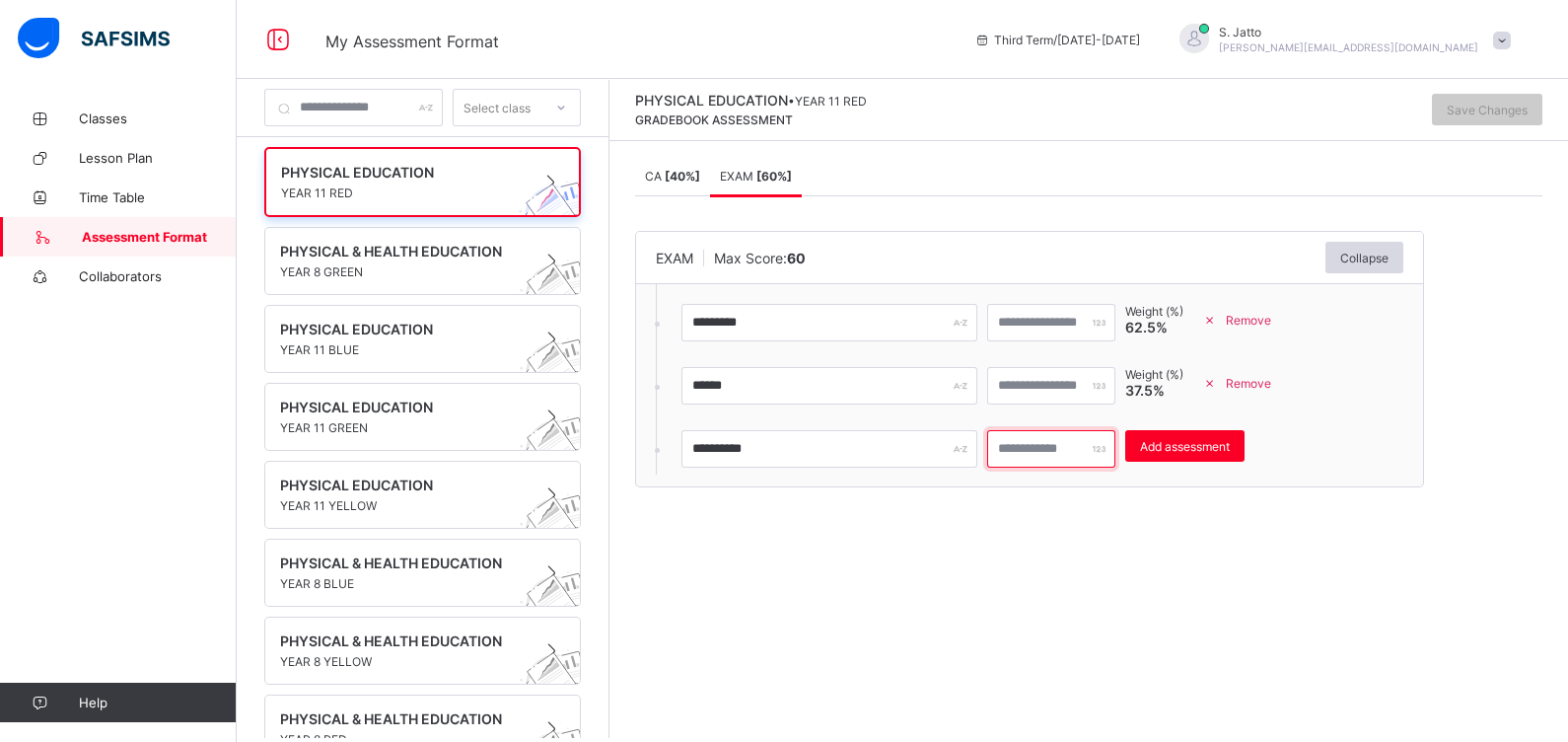 click at bounding box center [1051, 449] 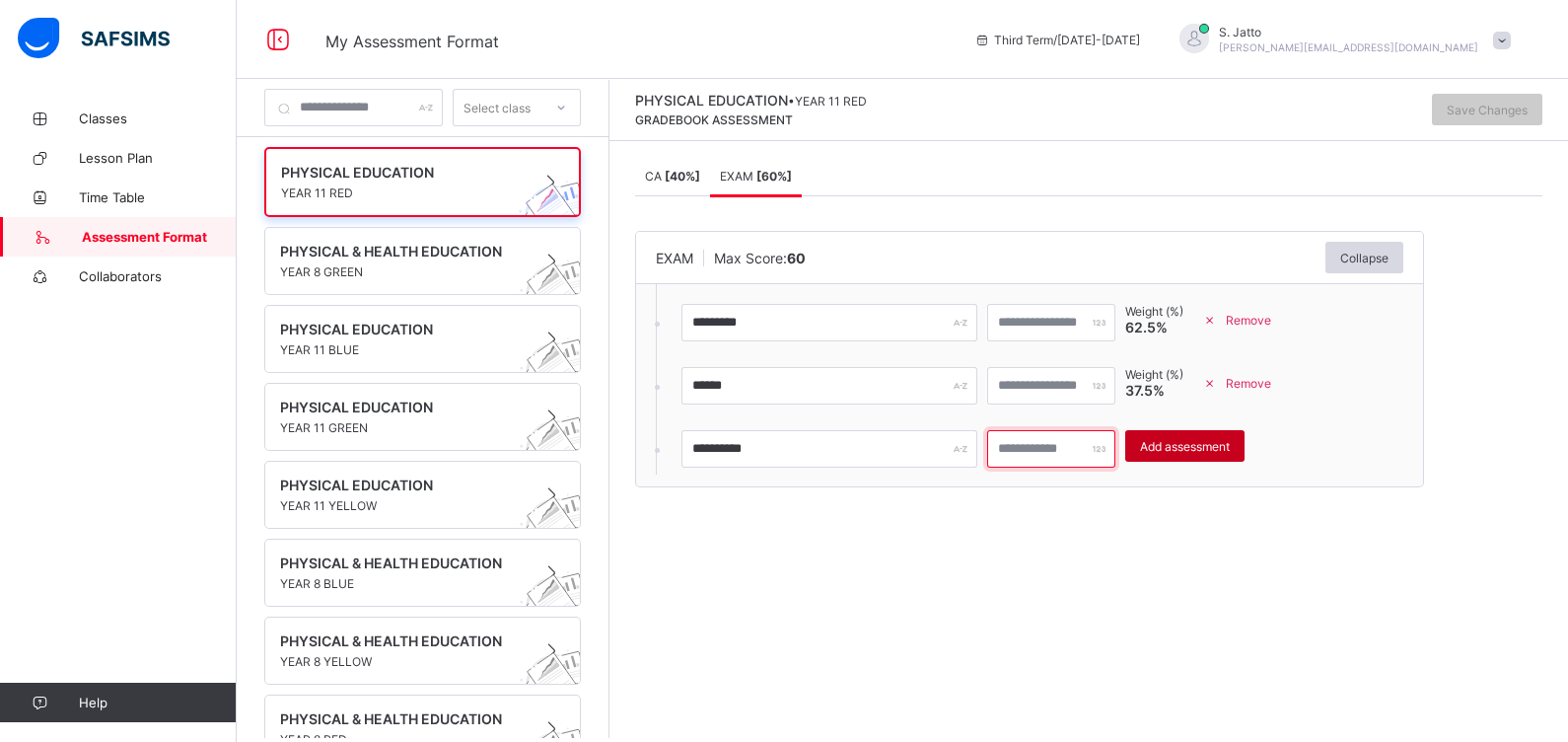 type on "**" 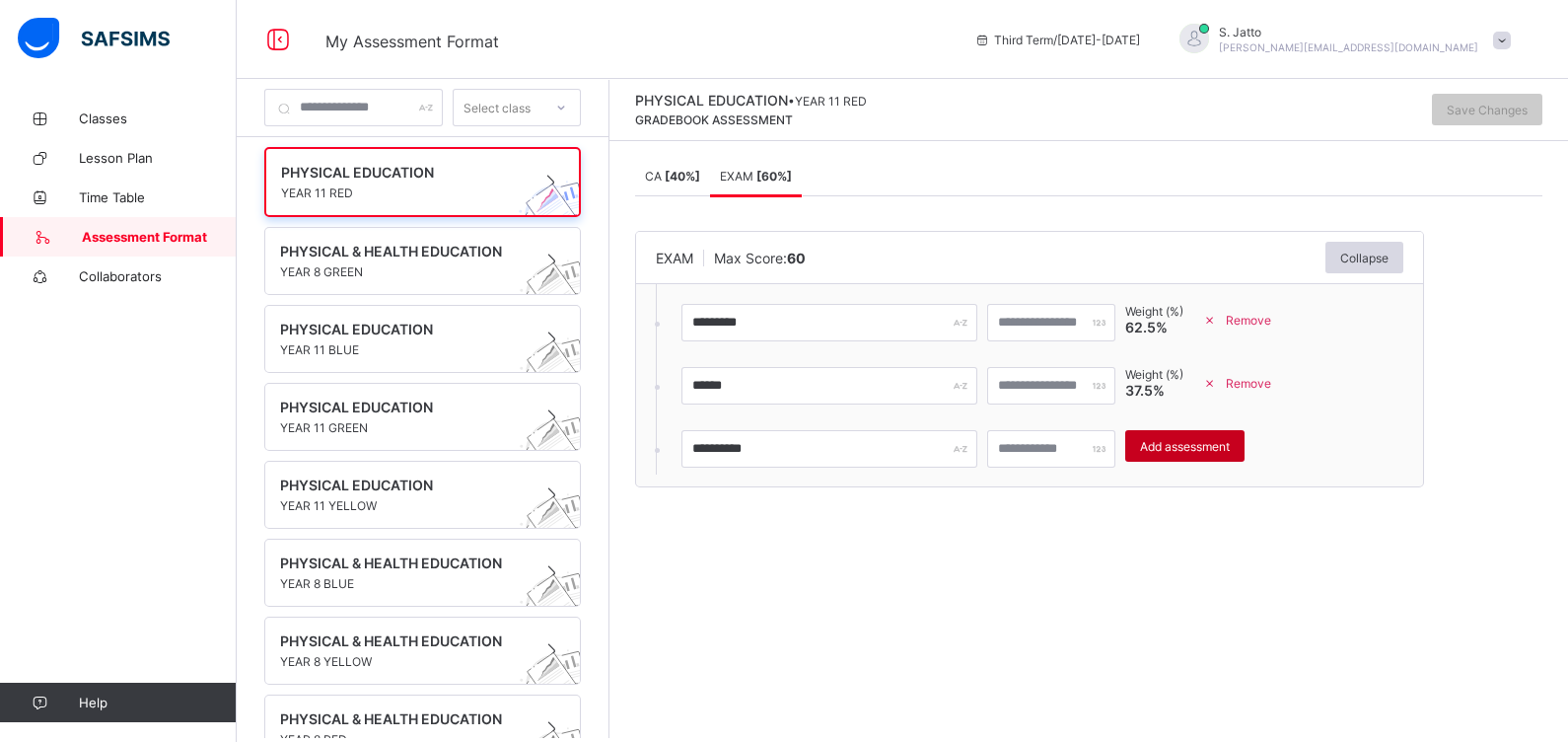click on "Add assessment" at bounding box center [1184, 446] 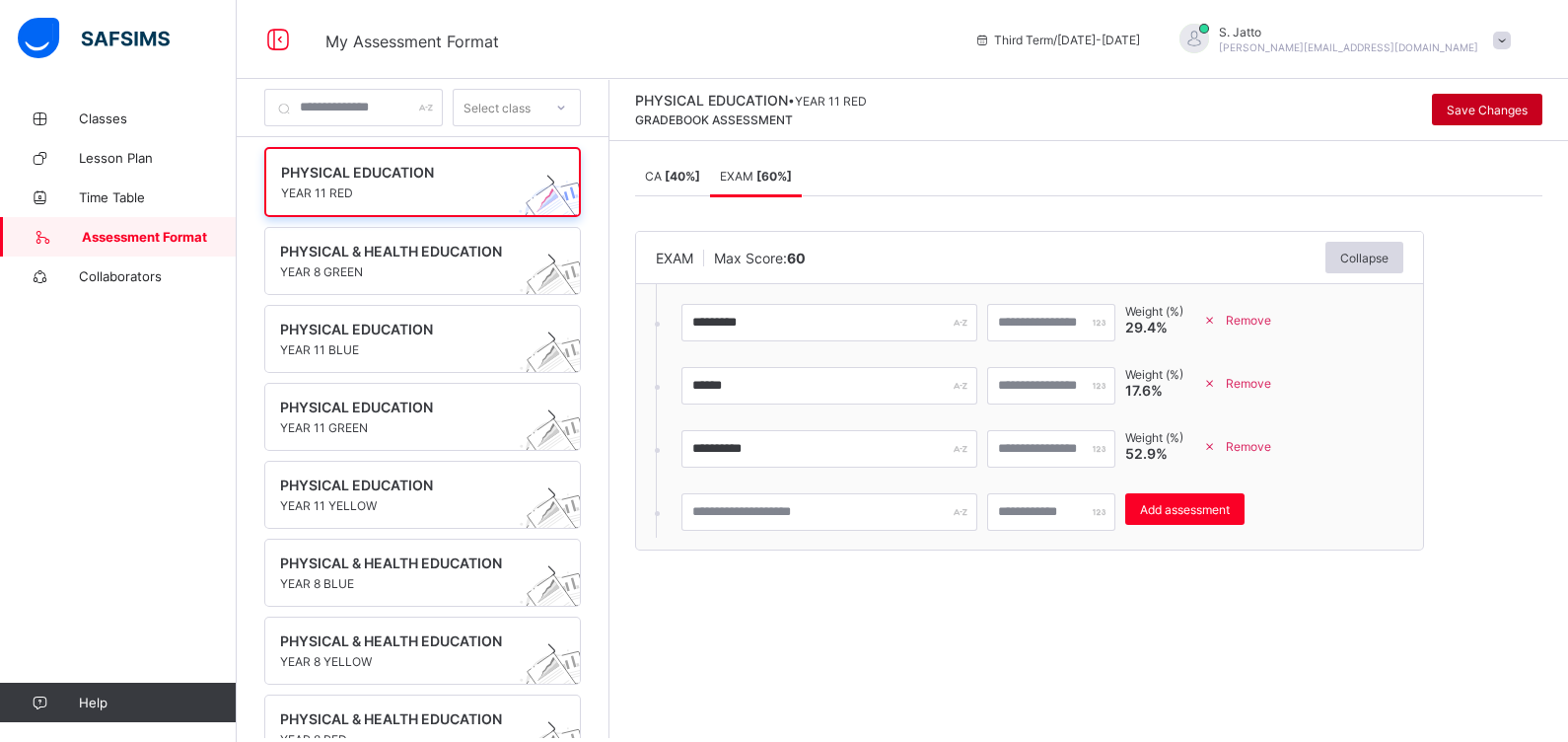 click on "Save Changes" at bounding box center (1487, 110) 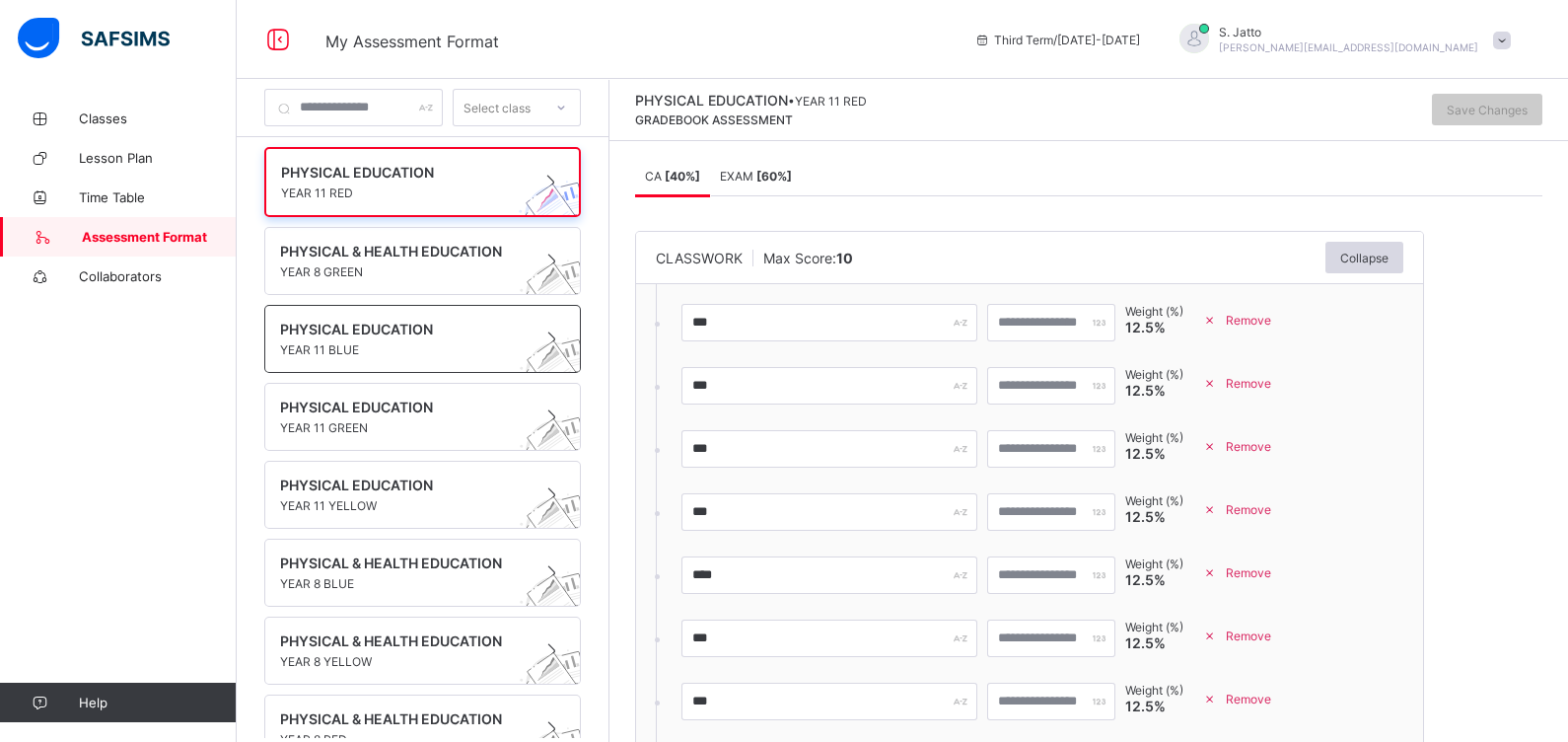 click on "PHYSICAL EDUCATION" at bounding box center [403, 329] 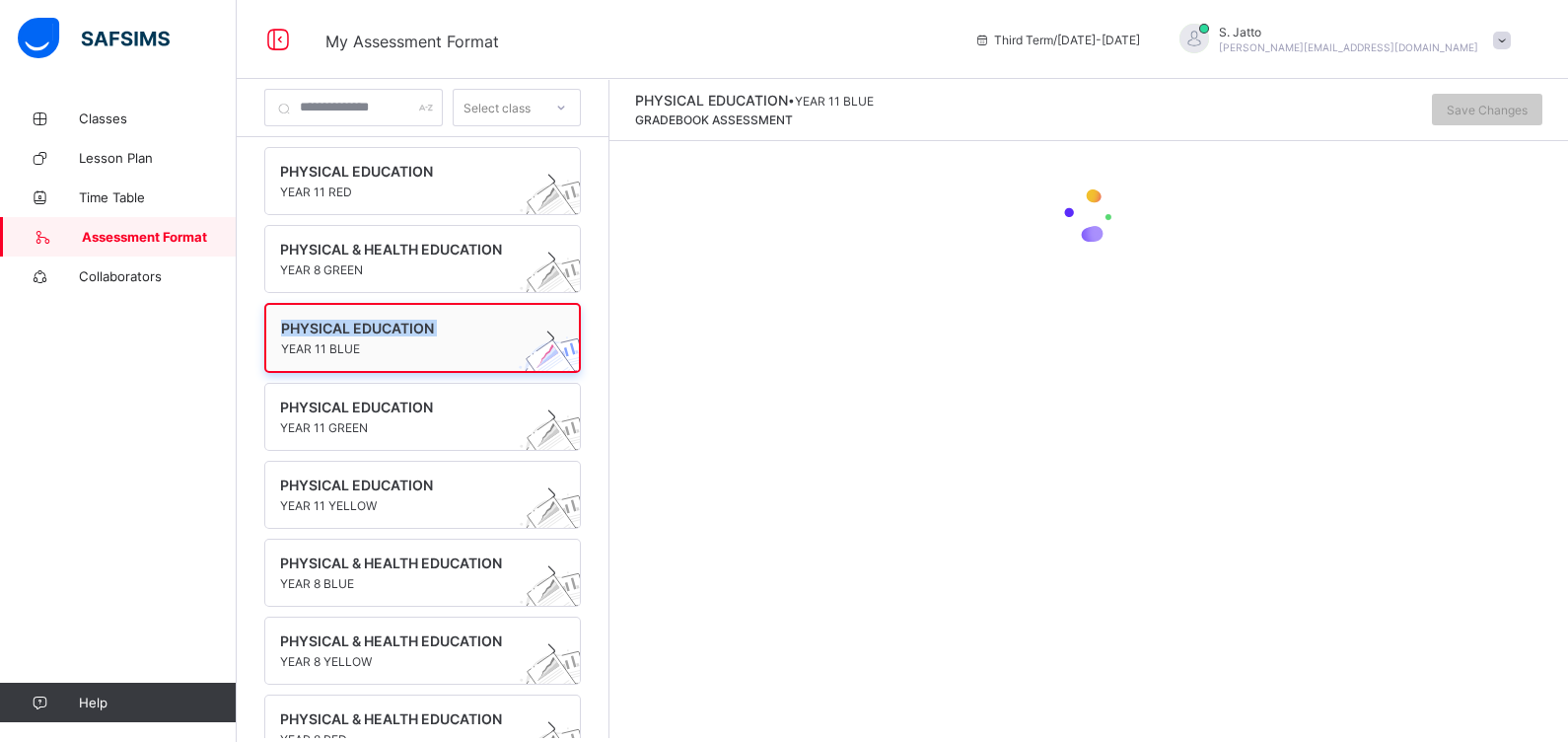 click on "PHYSICAL EDUCATION     YEAR 11 BLUE" at bounding box center [403, 337] 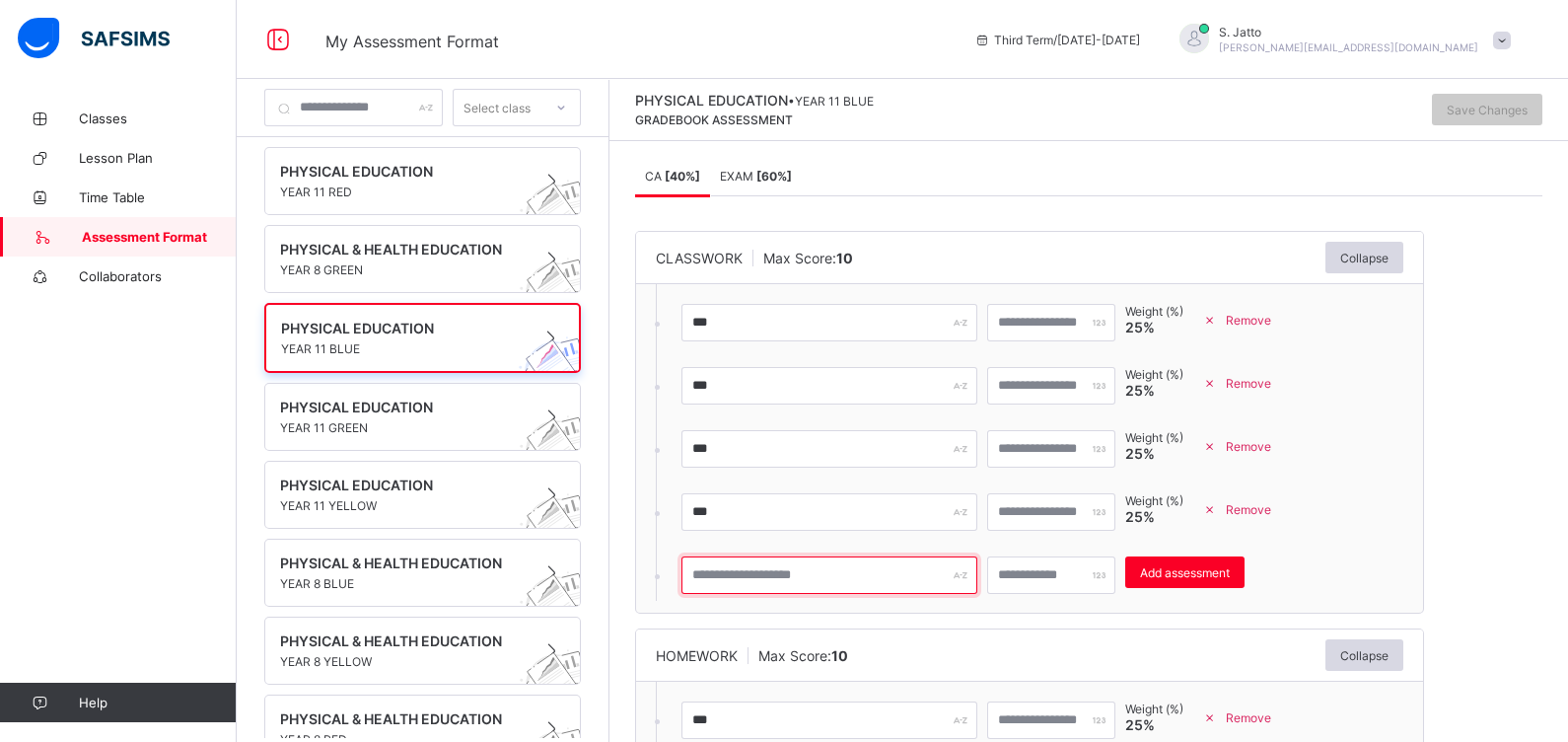 click at bounding box center [829, 575] 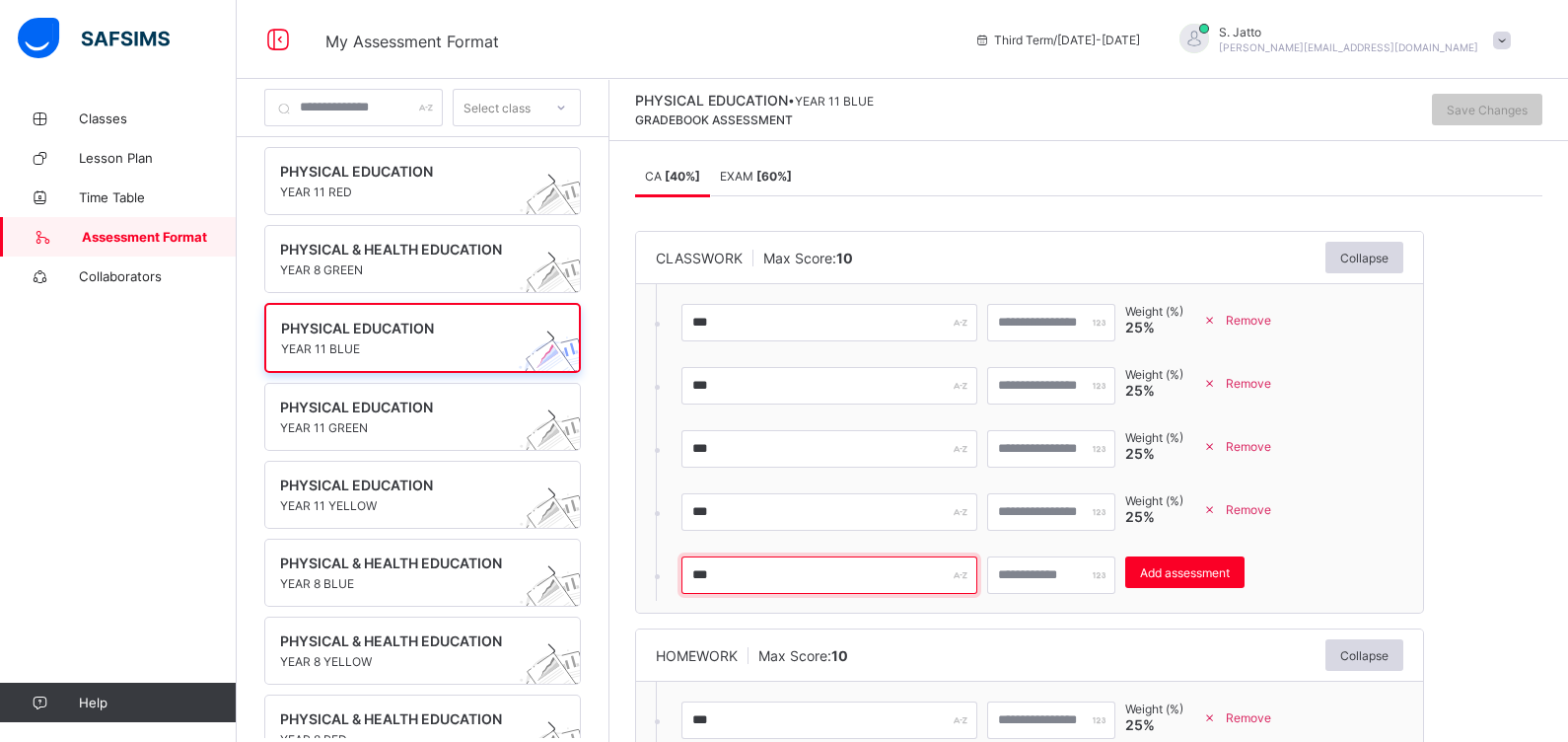 type on "***" 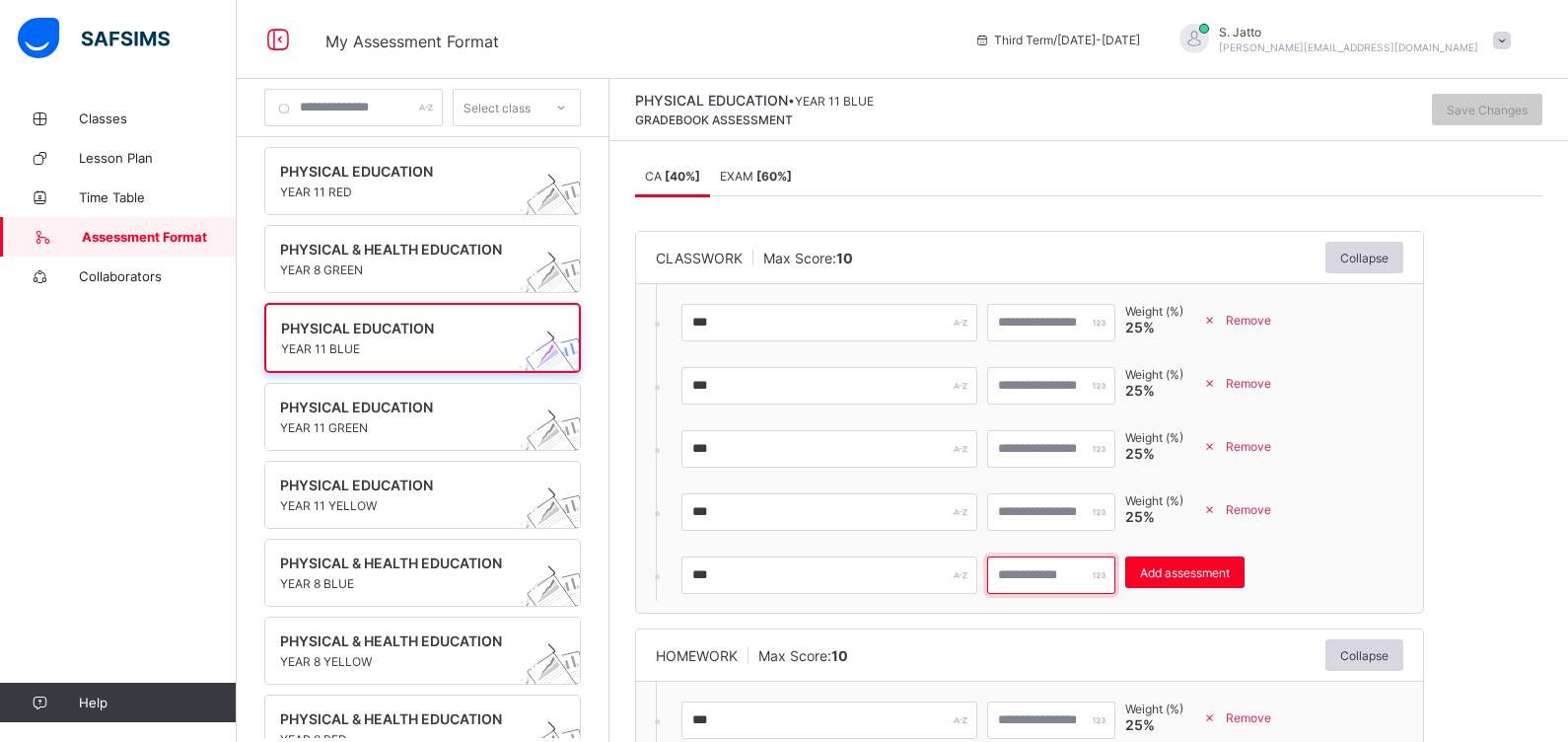click at bounding box center (1051, 575) 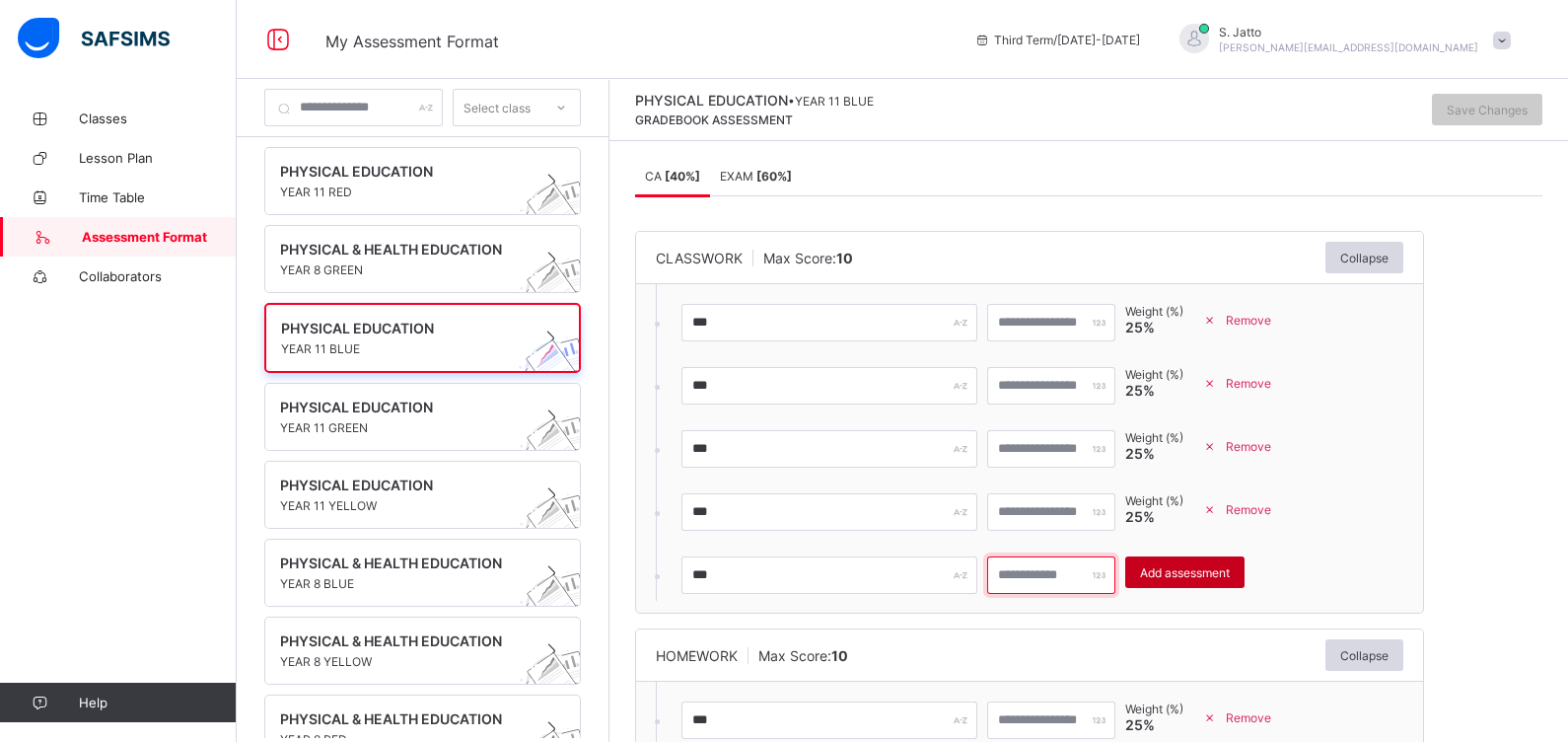 type on "**" 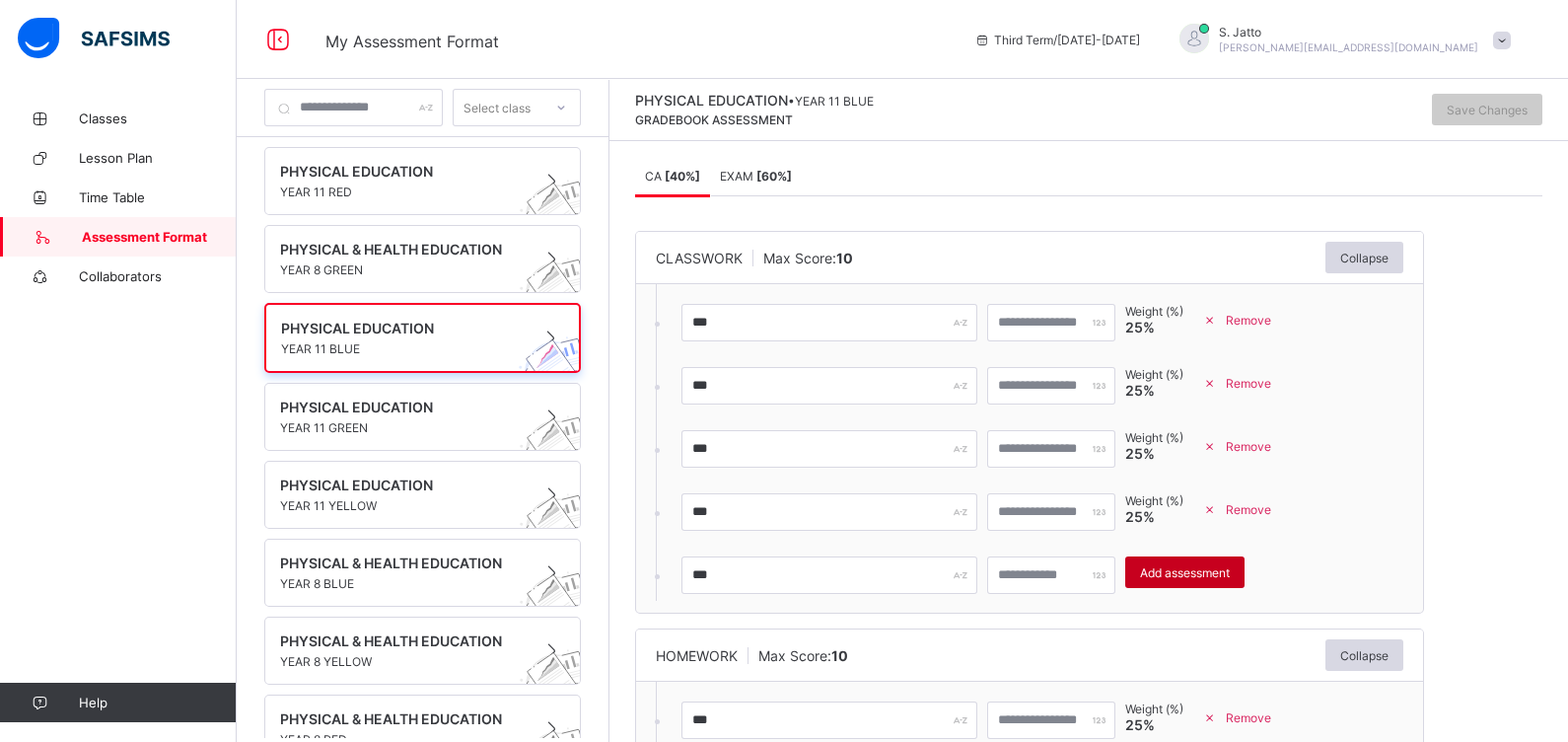 click on "Add assessment" at bounding box center [1184, 572] 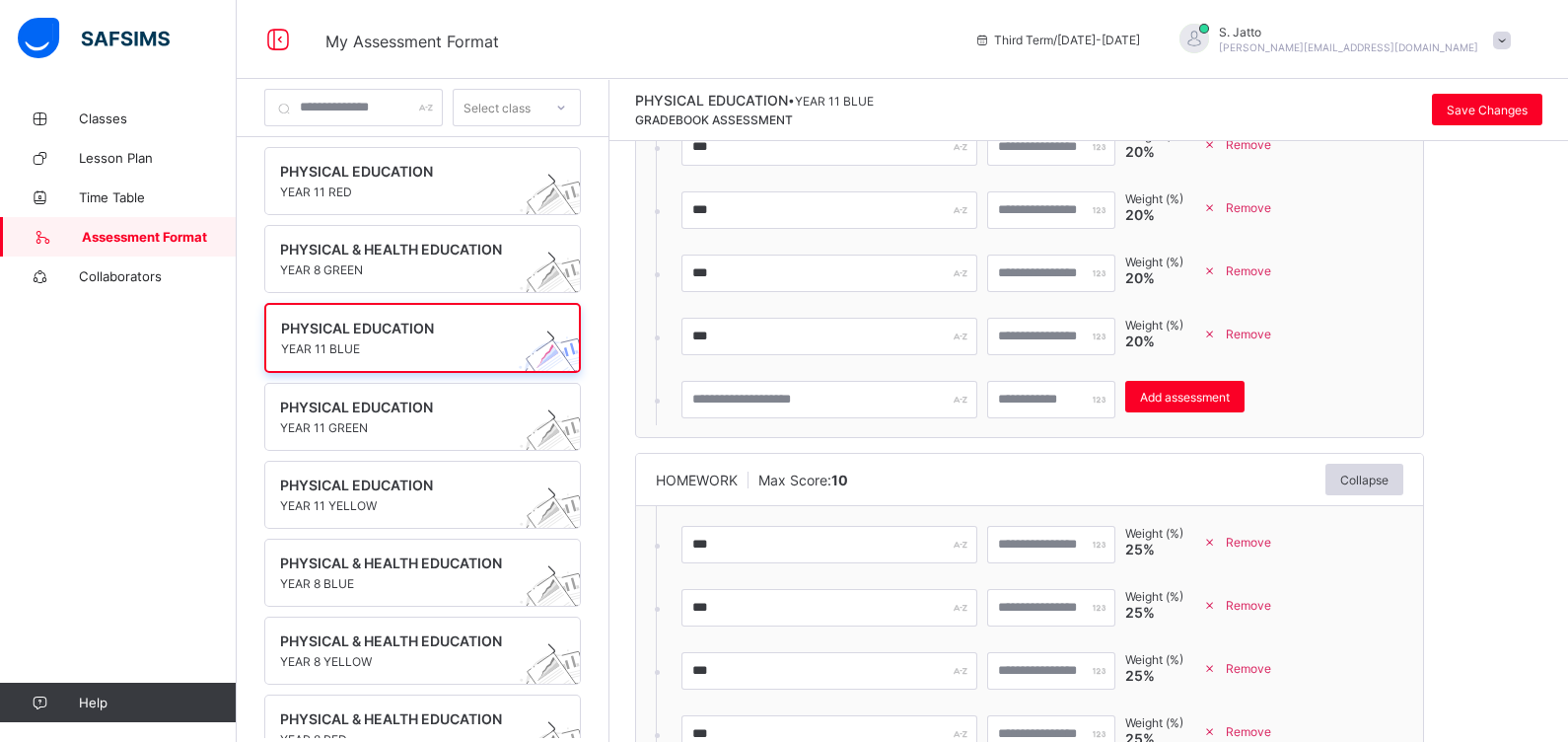 scroll, scrollTop: 243, scrollLeft: 0, axis: vertical 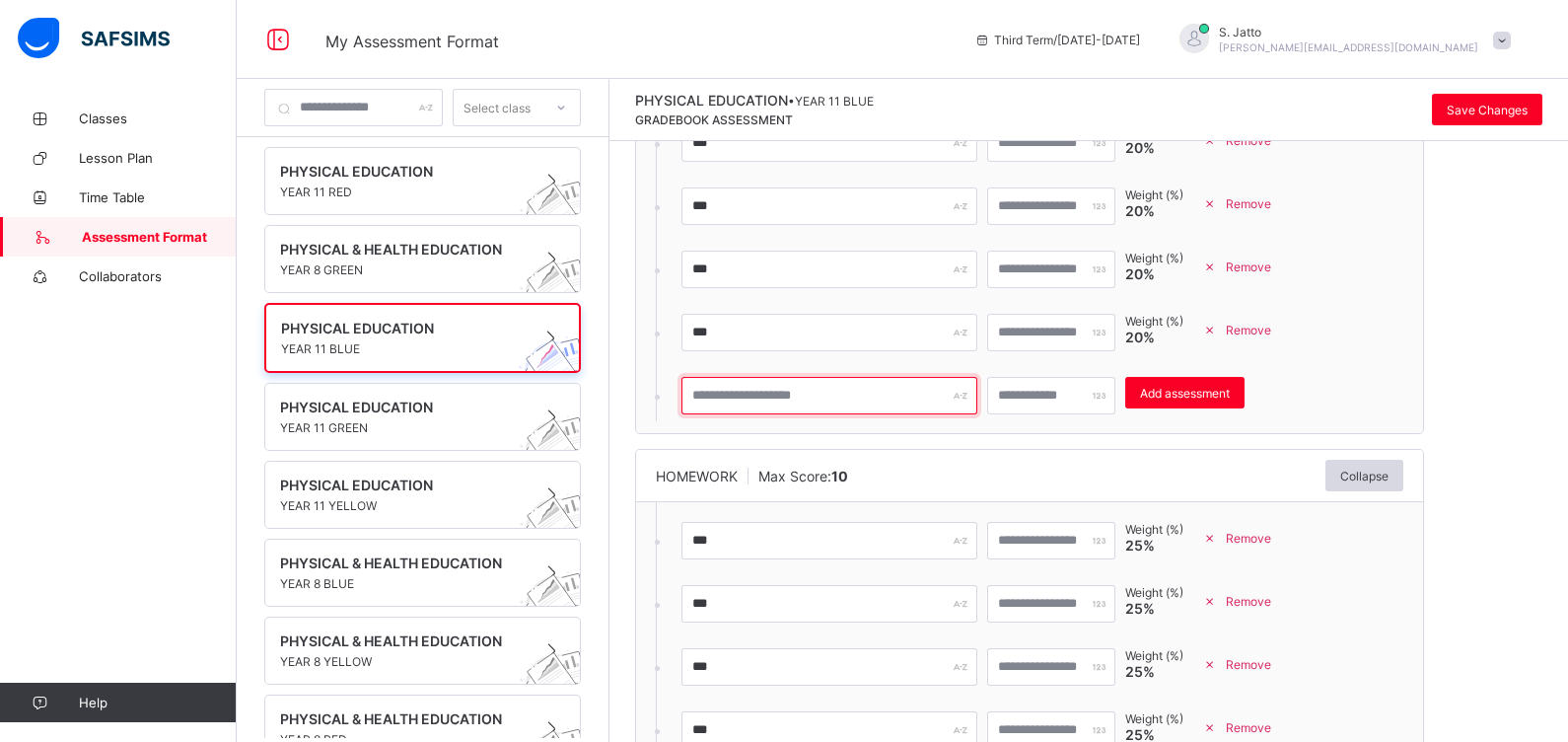 click at bounding box center [829, 396] 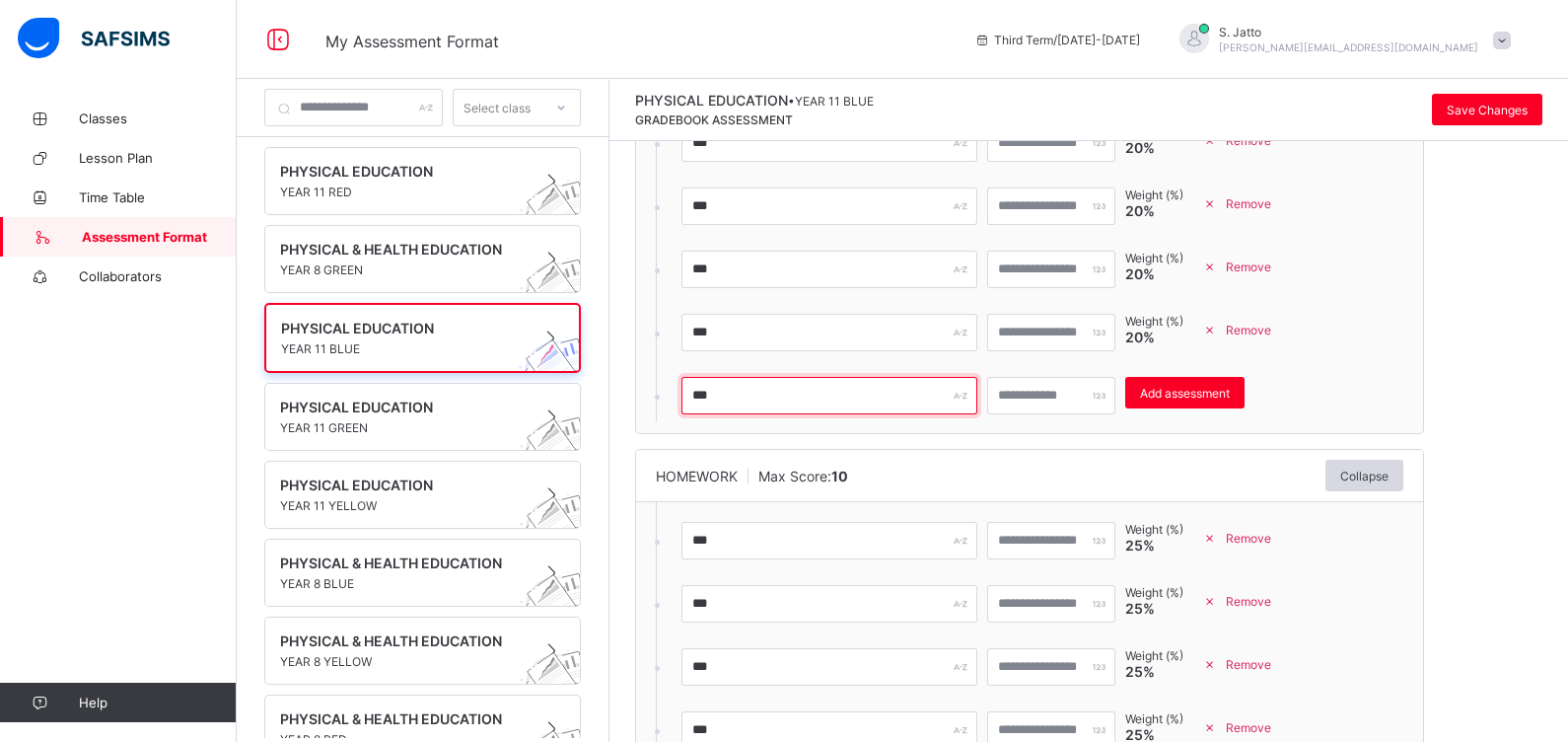 type on "***" 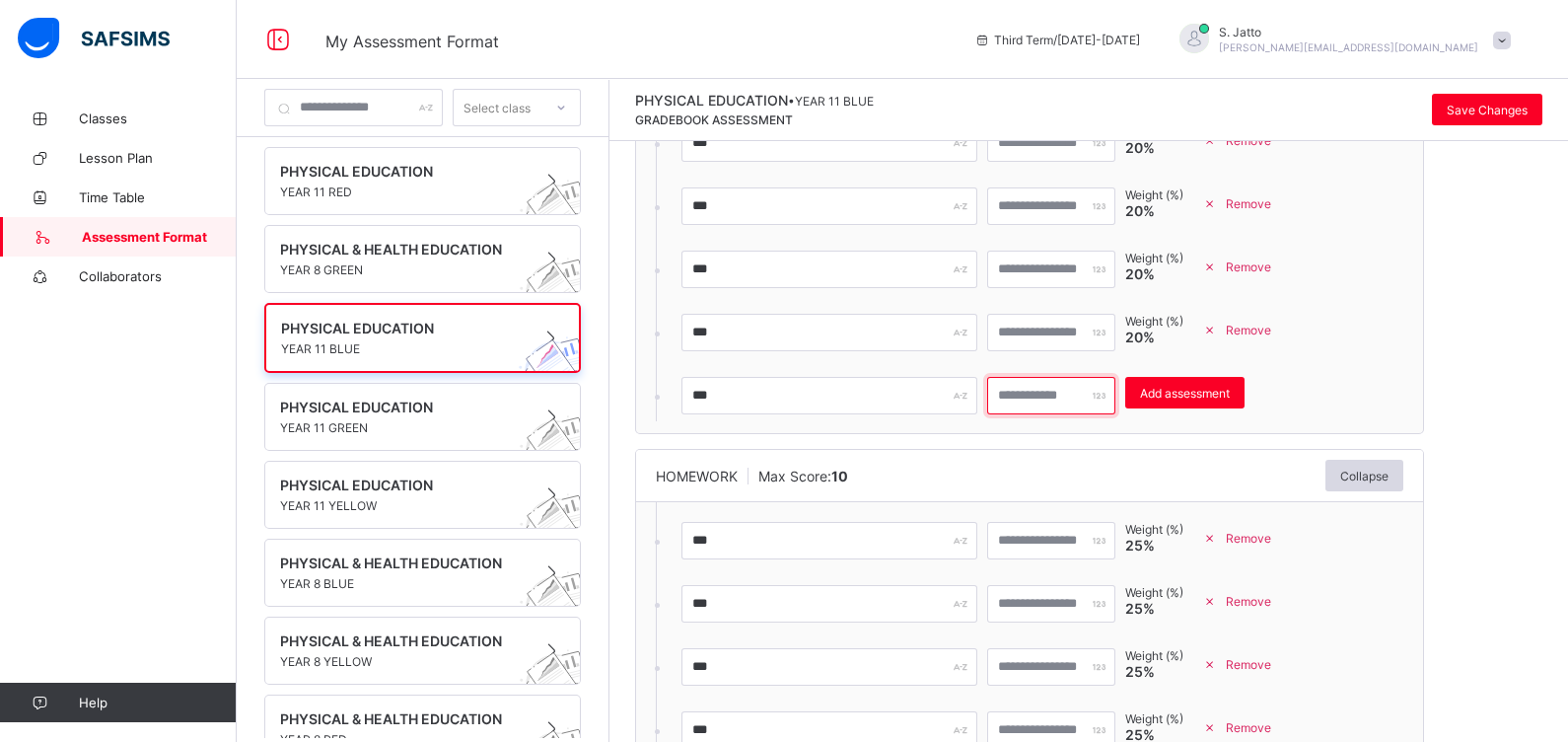 click on "*" at bounding box center [1051, 396] 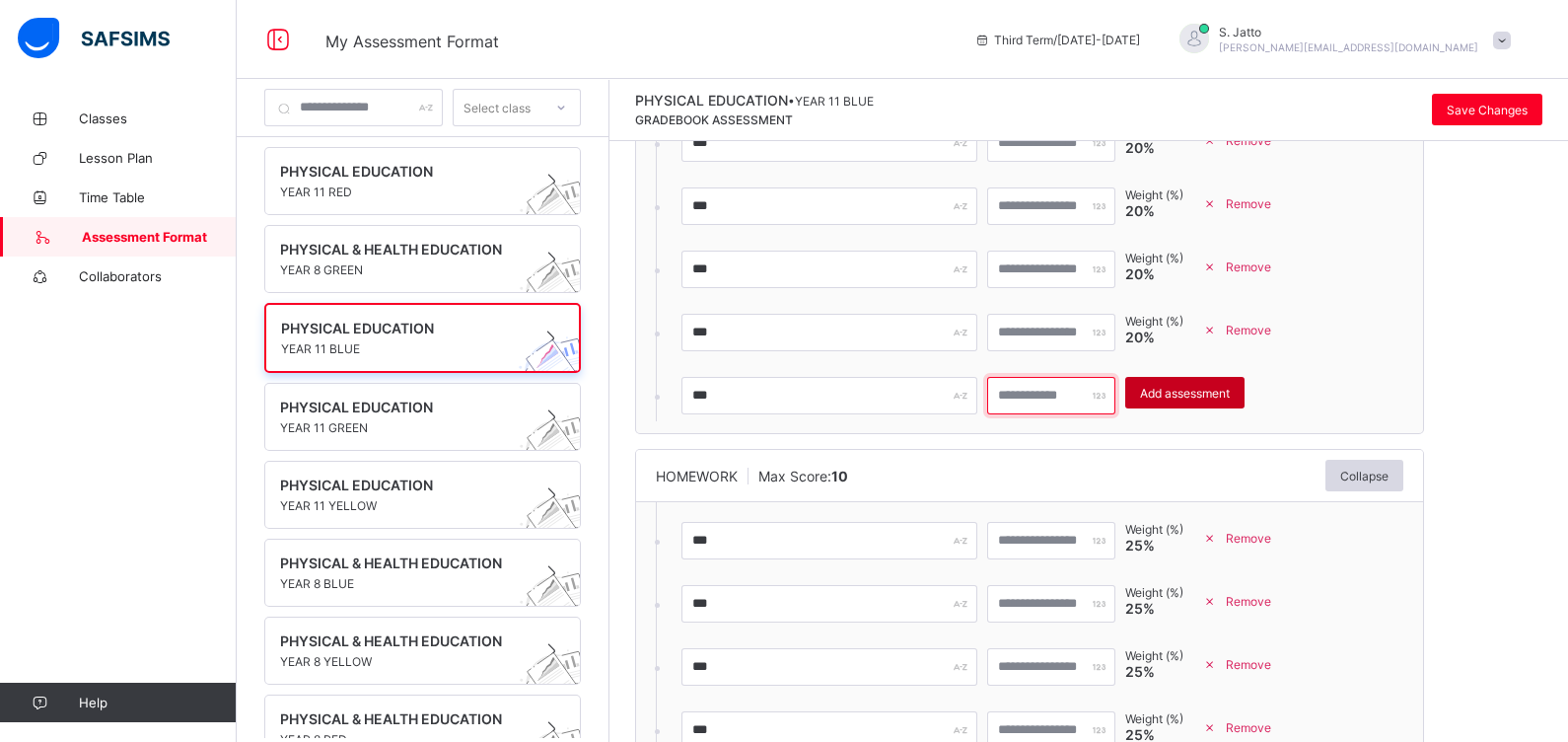type on "**" 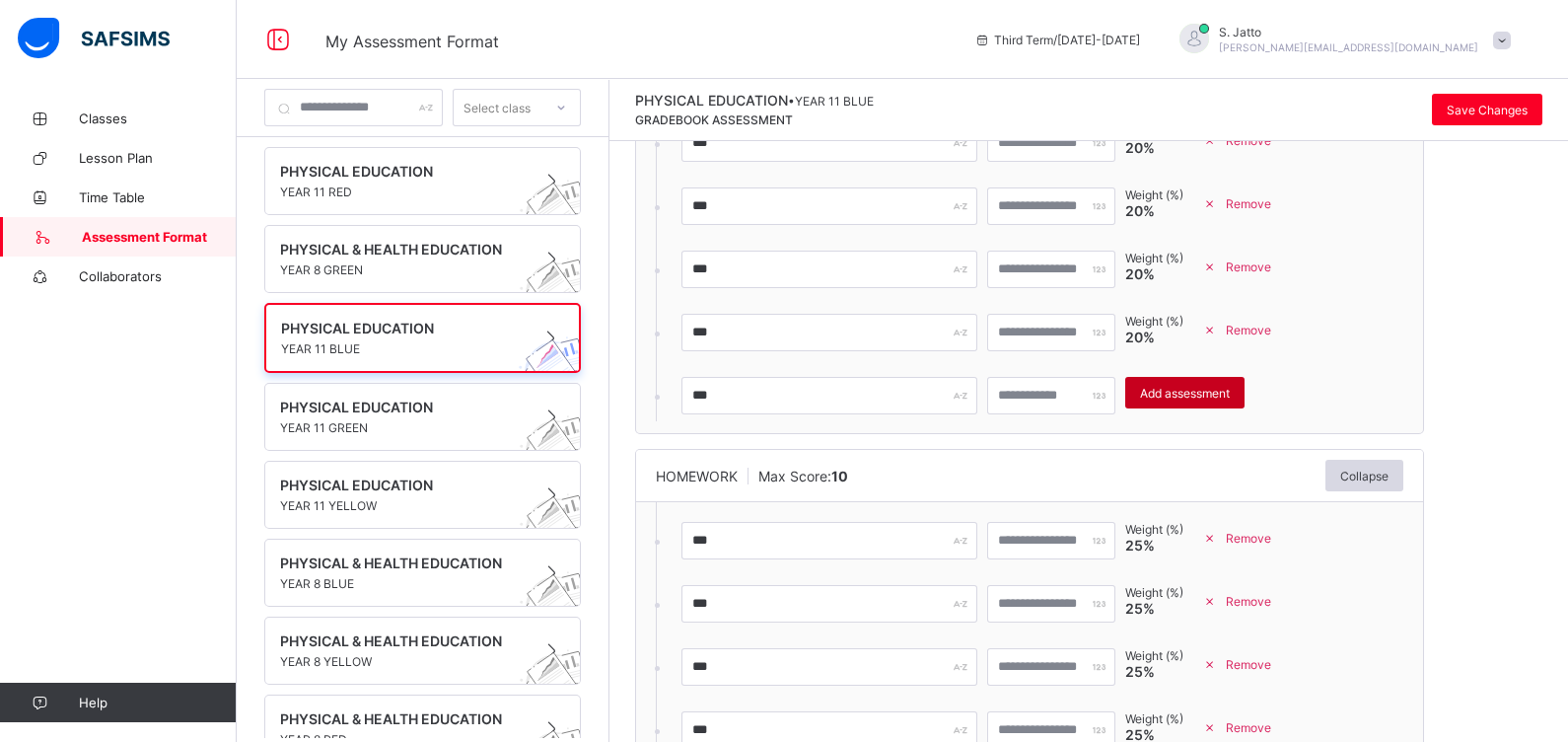 click on "Add assessment" at bounding box center (1184, 393) 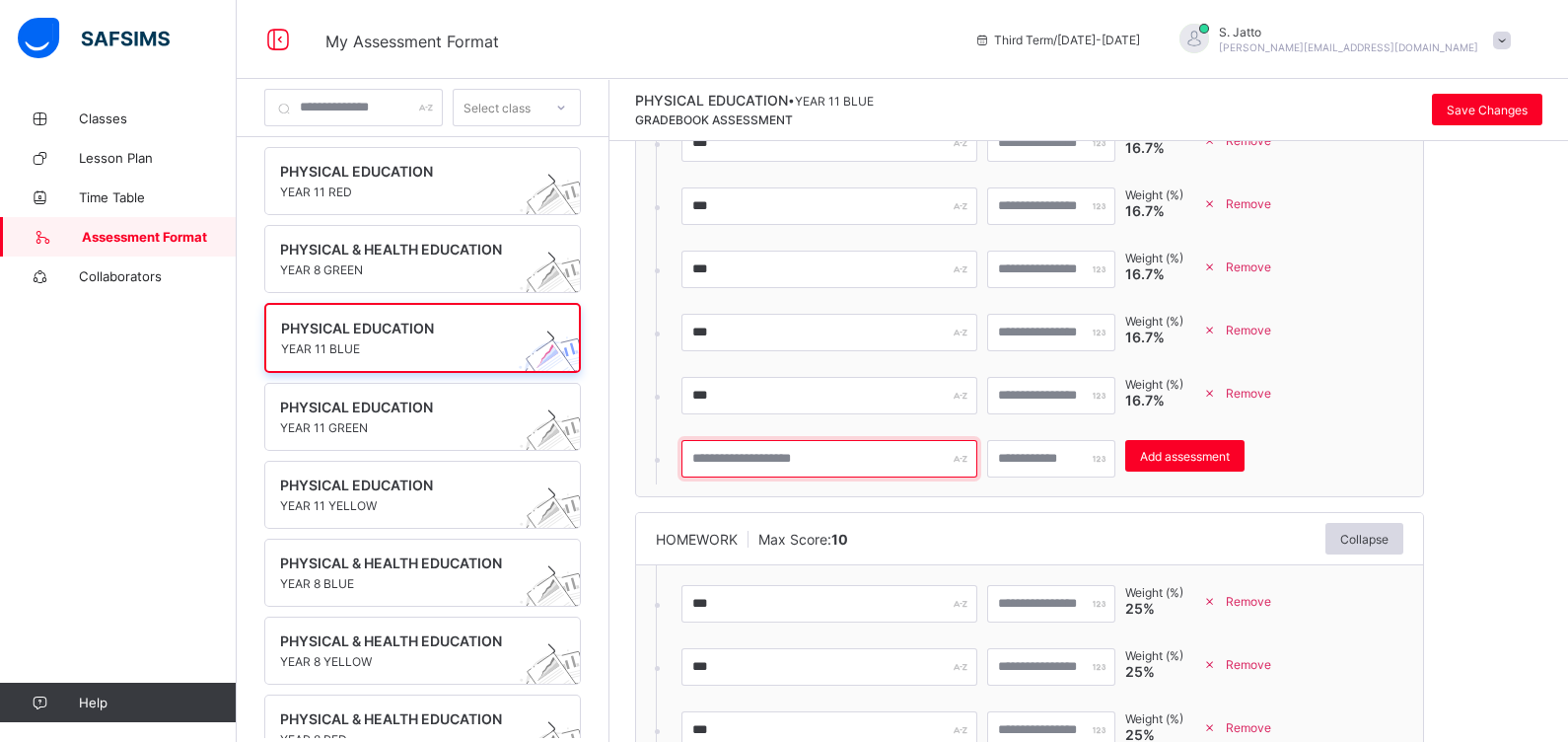 click at bounding box center (829, 459) 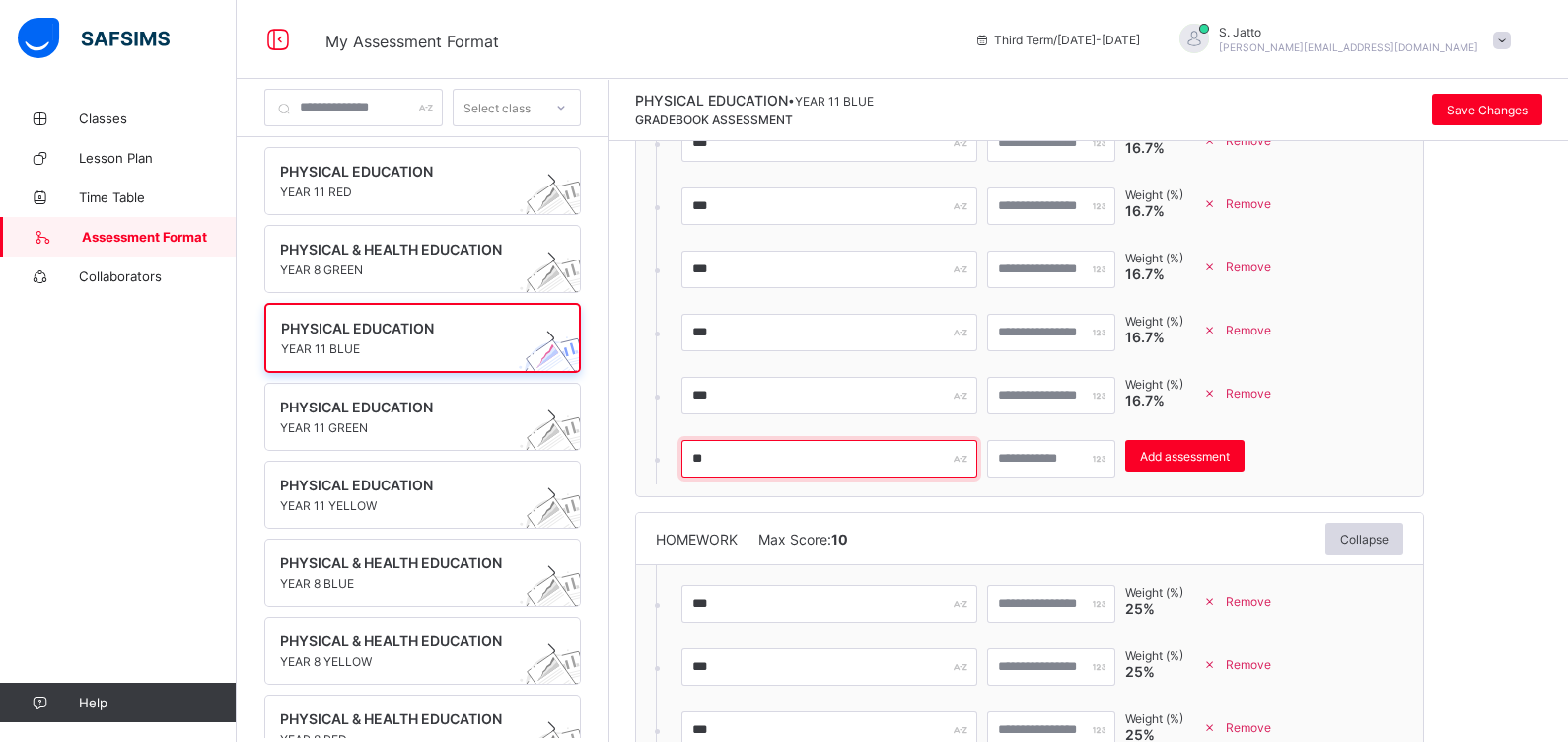 click on "**" at bounding box center [829, 459] 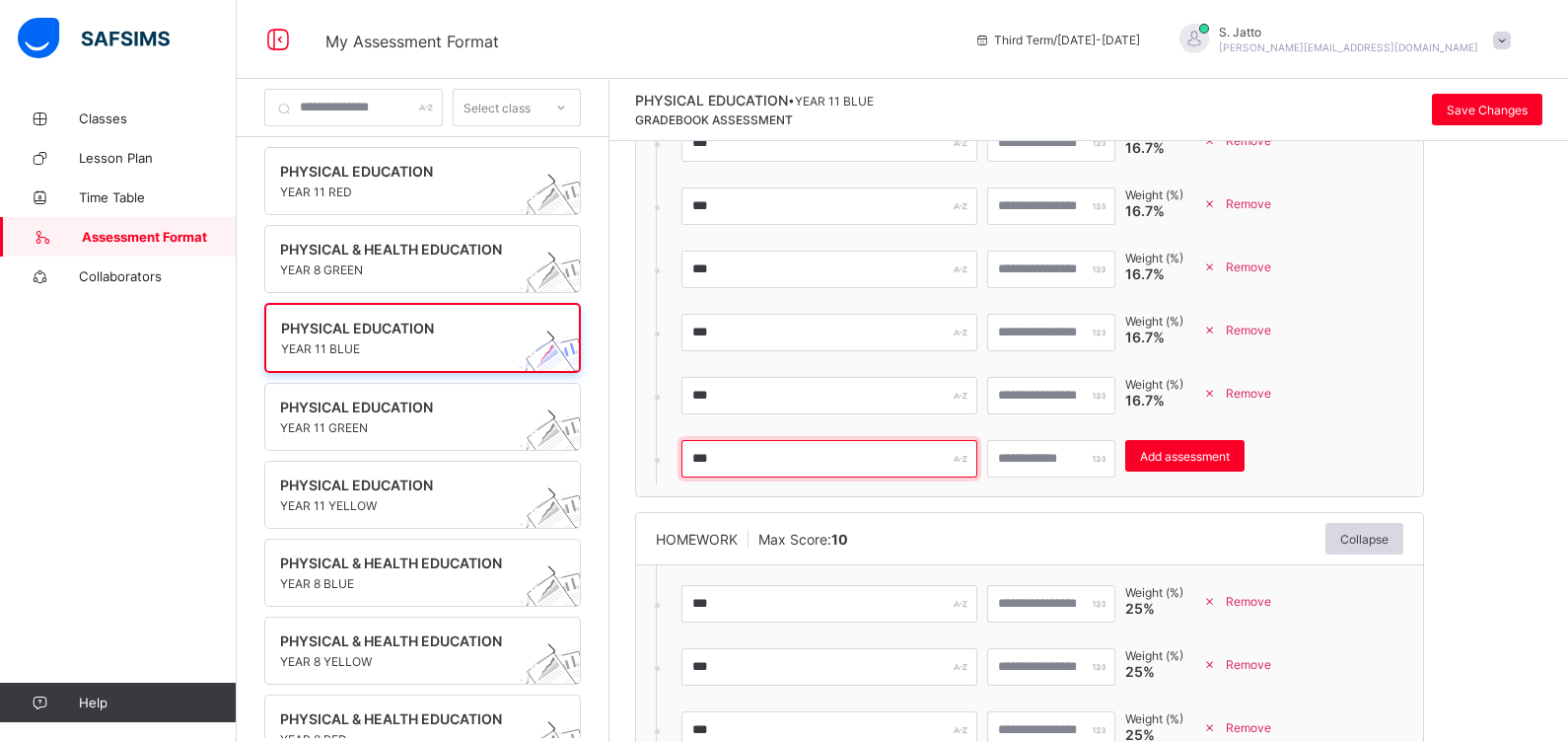 type on "***" 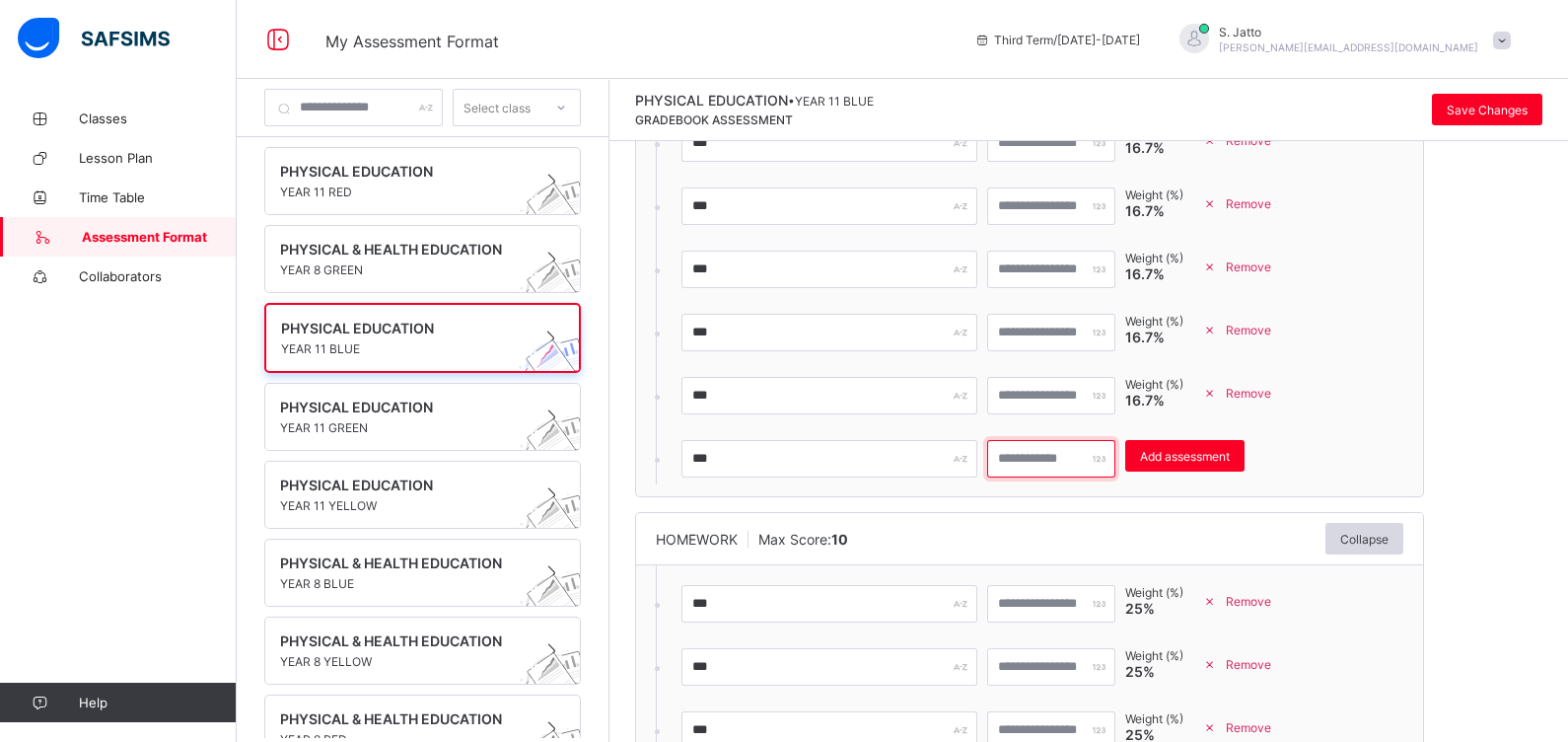 click on "*" at bounding box center (1051, 459) 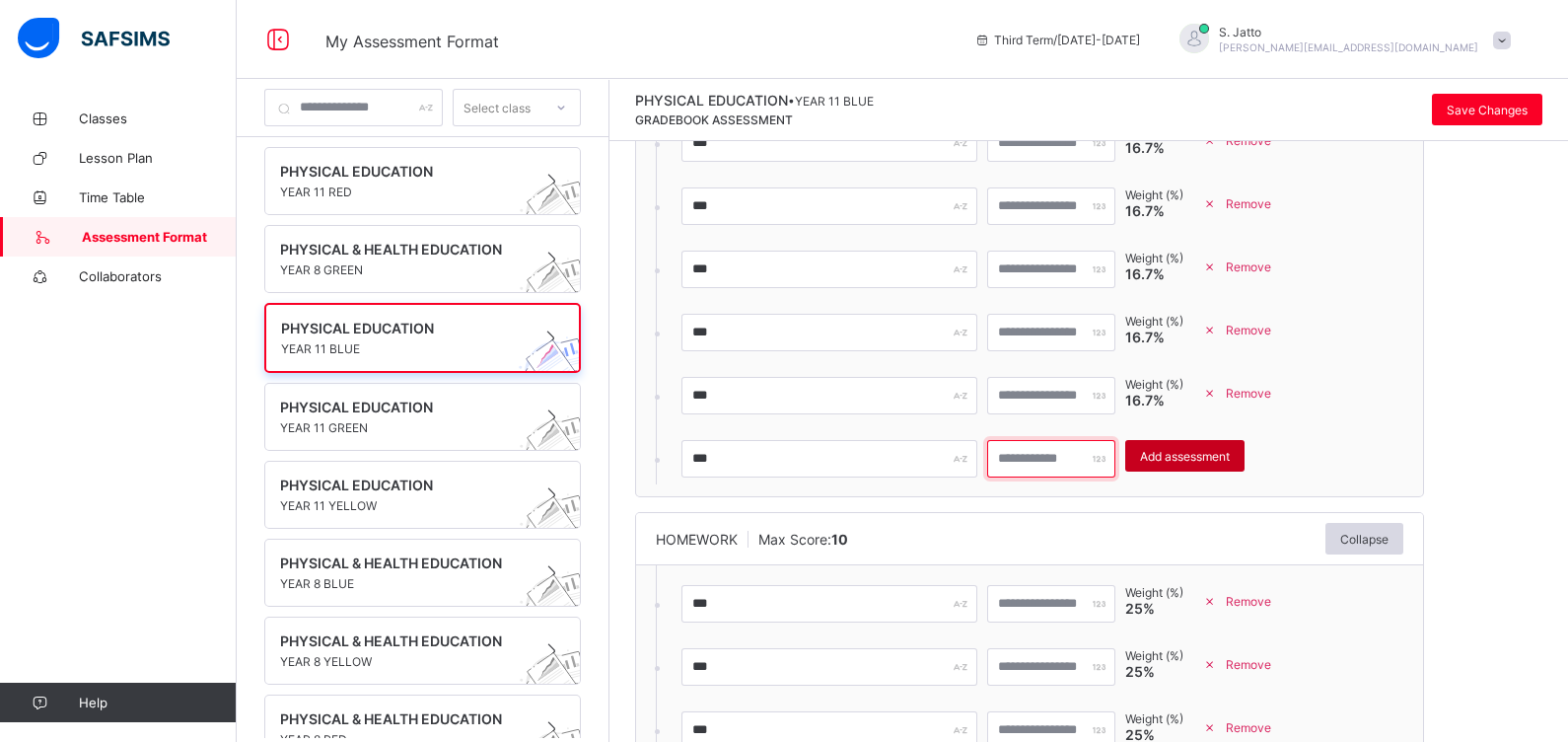 type on "**" 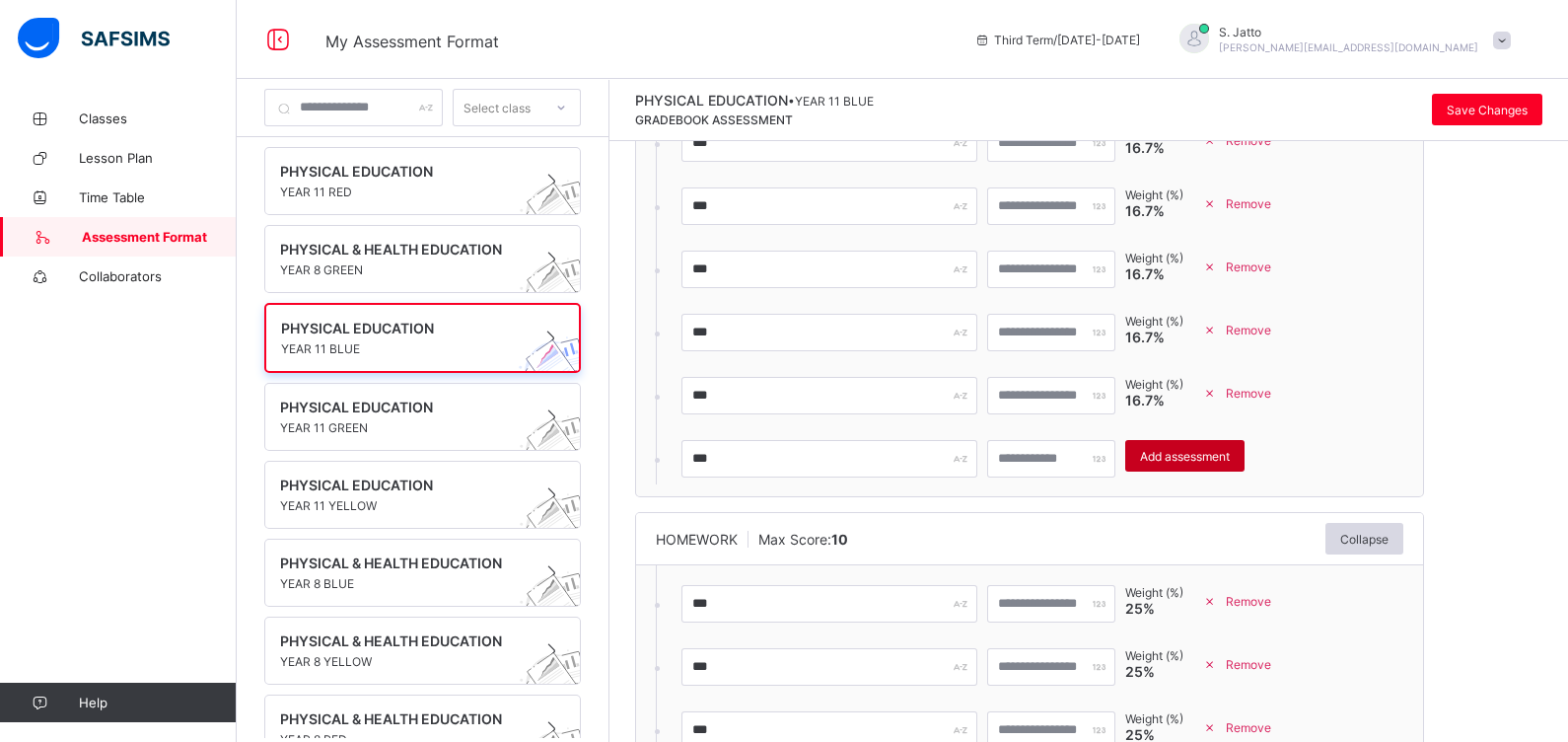 click on "Add assessment" at bounding box center [1184, 456] 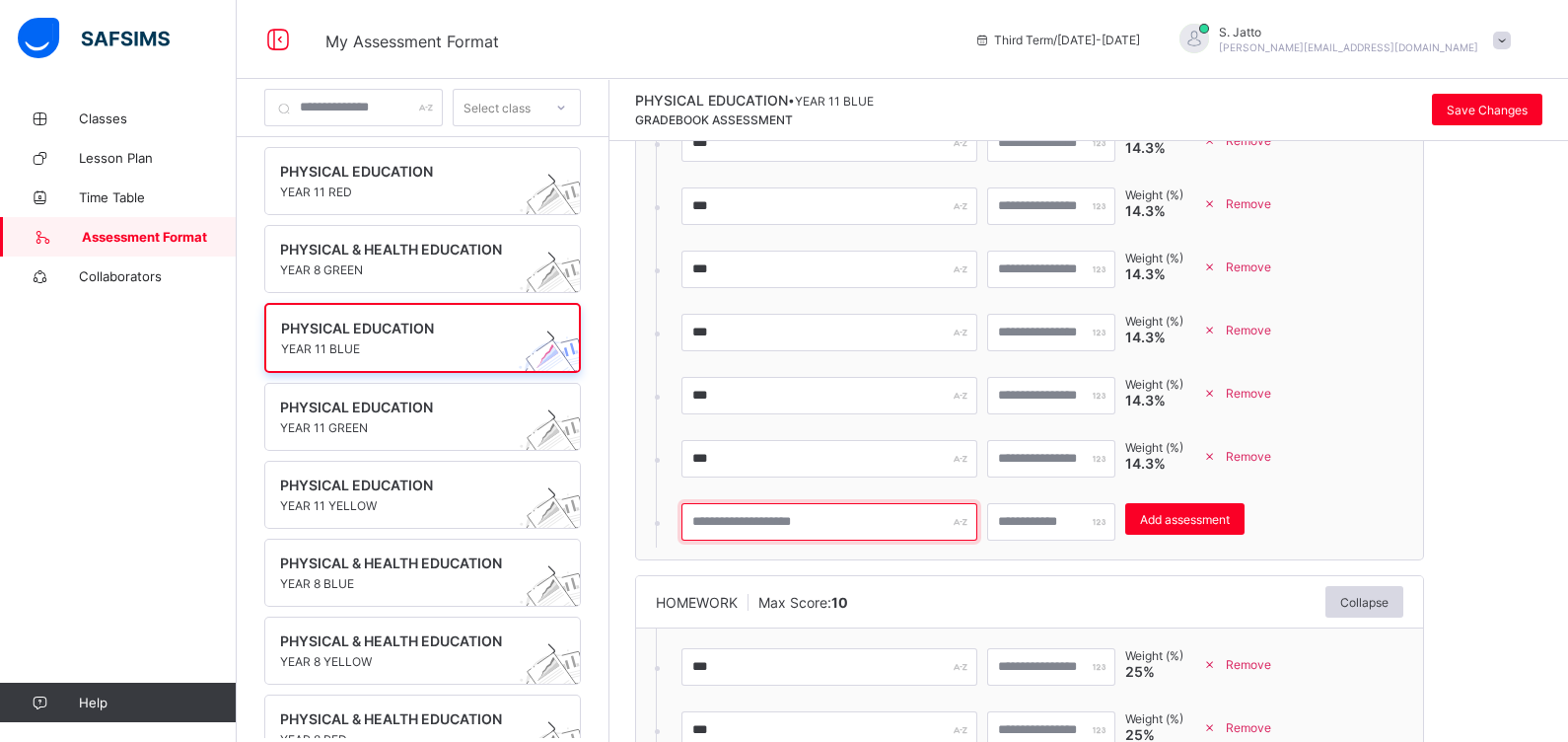 click at bounding box center [829, 522] 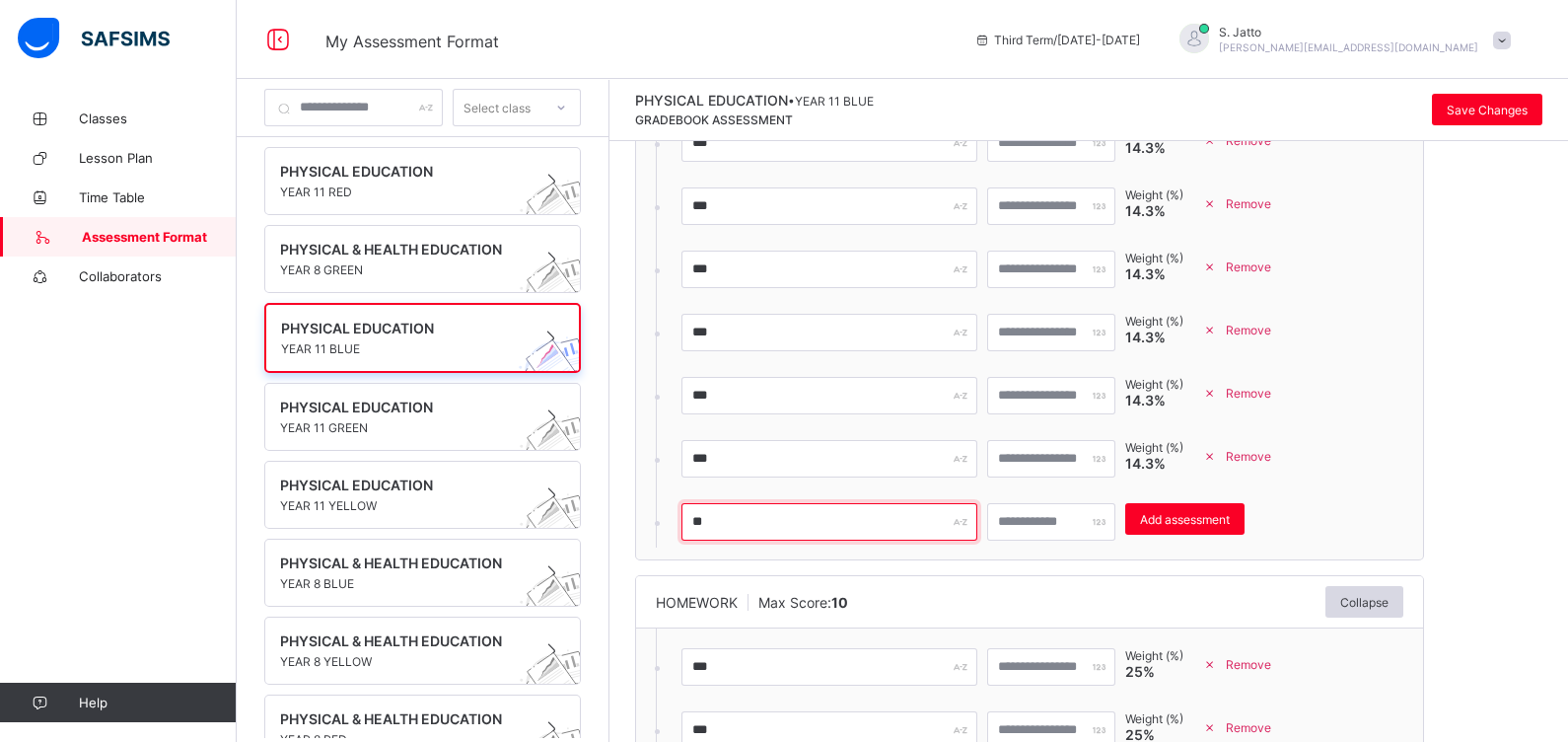 type on "**" 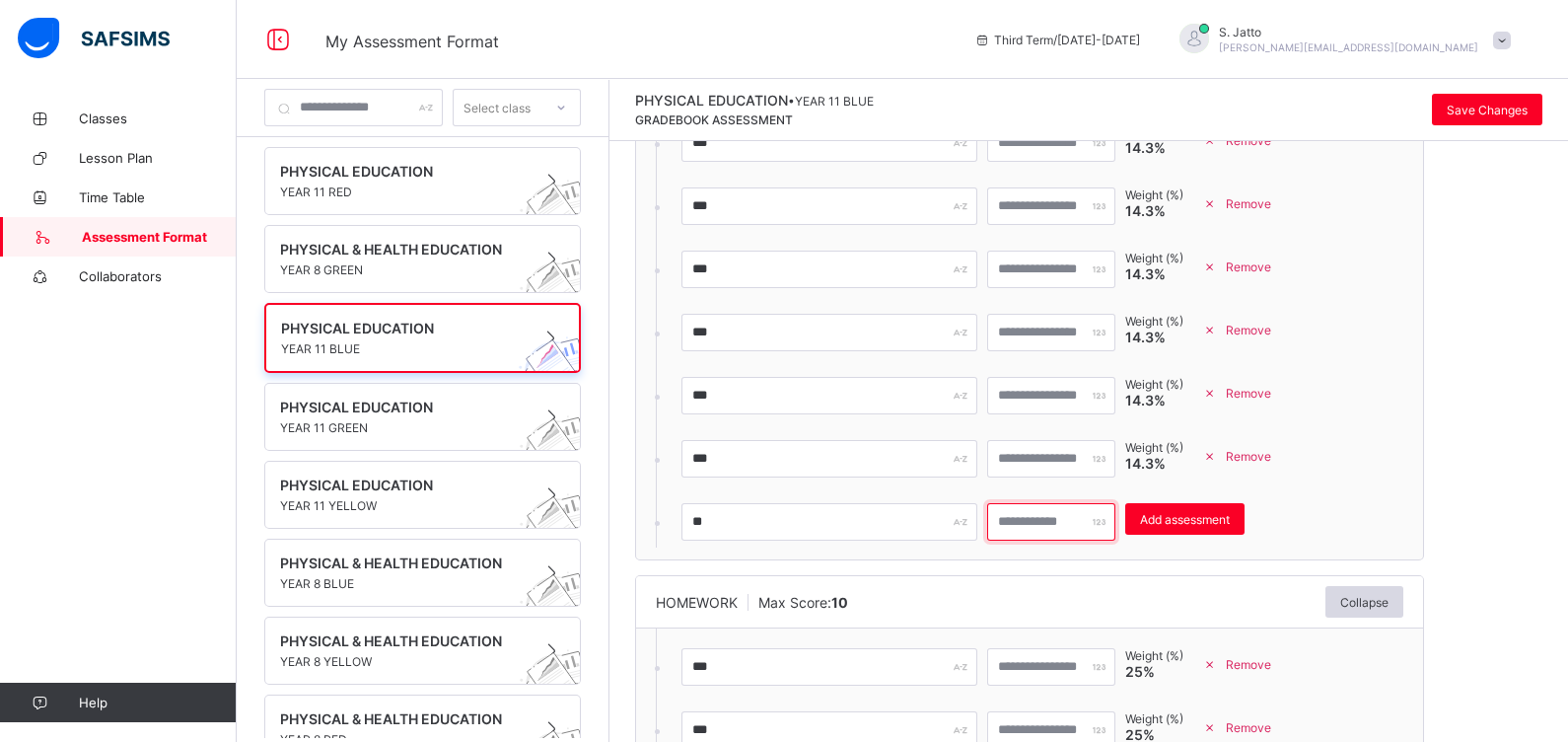 click on "*" at bounding box center (1051, 522) 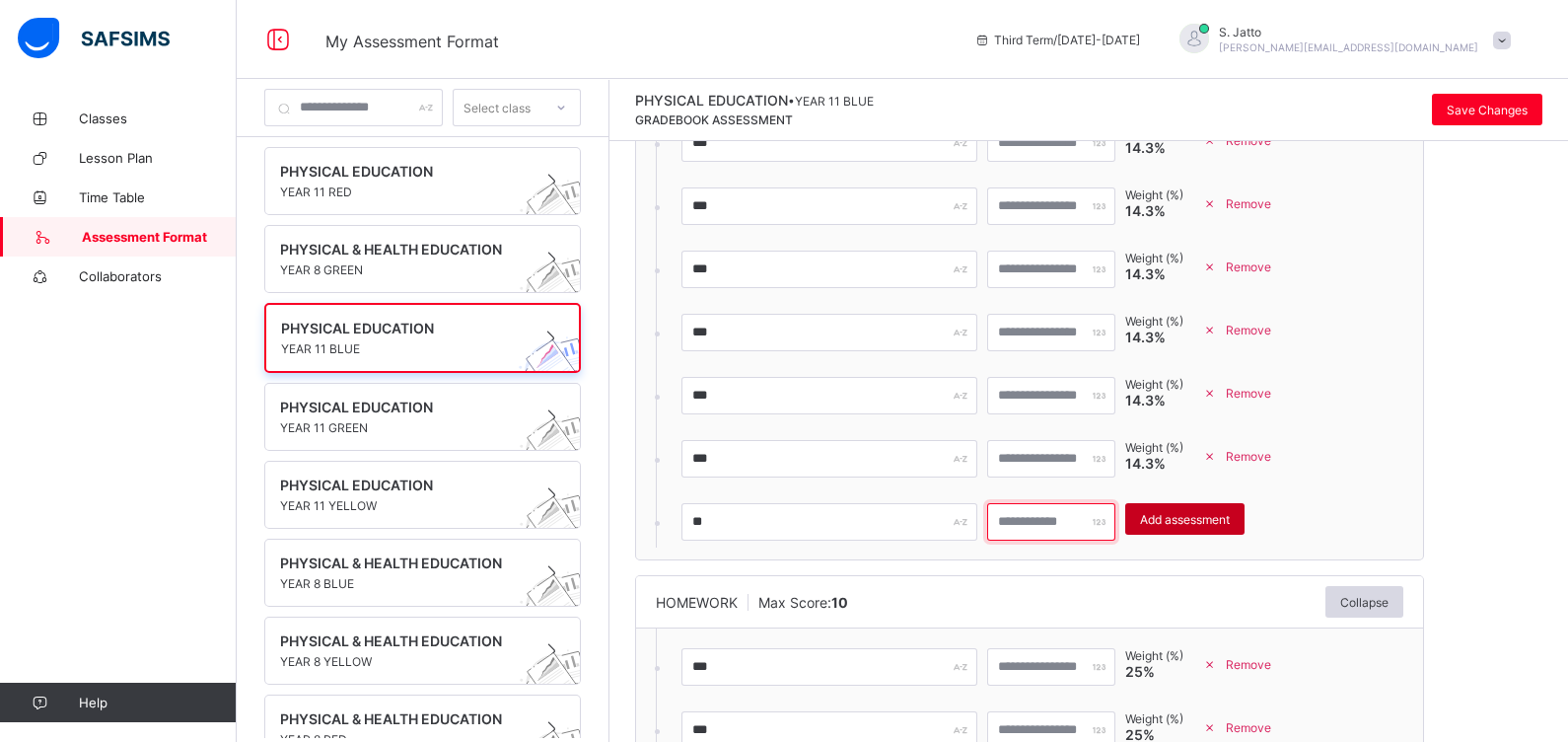 type on "**" 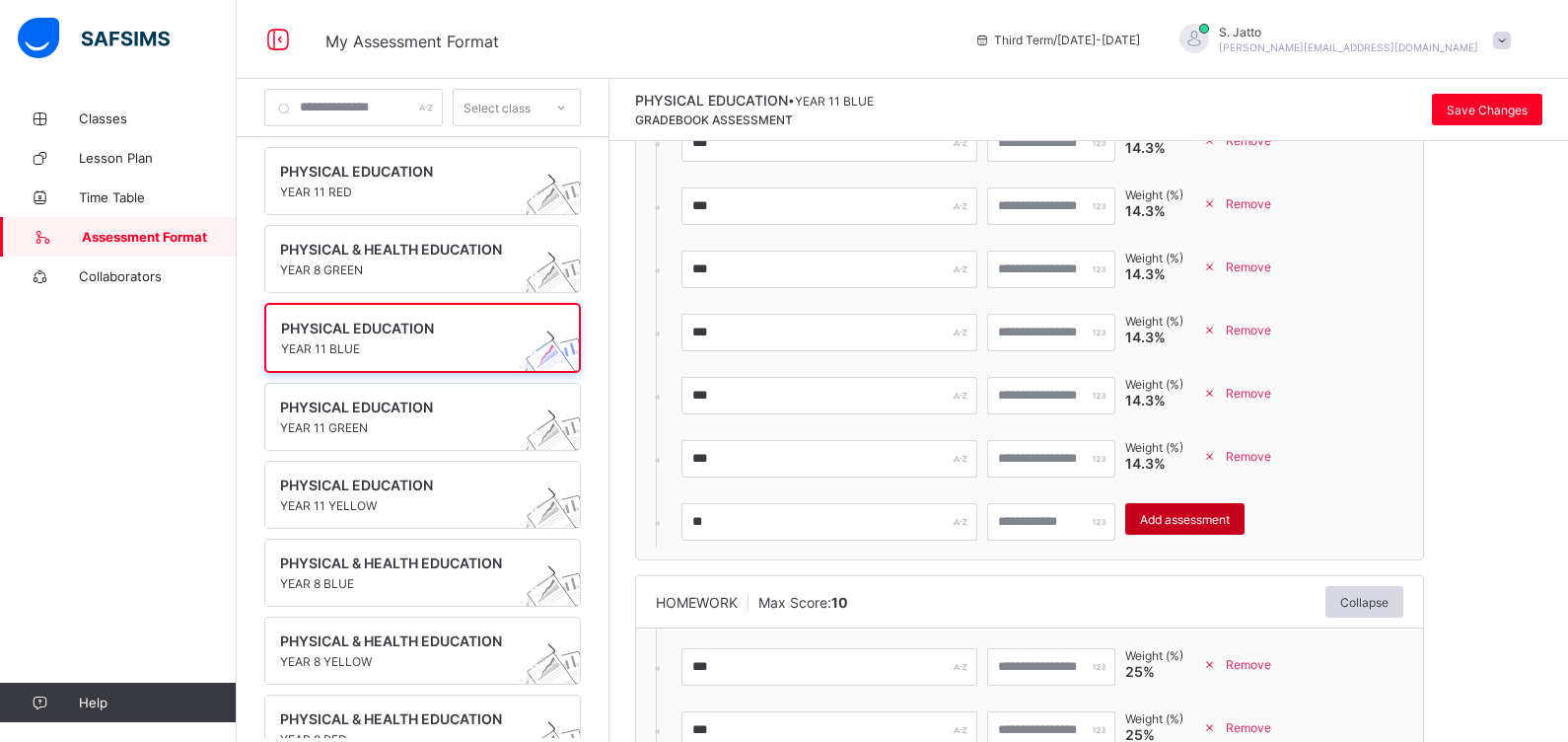 click on "Add assessment" at bounding box center (1184, 519) 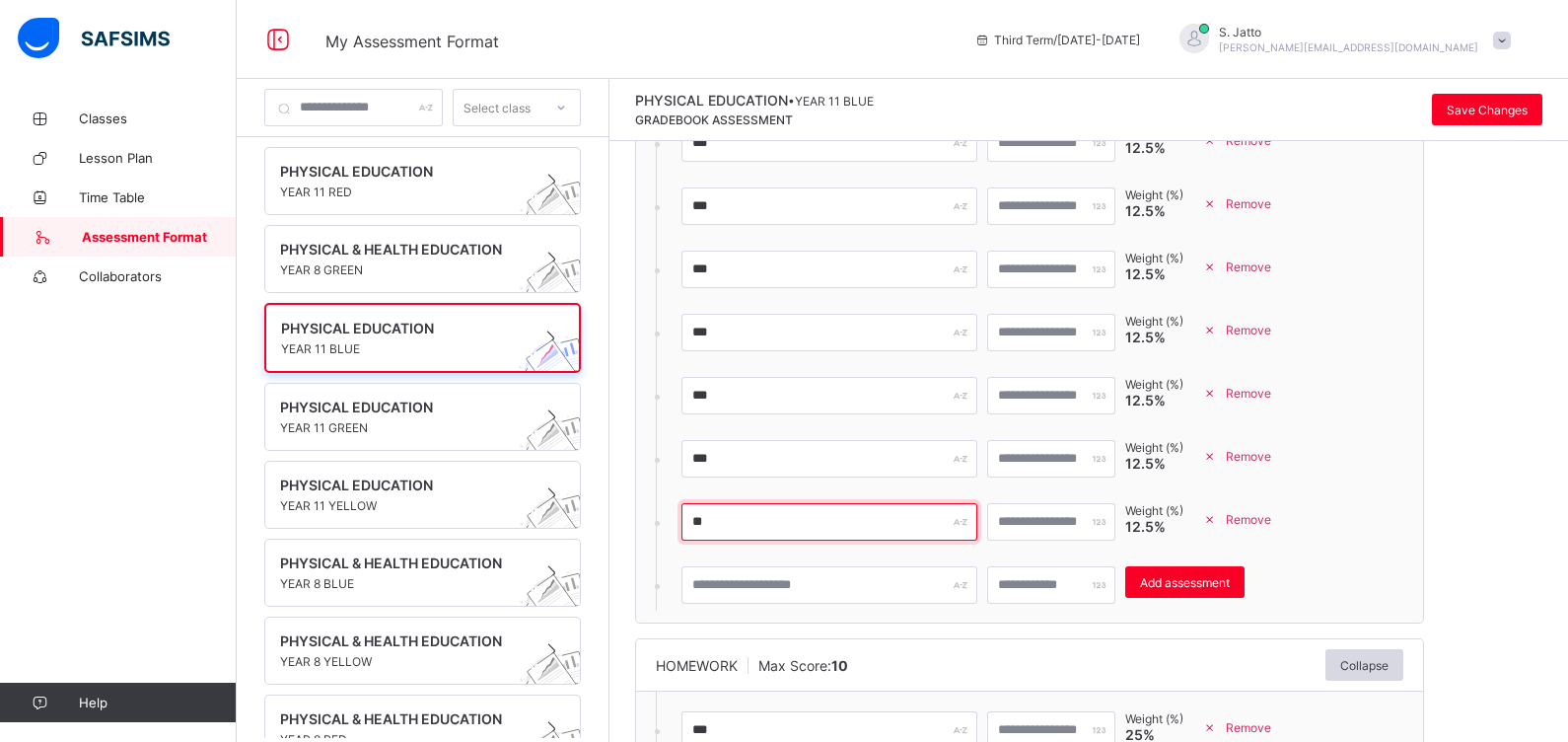 click on "**" at bounding box center [829, 522] 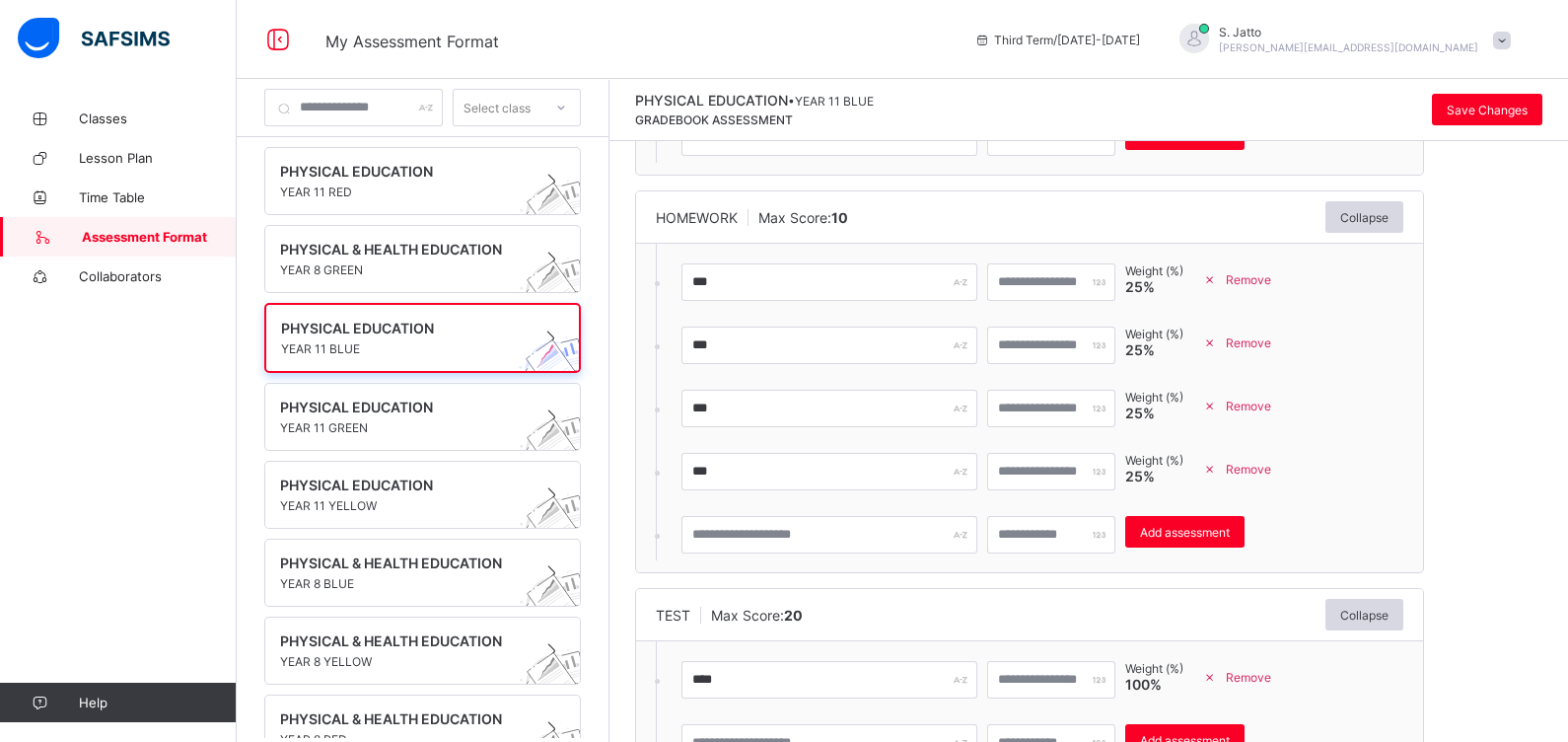scroll, scrollTop: 778, scrollLeft: 0, axis: vertical 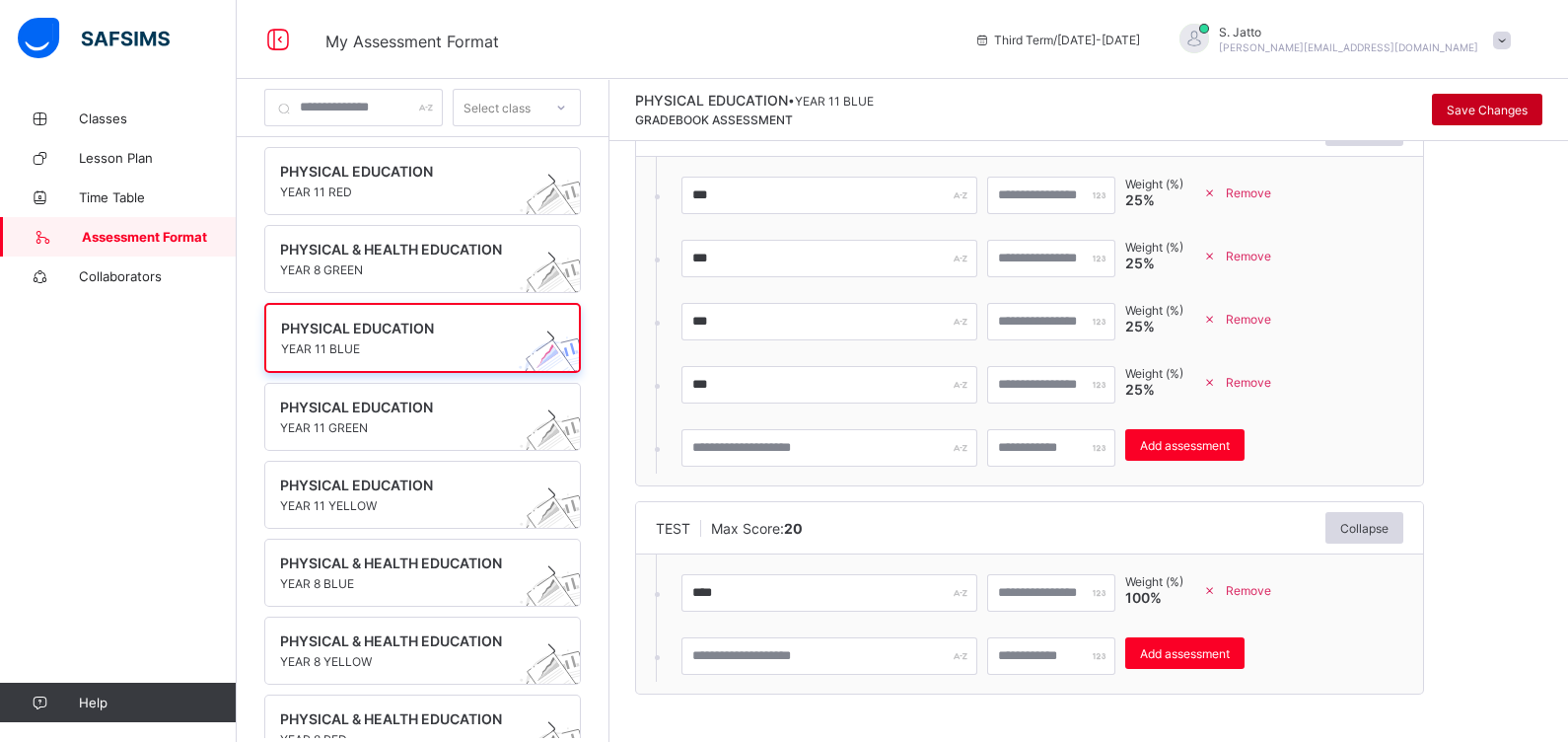 type on "***" 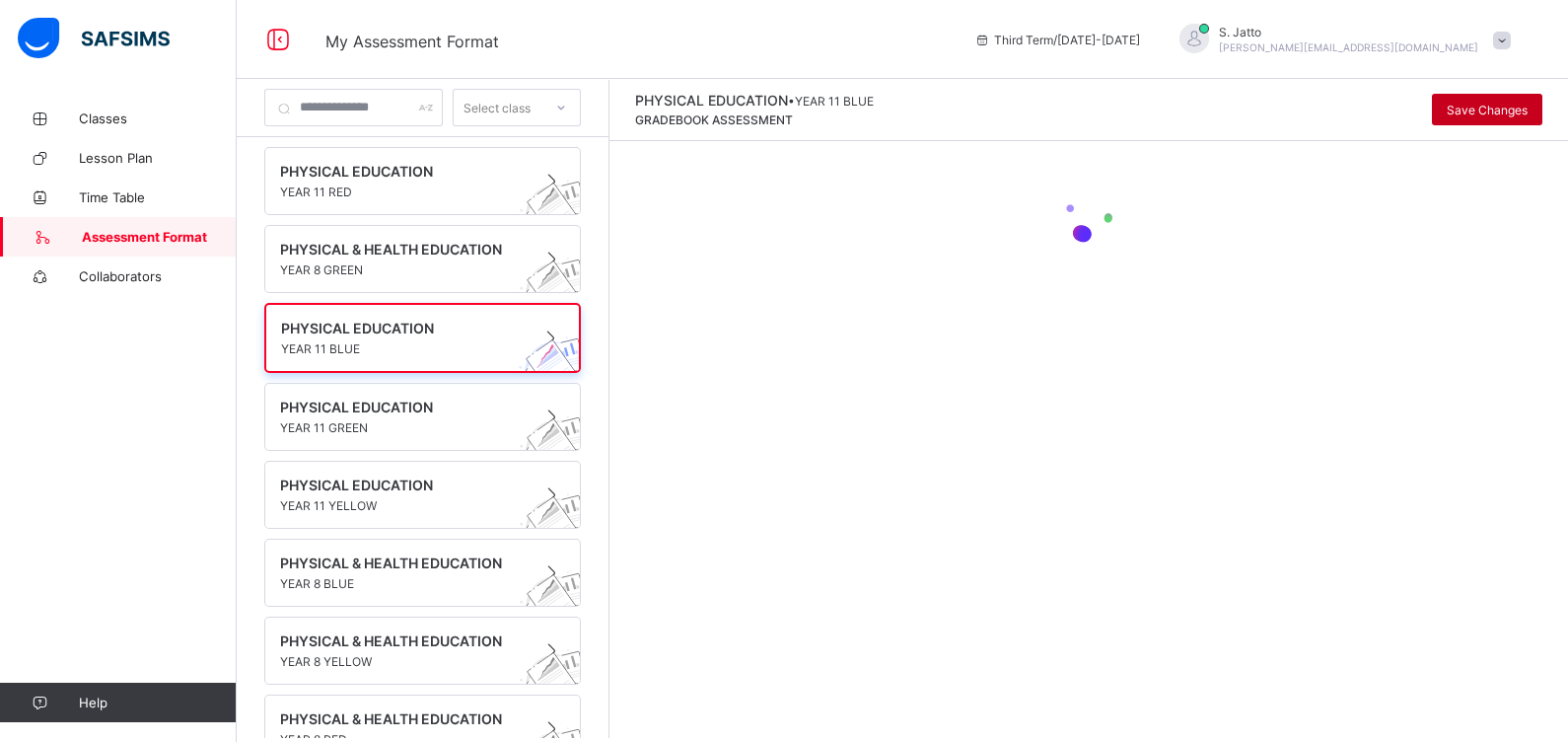 scroll, scrollTop: 0, scrollLeft: 0, axis: both 